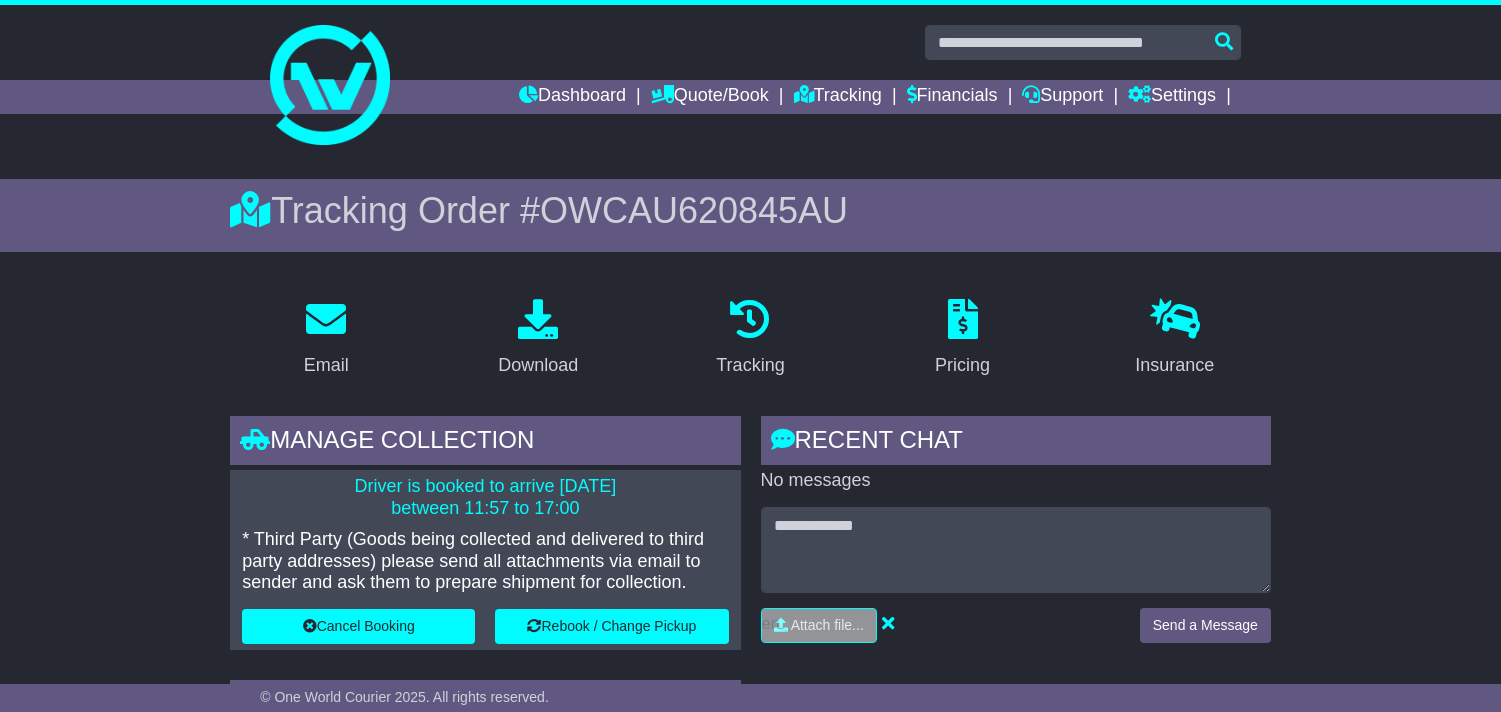 scroll, scrollTop: 0, scrollLeft: 0, axis: both 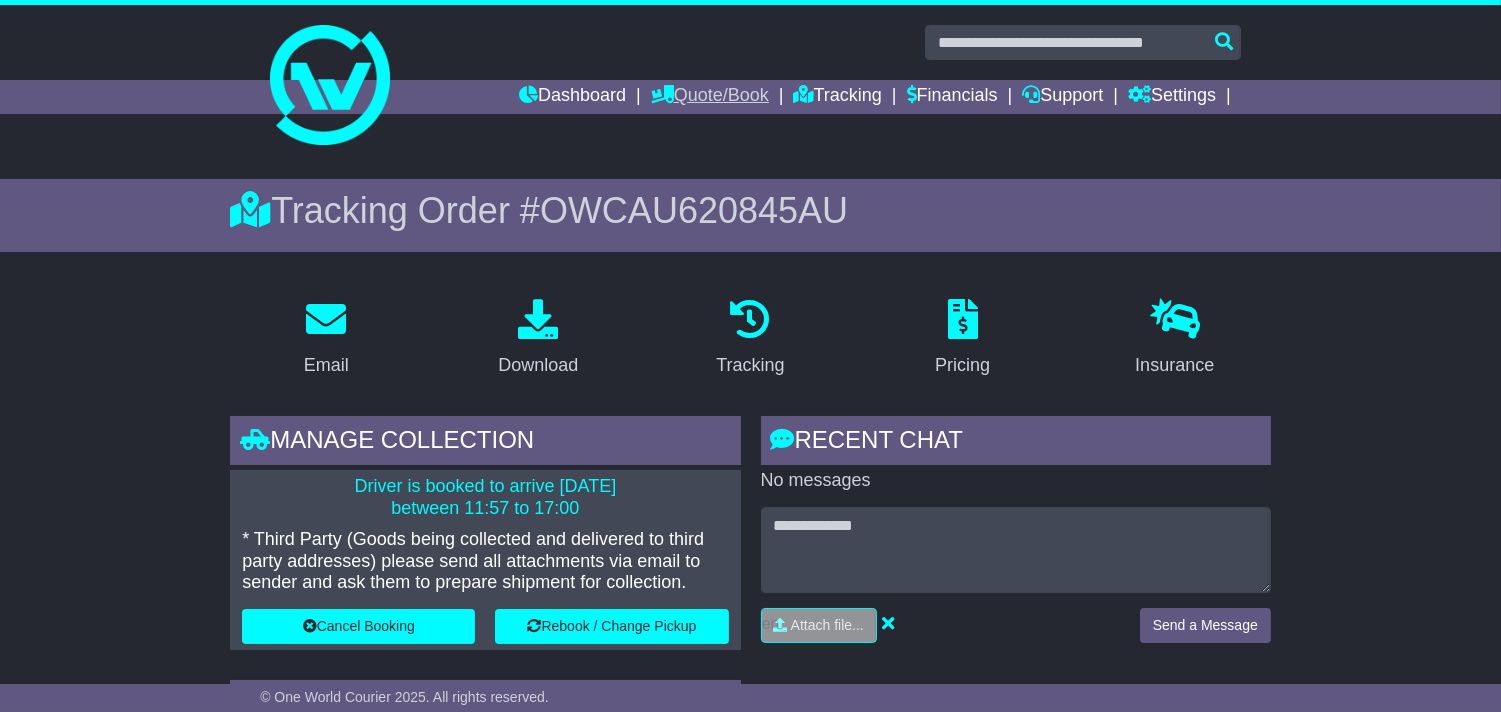 click on "Quote/Book" at bounding box center (710, 97) 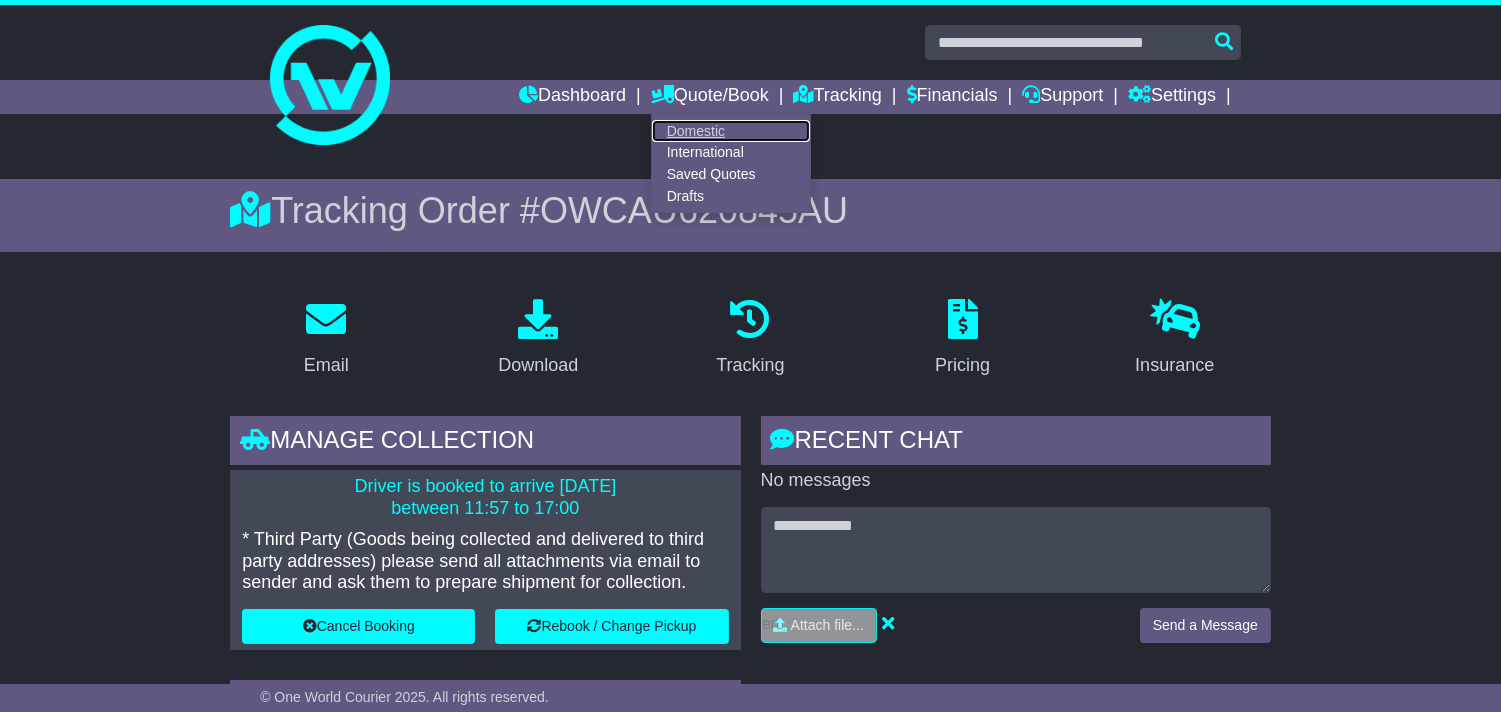 click on "Domestic" at bounding box center (731, 131) 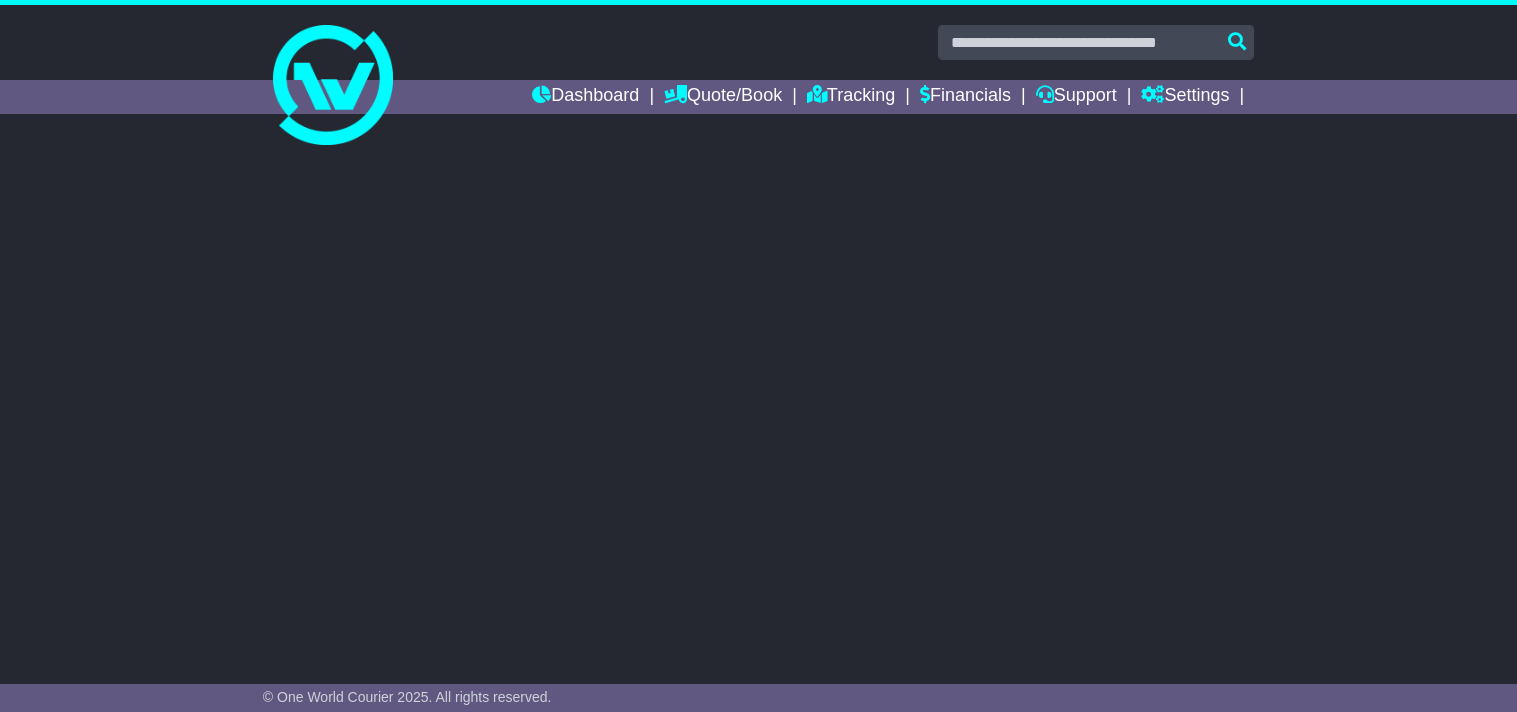 scroll, scrollTop: 0, scrollLeft: 0, axis: both 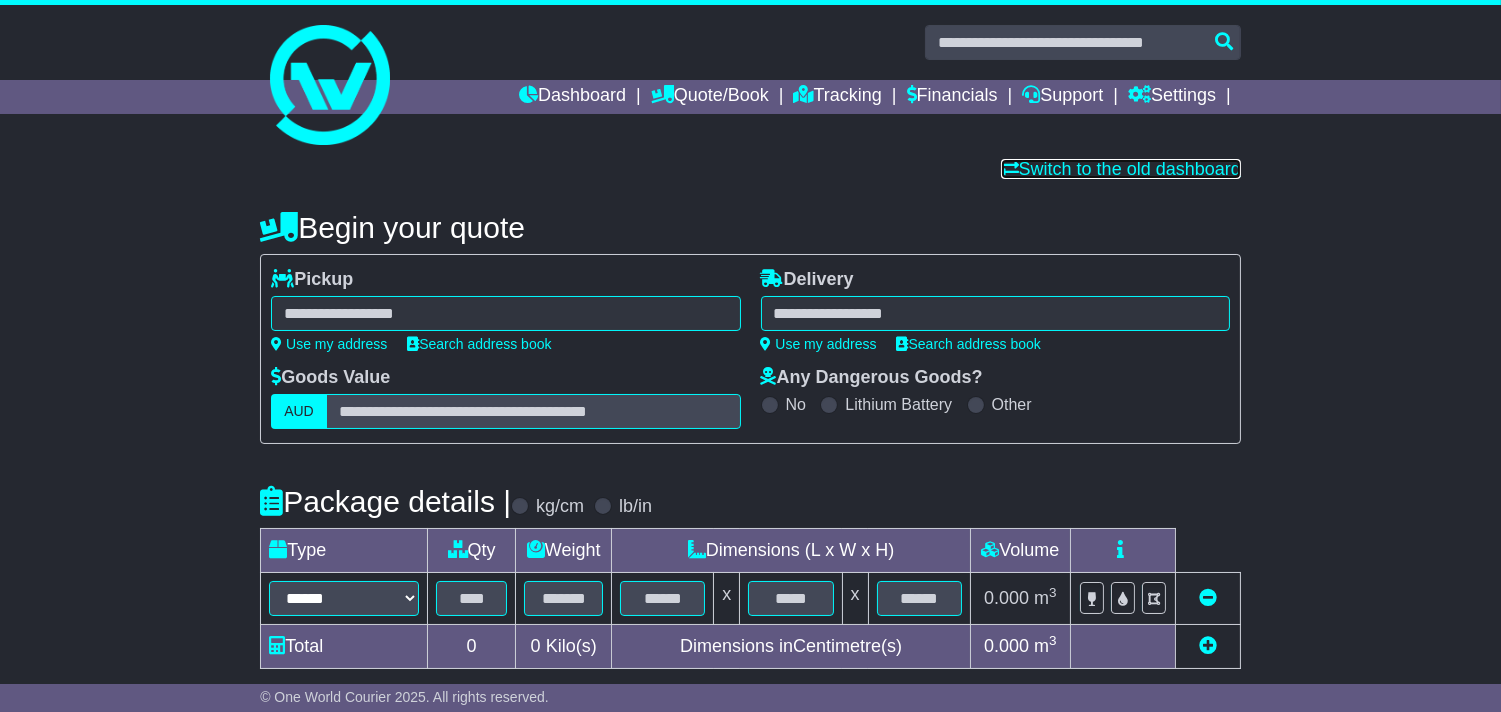 click on "Switch to the old dashboard" at bounding box center [1121, 169] 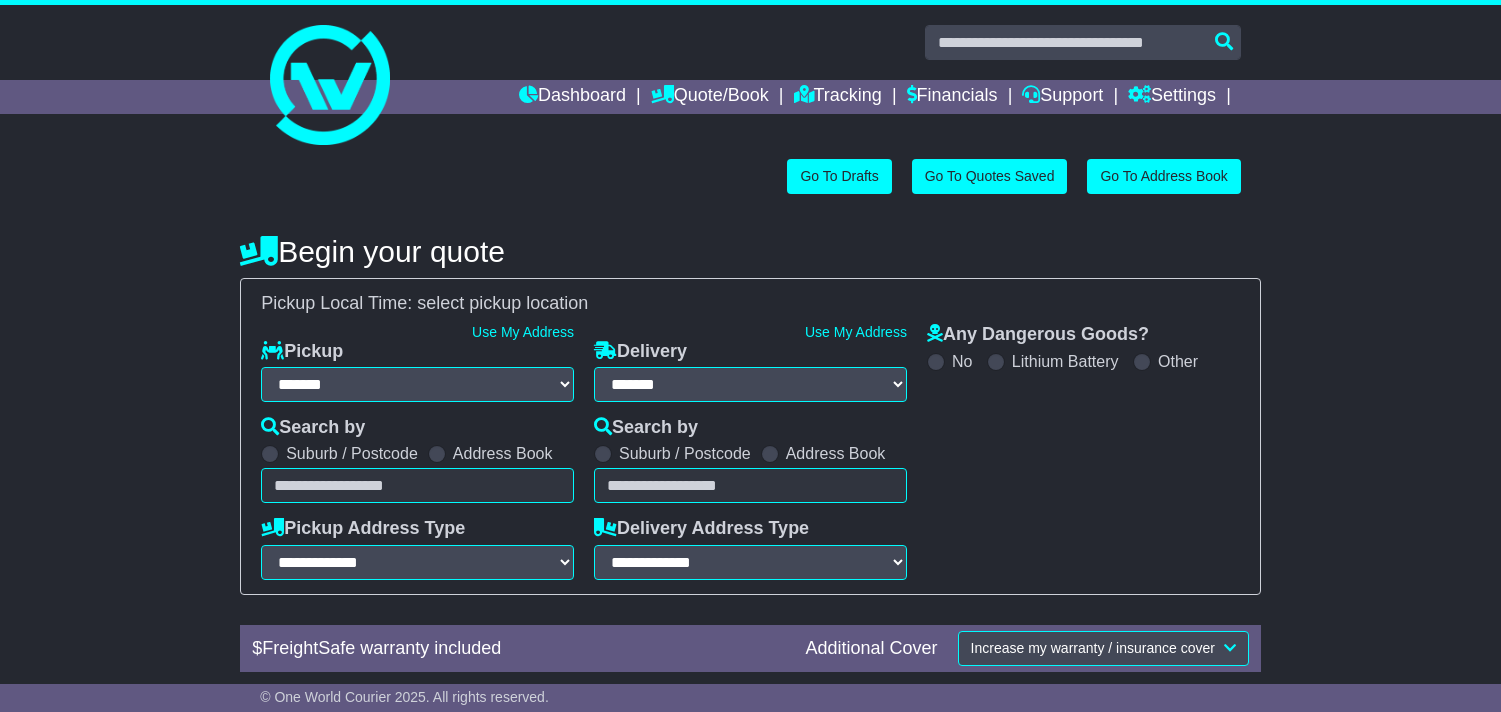select on "**" 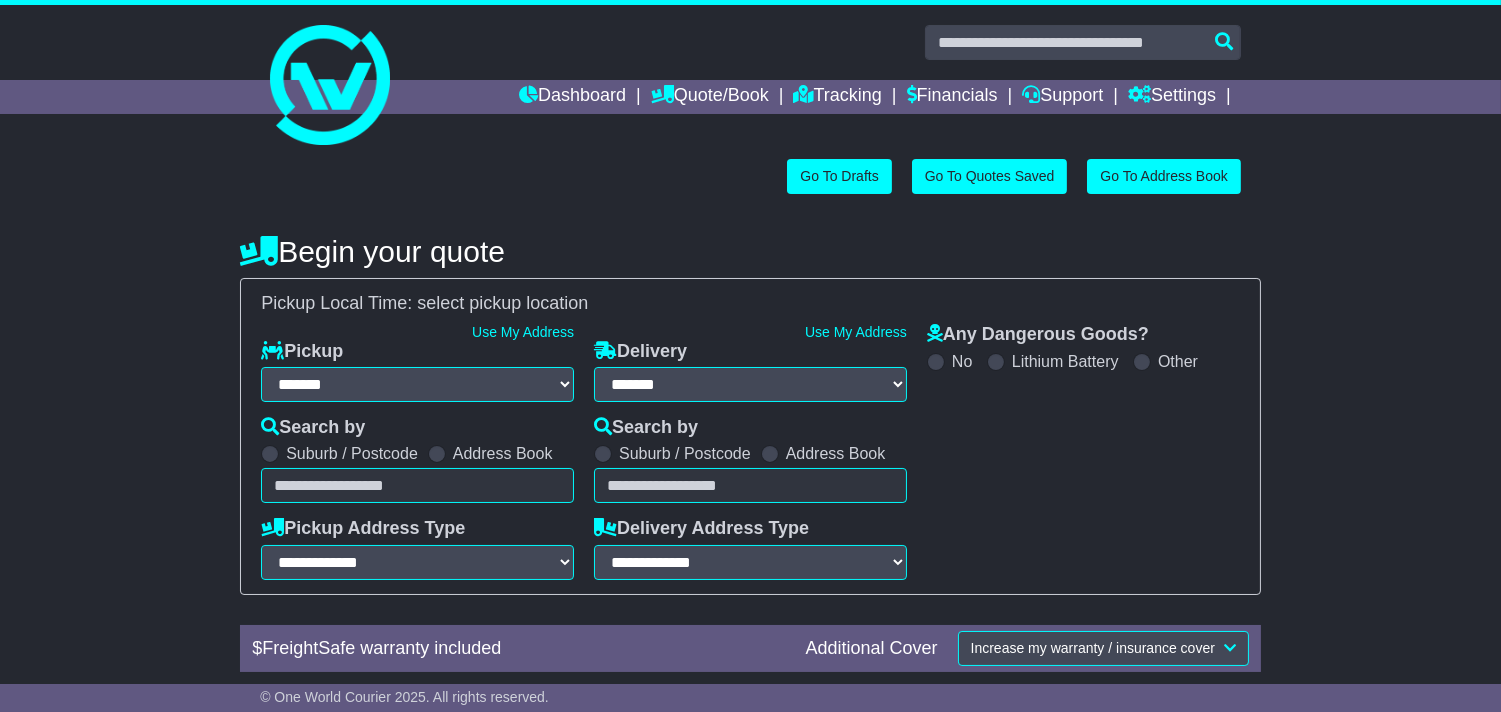 scroll, scrollTop: 0, scrollLeft: 0, axis: both 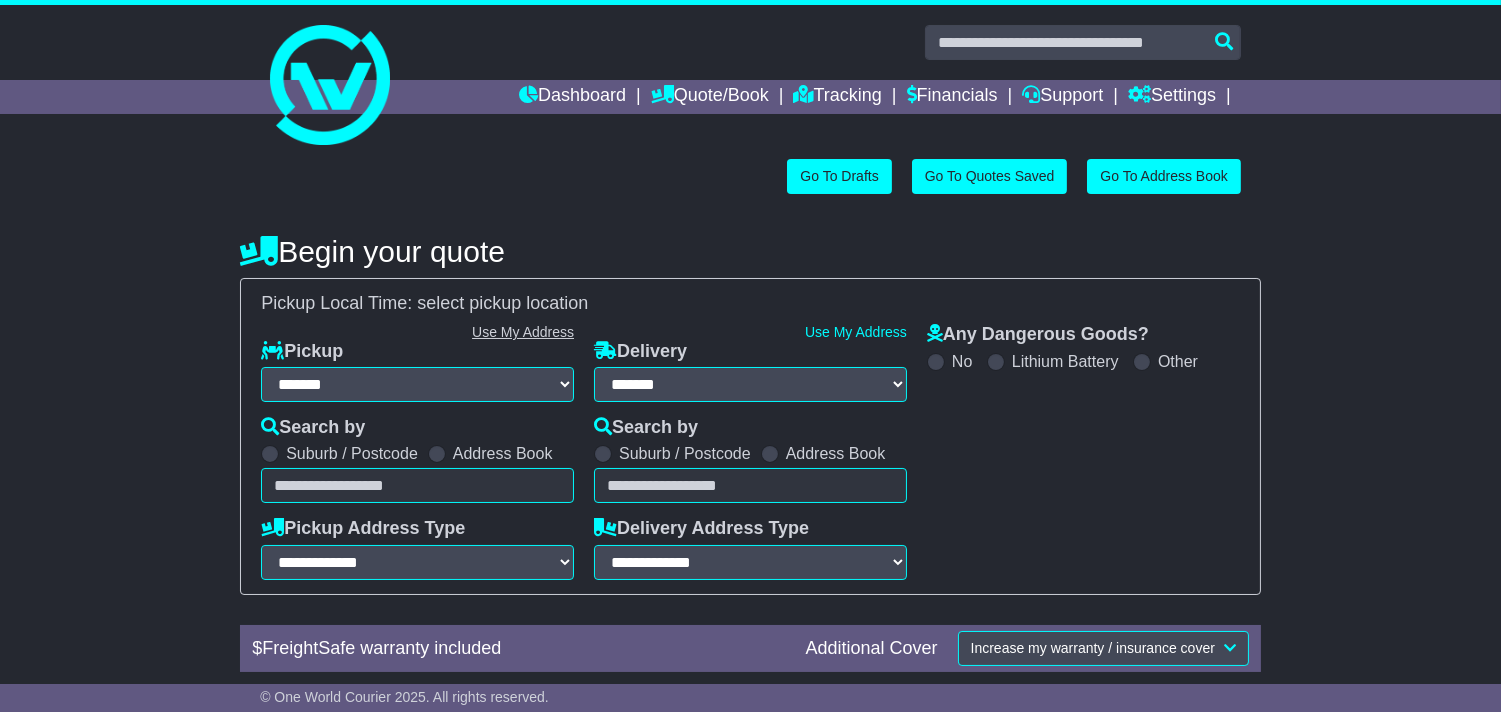 select 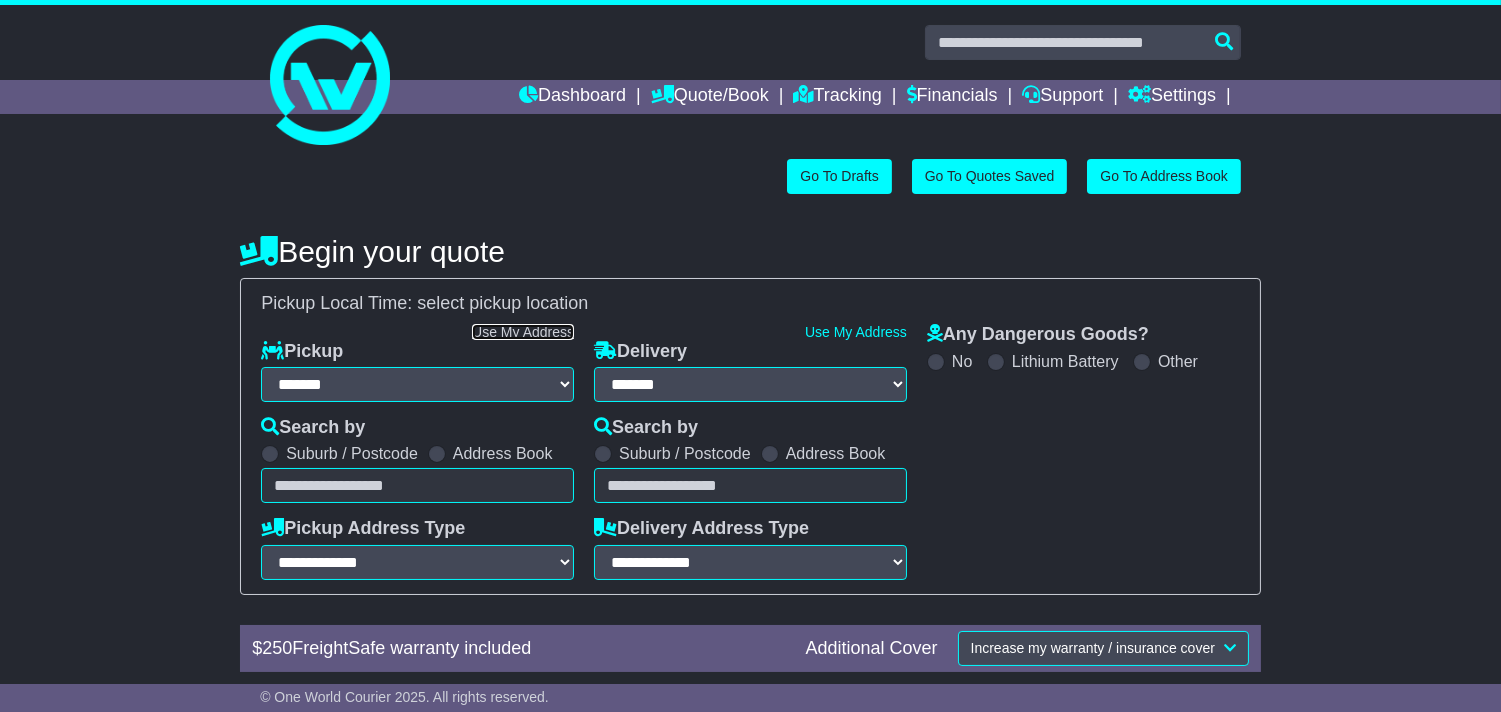 click on "Use My Address" at bounding box center (523, 332) 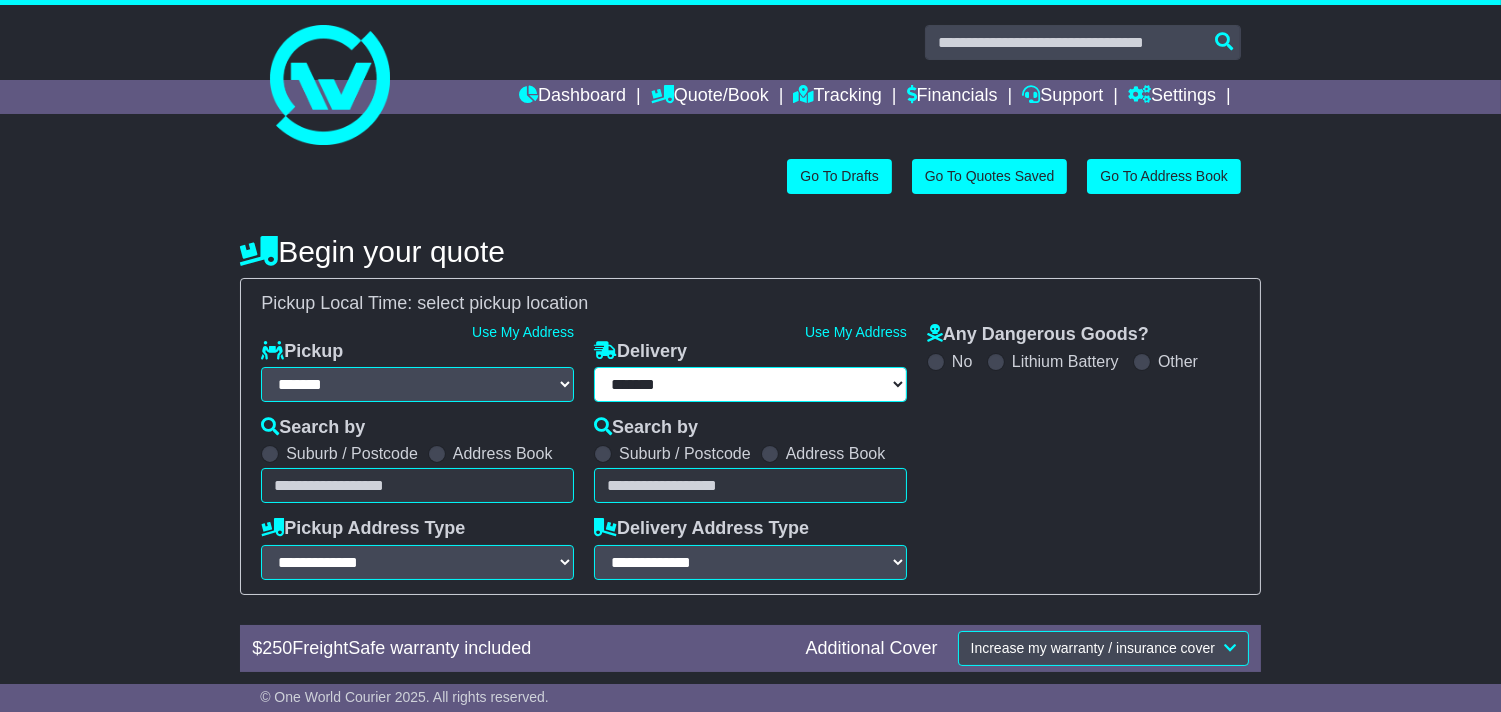 type on "**********" 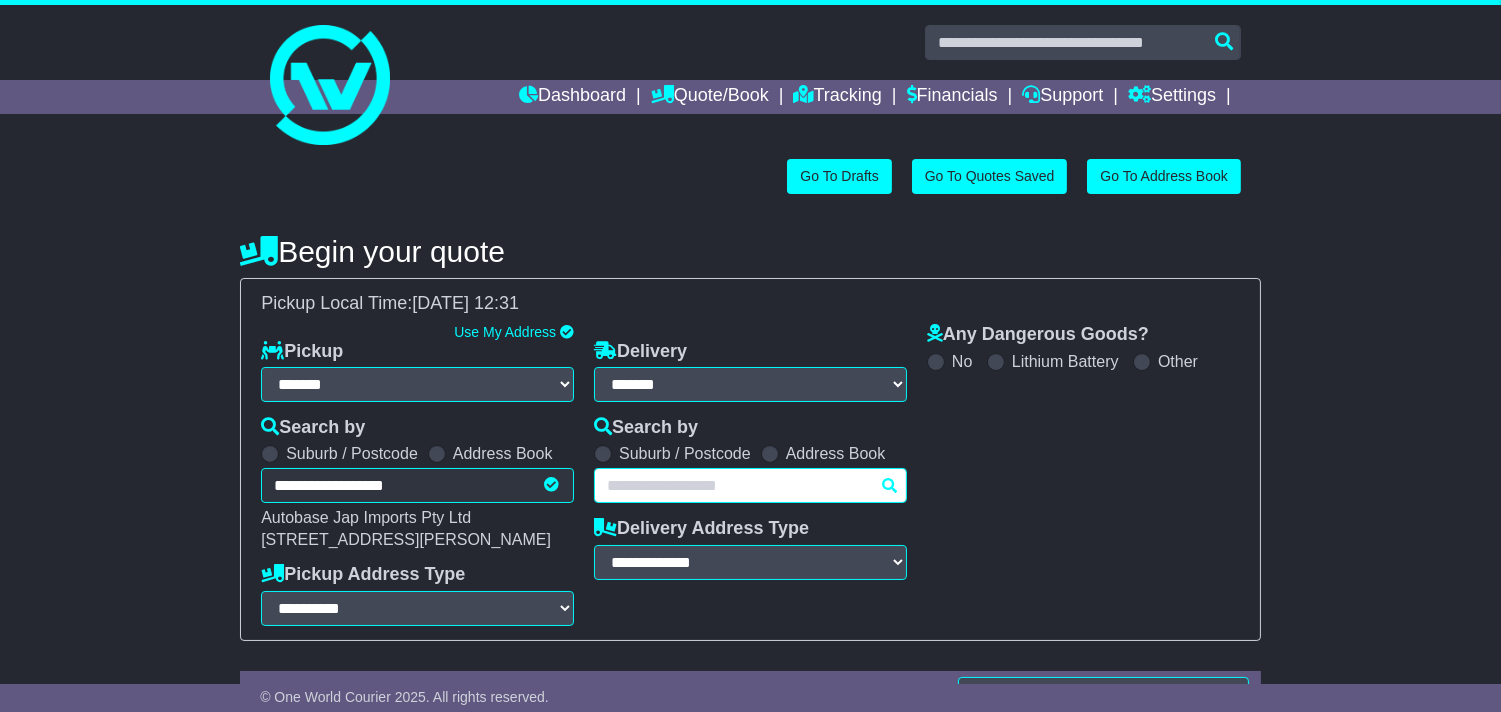 click at bounding box center (750, 485) 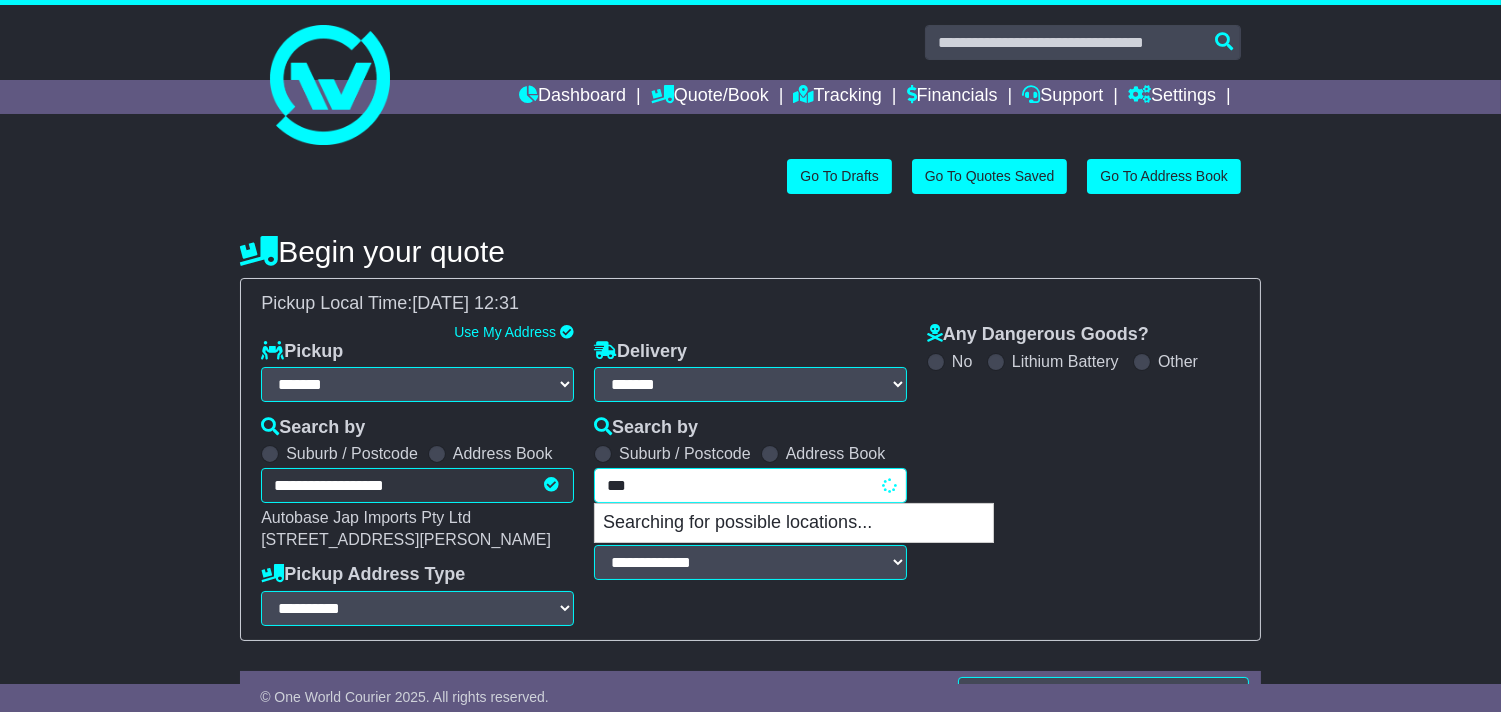 type on "****" 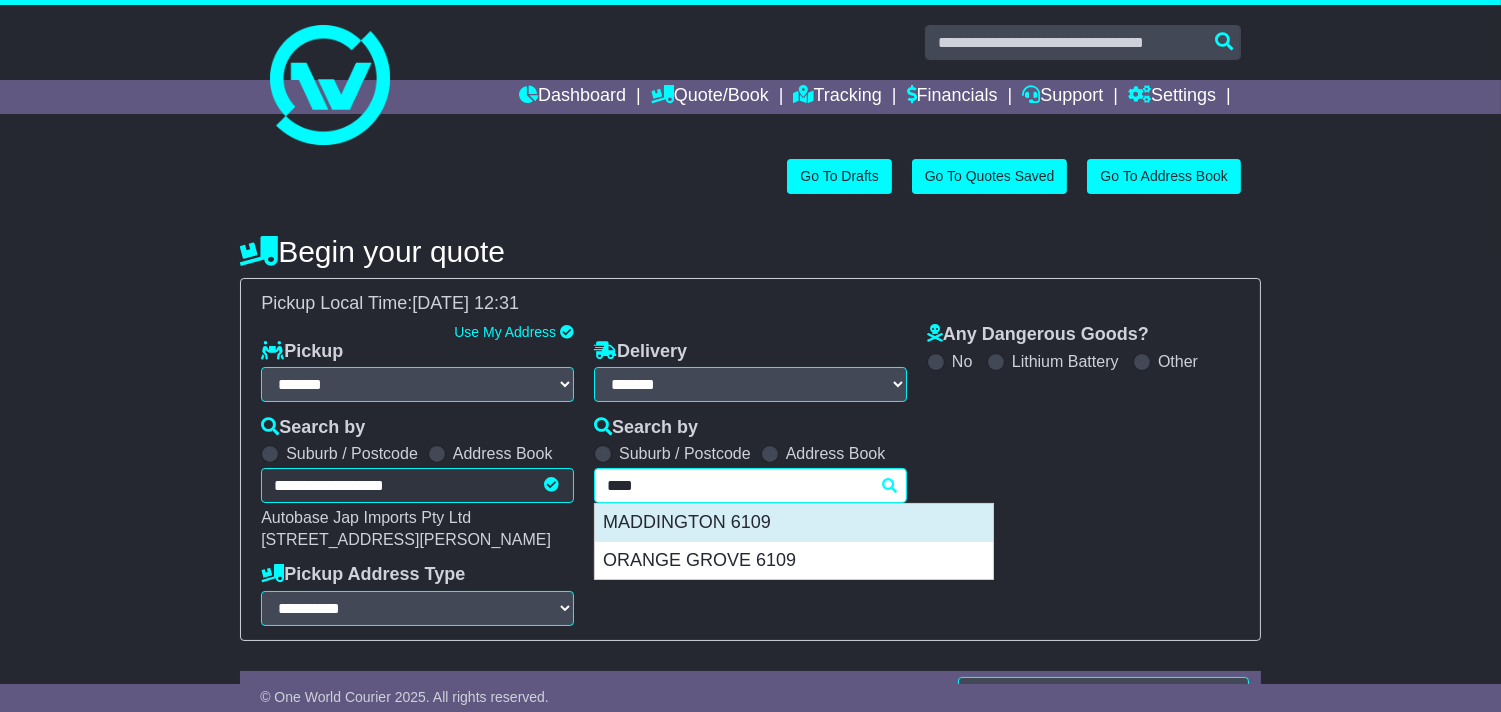 click on "MADDINGTON 6109" at bounding box center (794, 523) 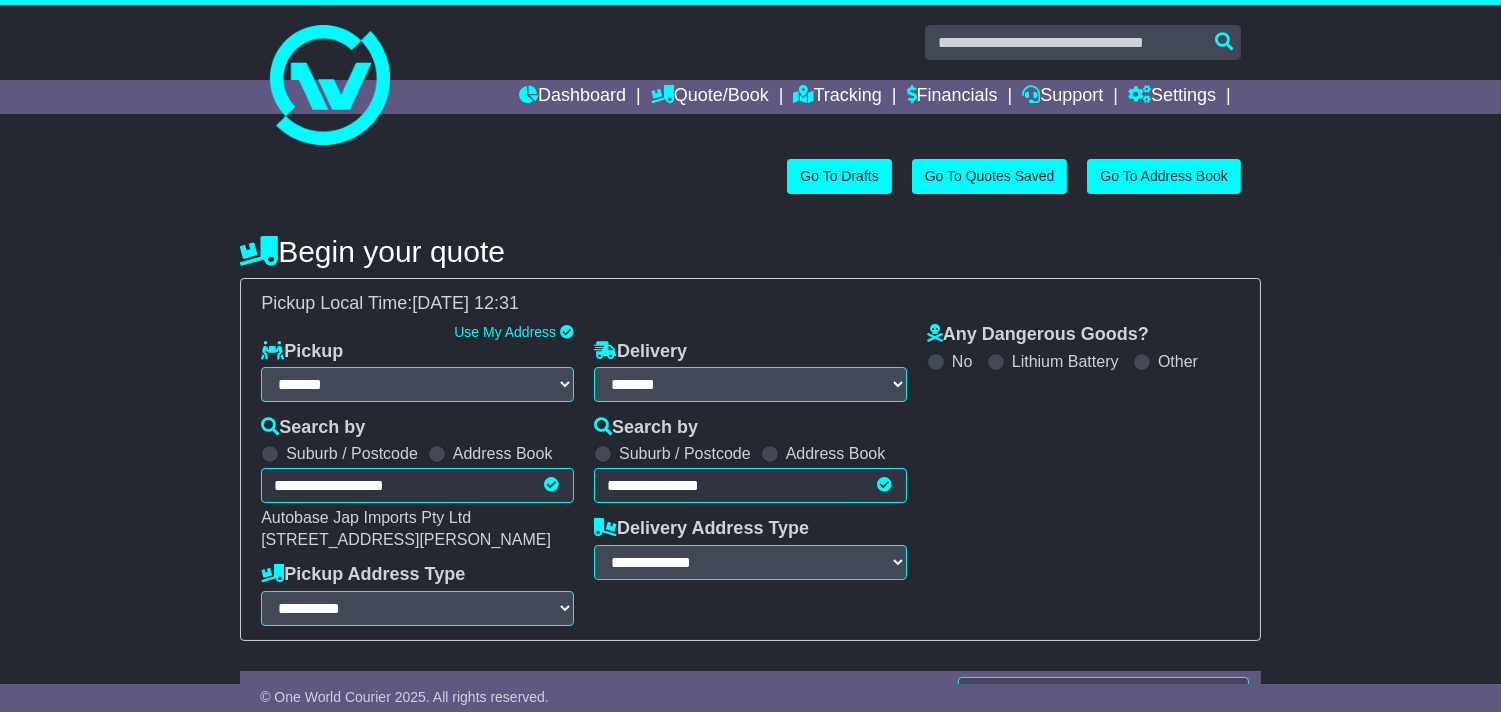 type on "**********" 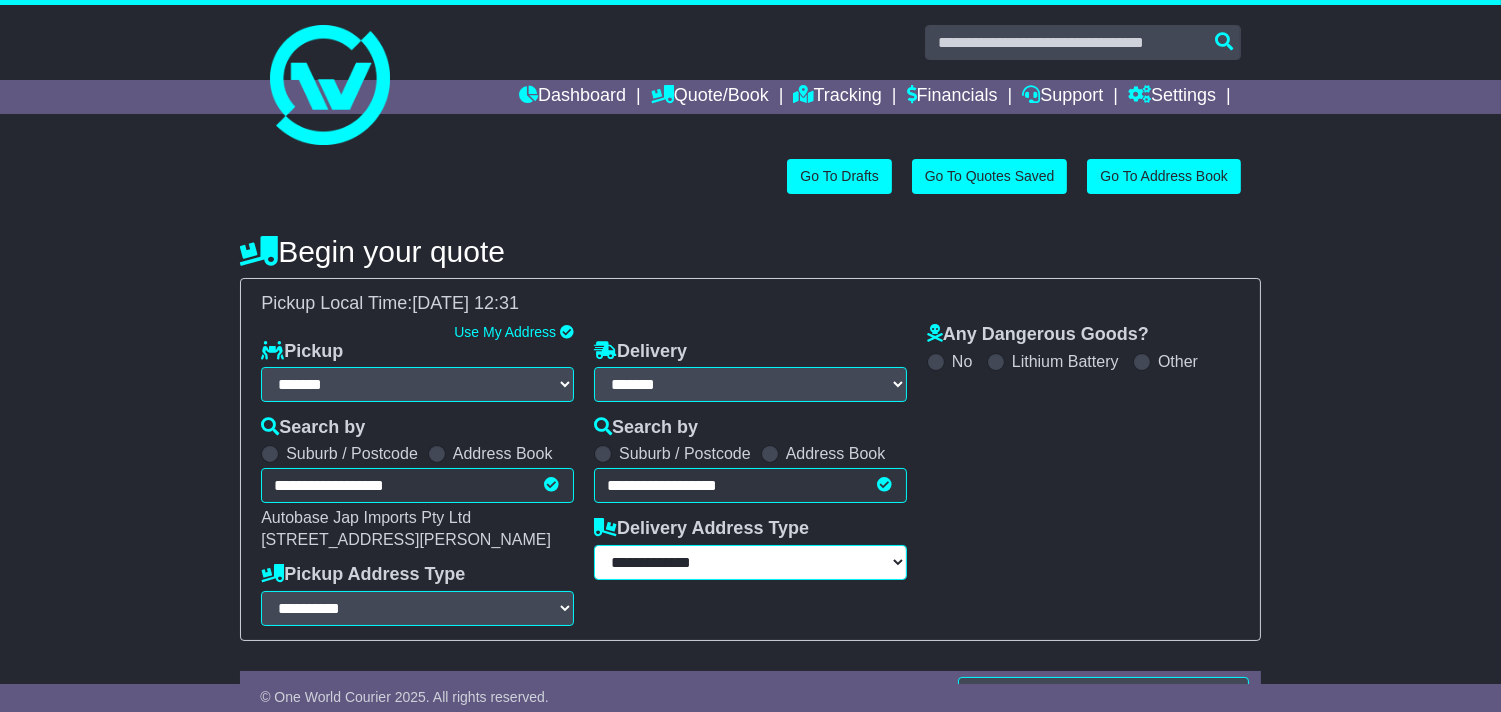 drag, startPoint x: 718, startPoint y: 555, endPoint x: 725, endPoint y: 578, distance: 24.04163 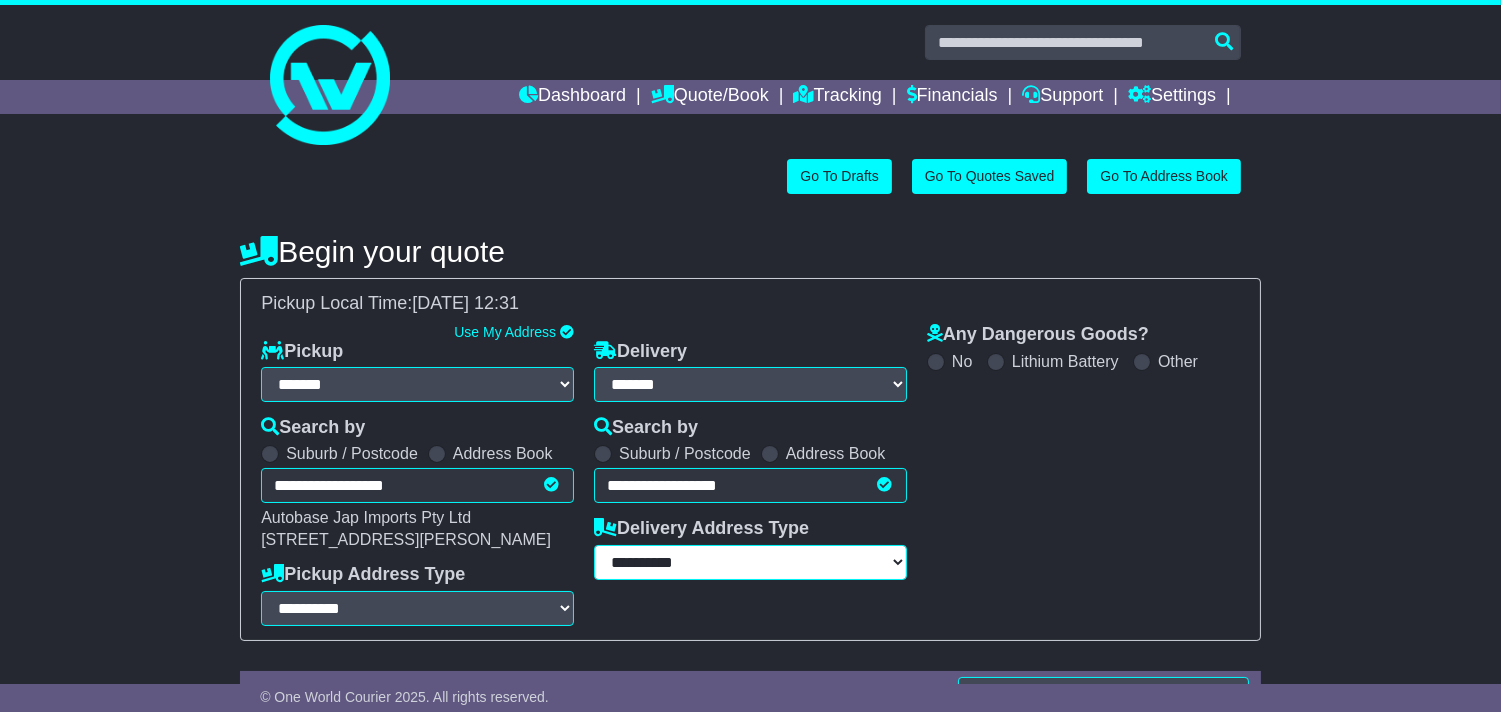 click on "**********" at bounding box center (750, 562) 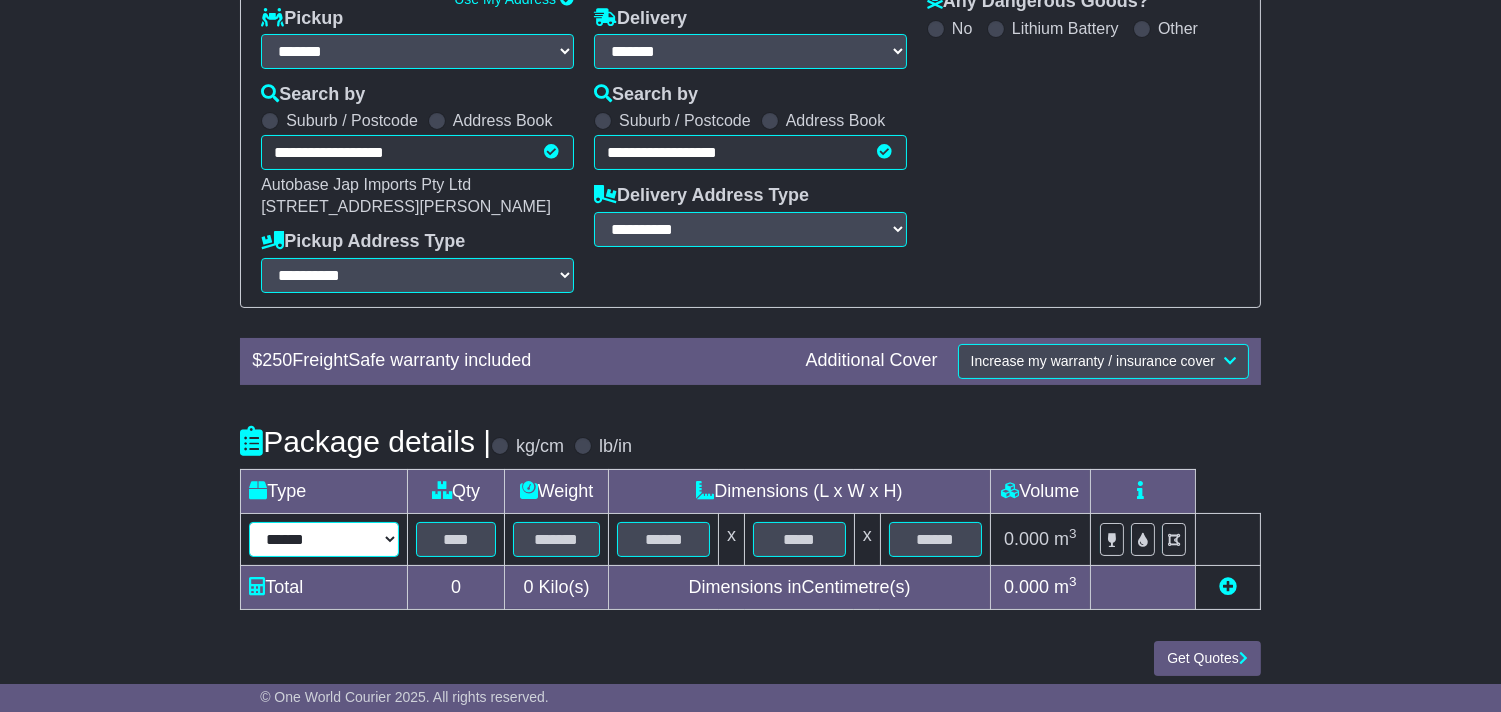 drag, startPoint x: 371, startPoint y: 538, endPoint x: 368, endPoint y: 514, distance: 24.186773 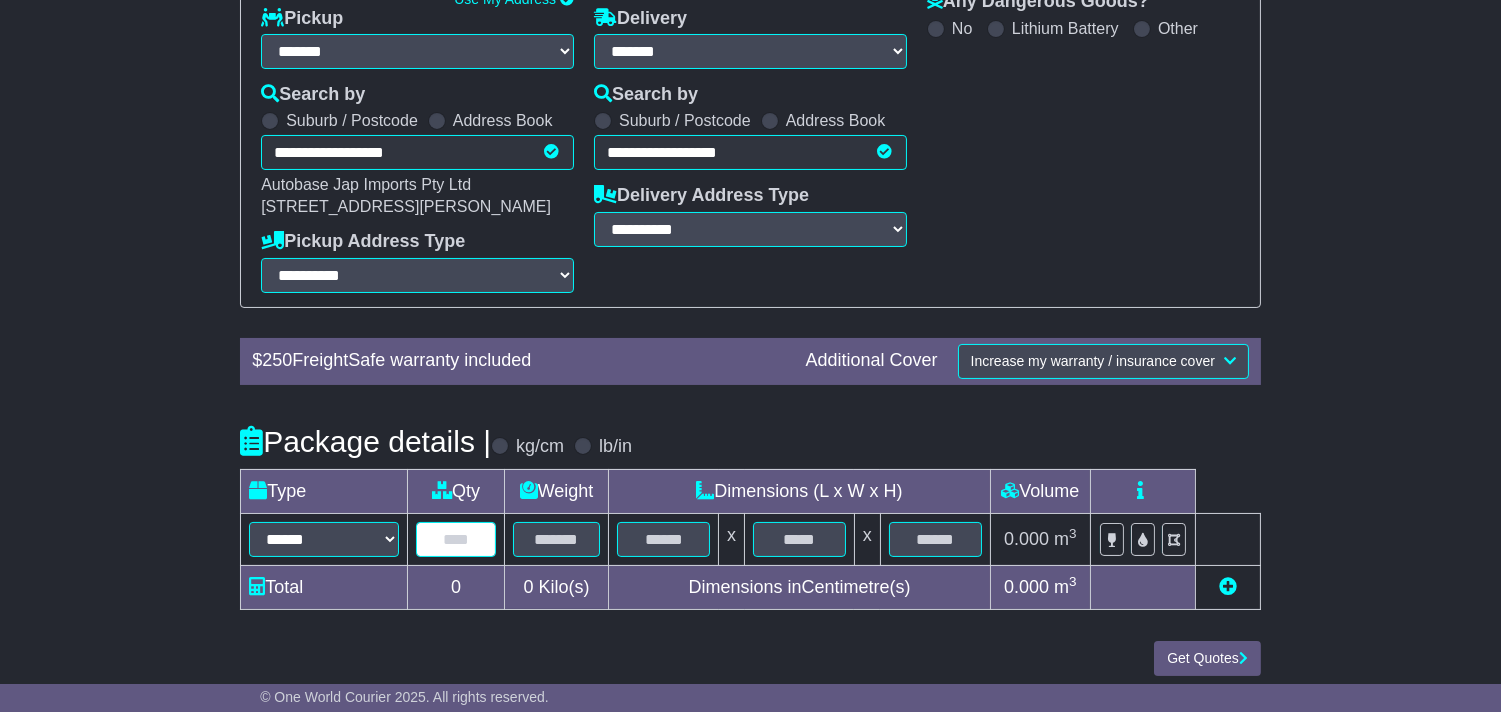 click at bounding box center [456, 539] 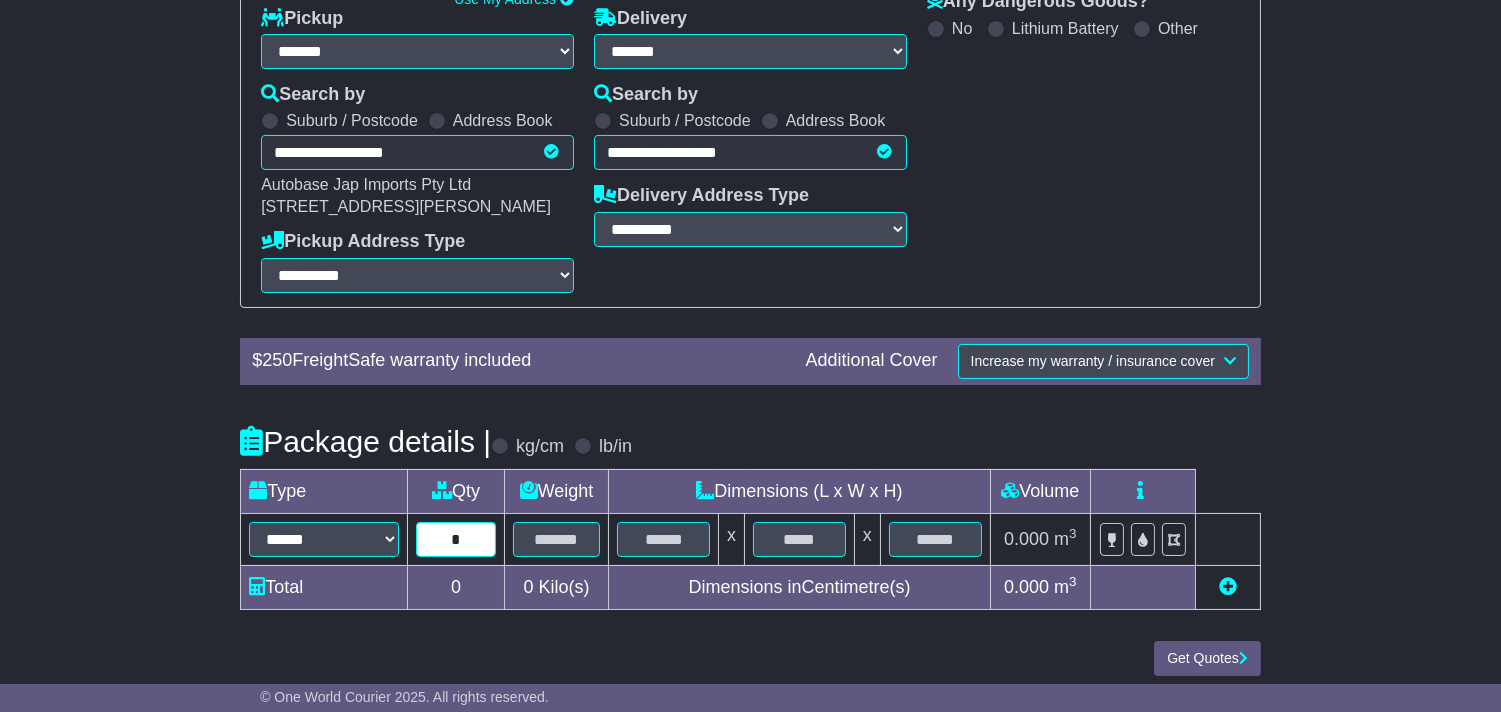 type on "*" 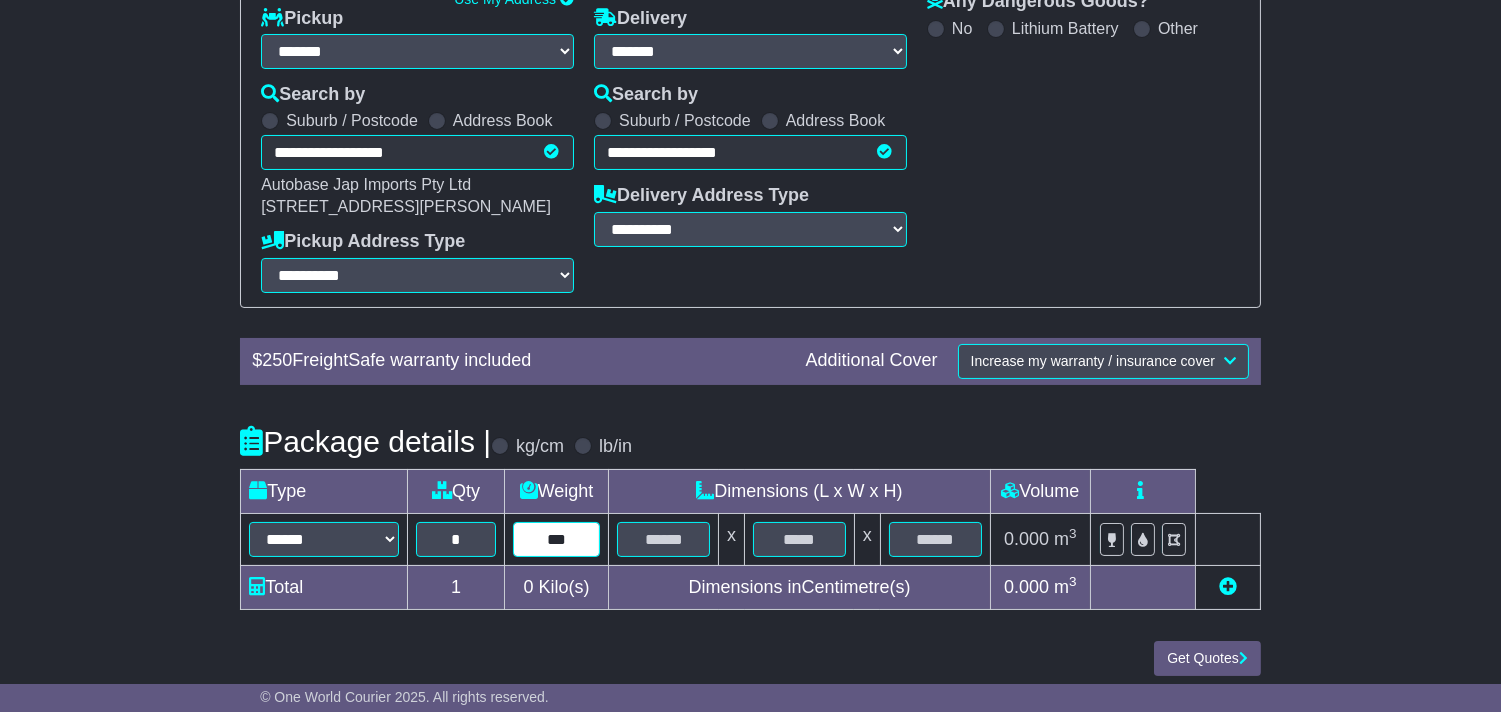 type on "***" 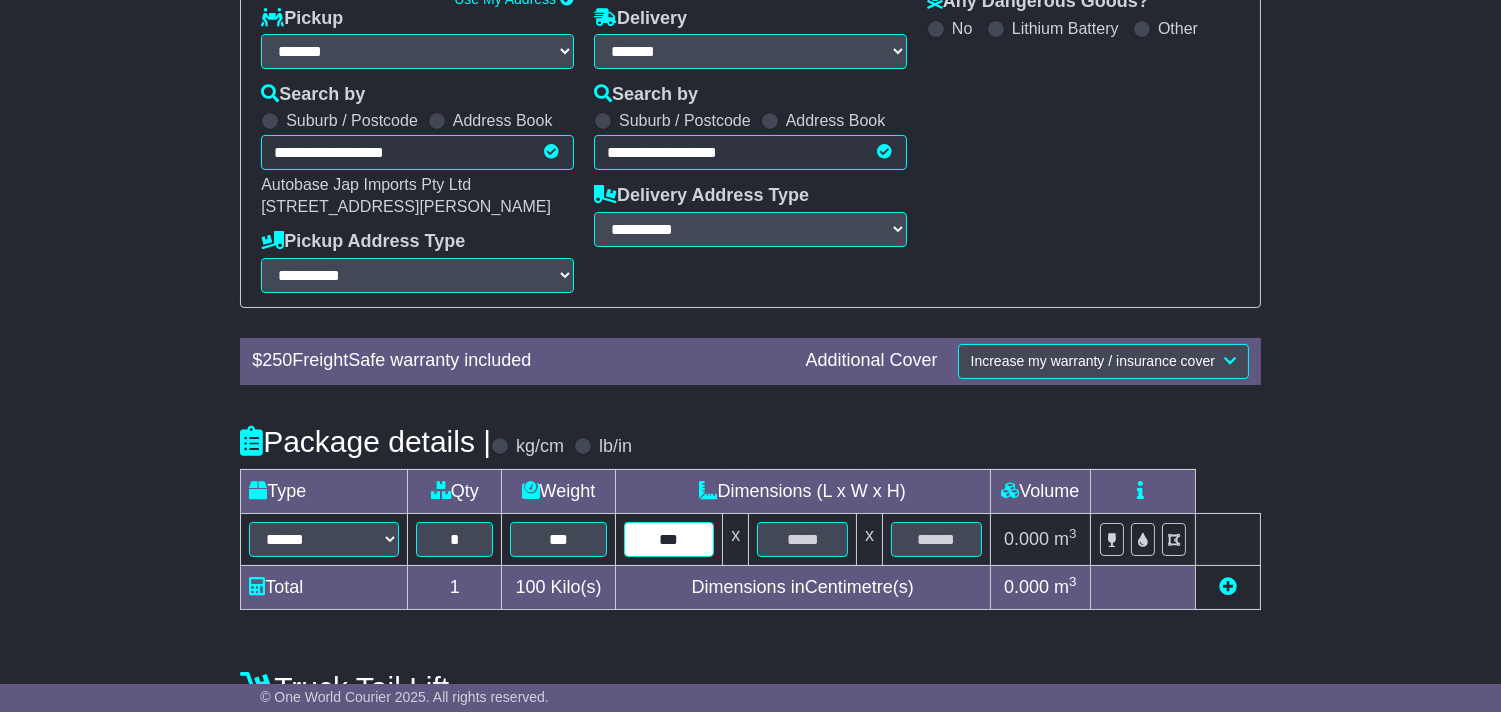 type on "***" 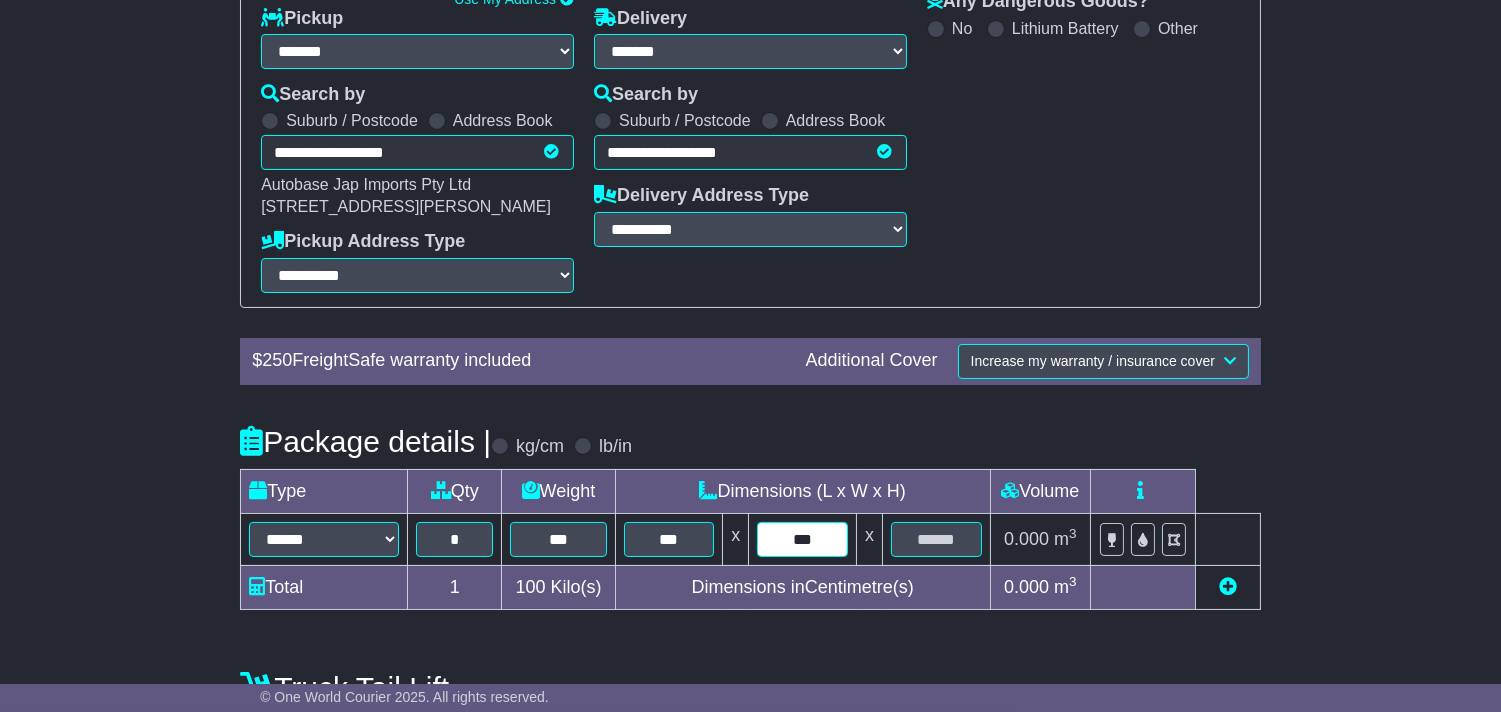 type on "***" 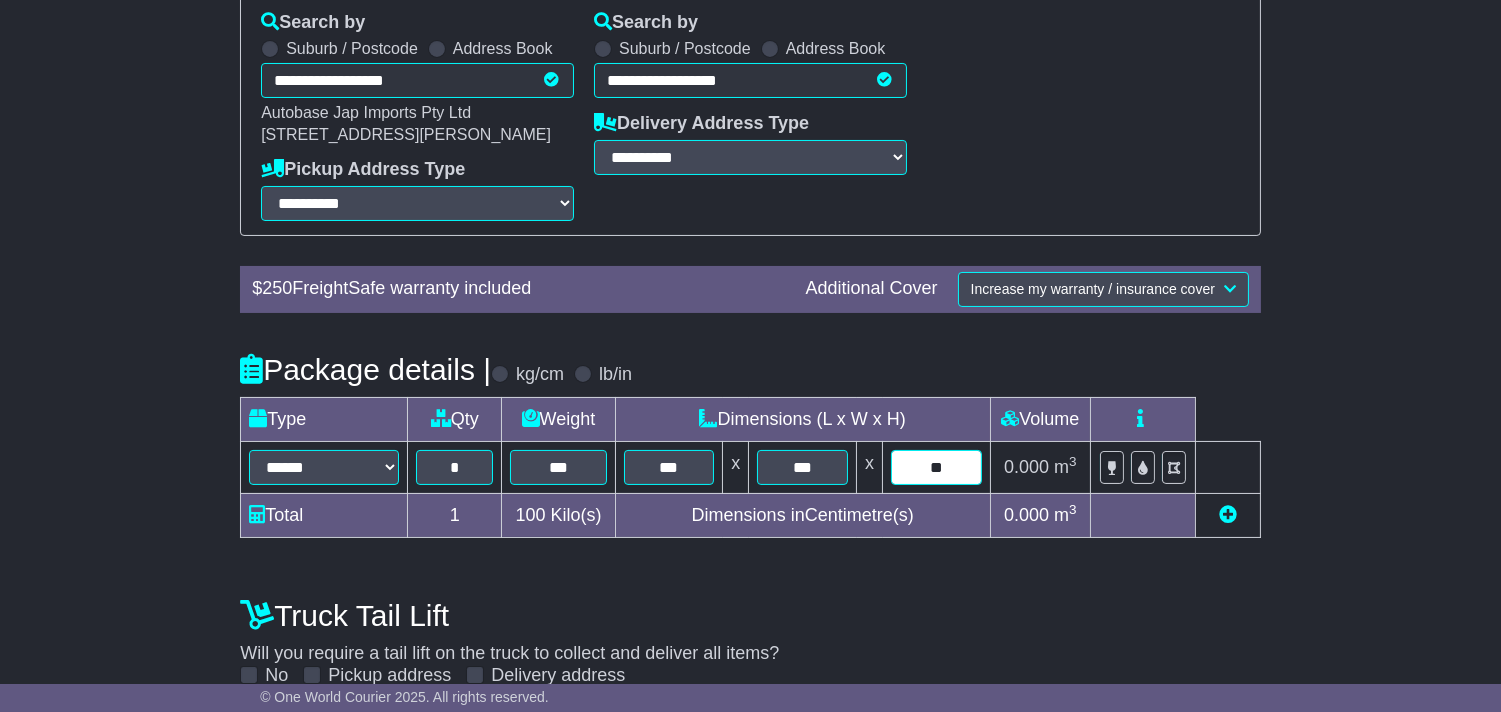 scroll, scrollTop: 475, scrollLeft: 0, axis: vertical 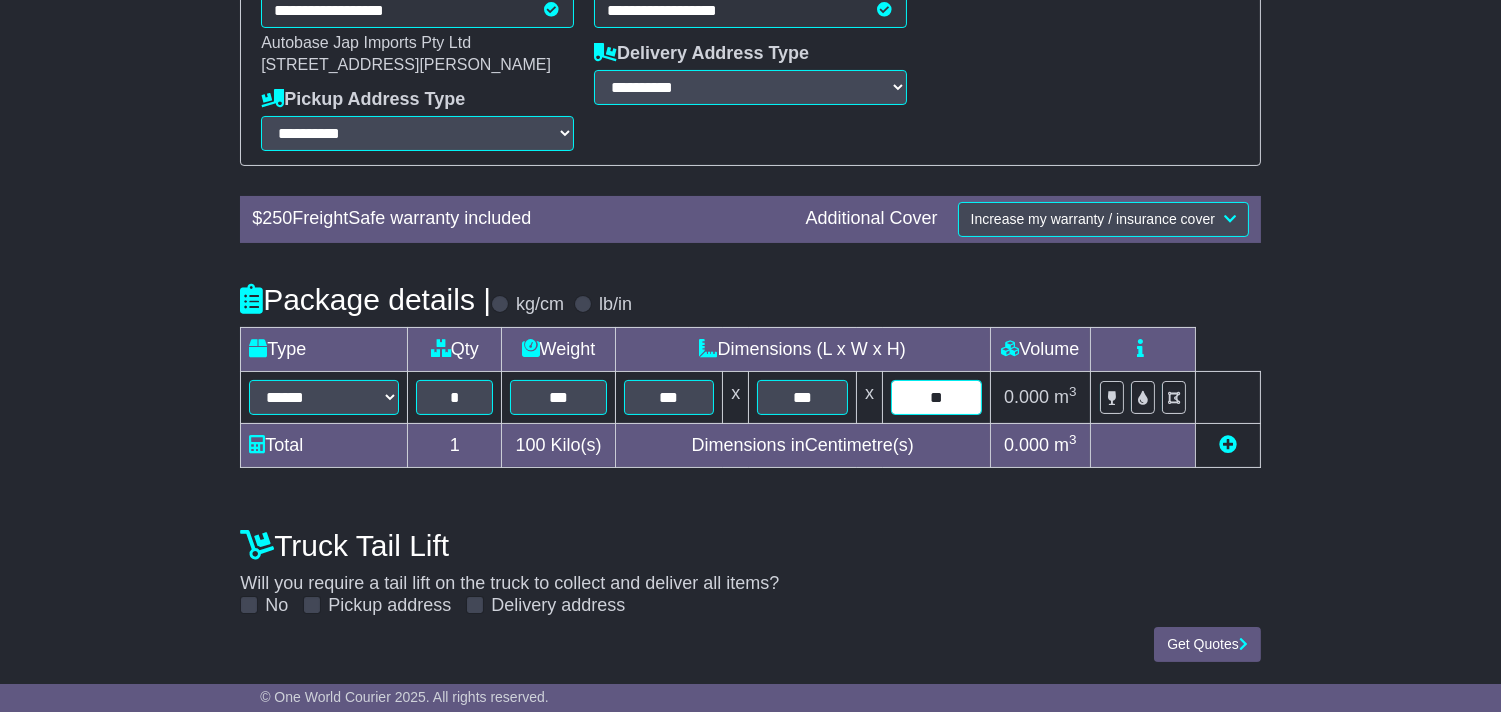 type on "**" 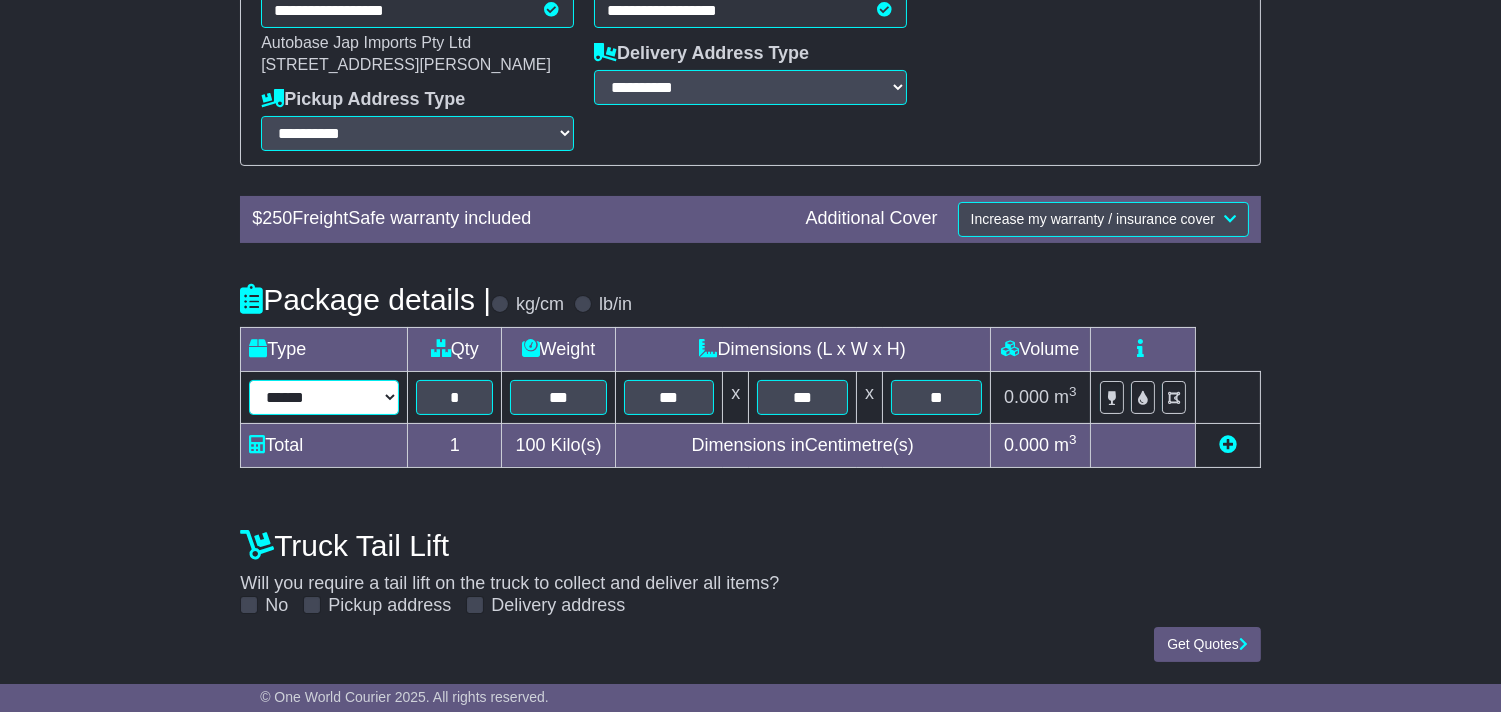 click on "****** ****** *** ******** ***** **** **** ****** *** *******" at bounding box center [324, 397] 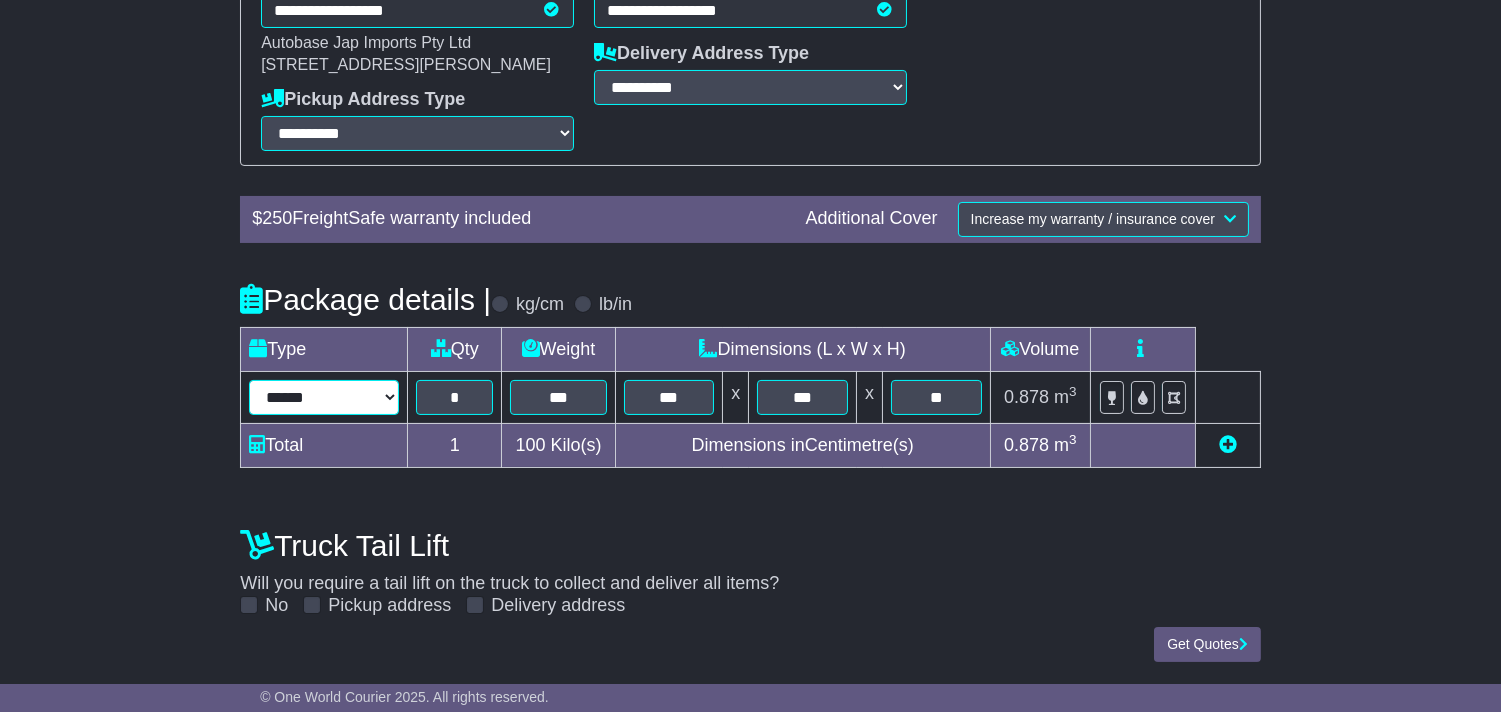select on "****" 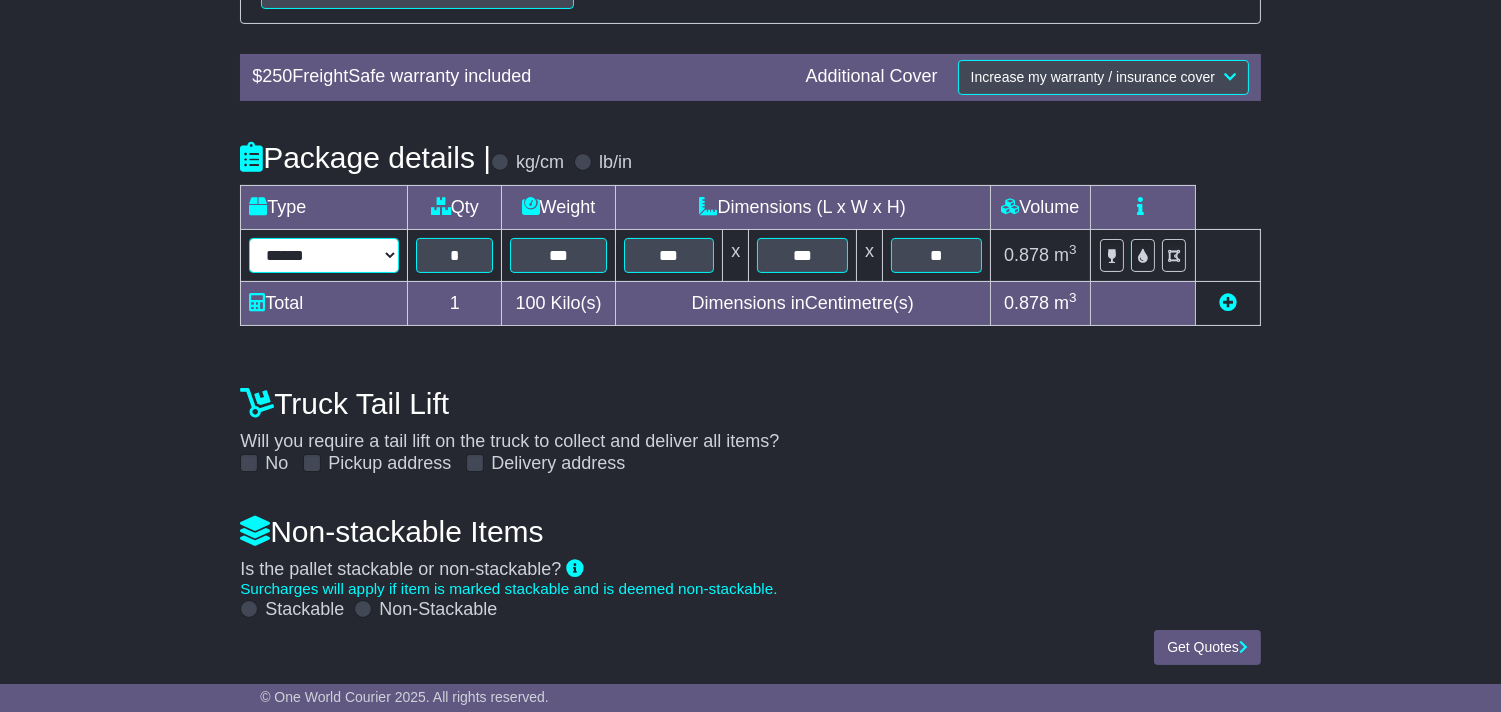 scroll, scrollTop: 621, scrollLeft: 0, axis: vertical 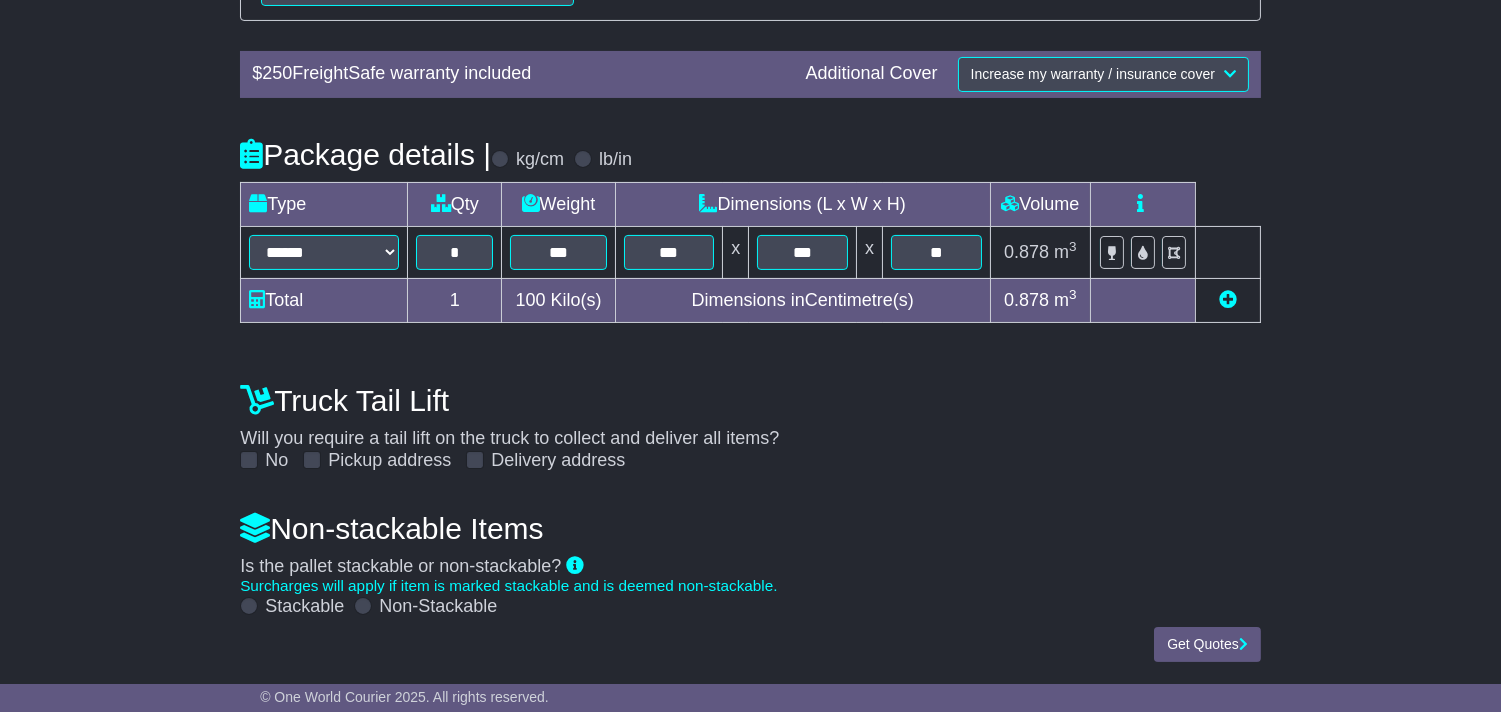 click on "Stackable" at bounding box center [304, 607] 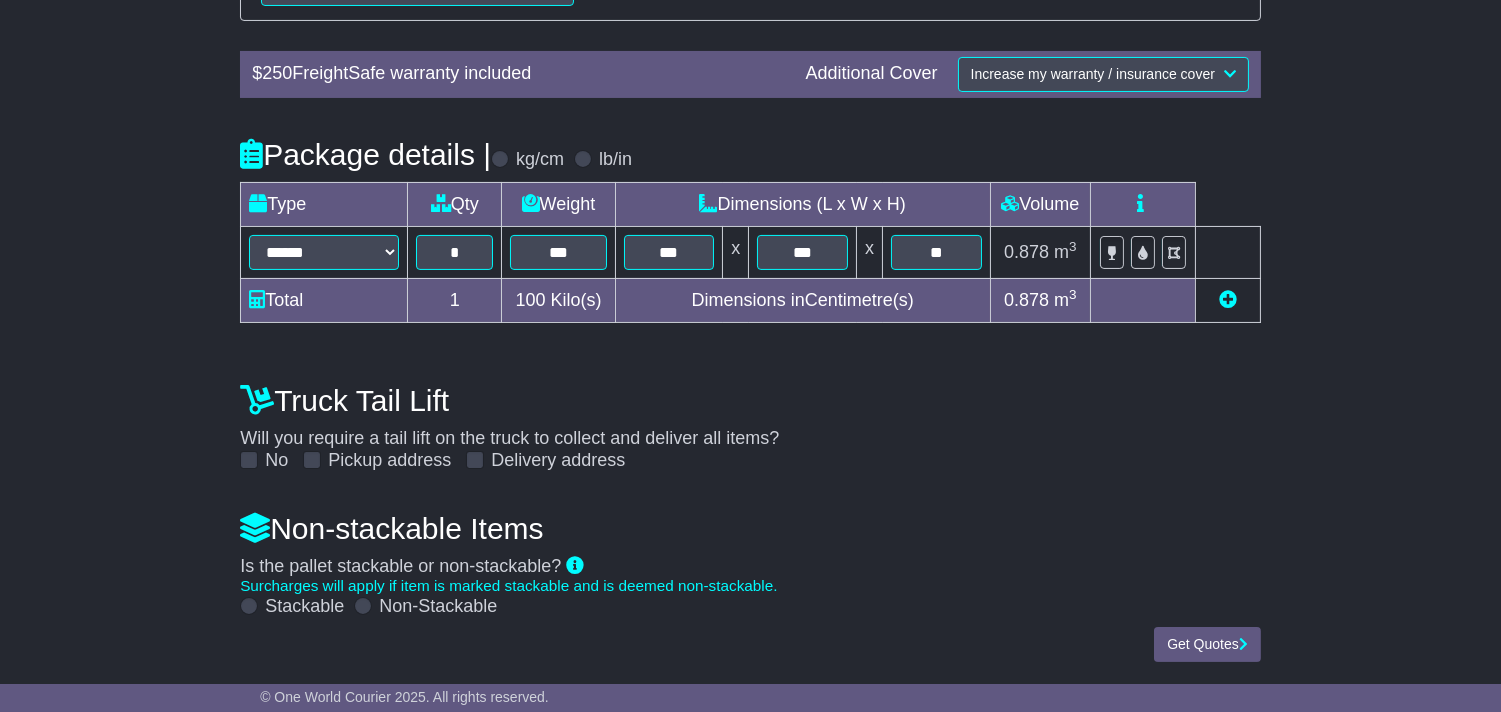 click on "Non-Stackable" at bounding box center [438, 607] 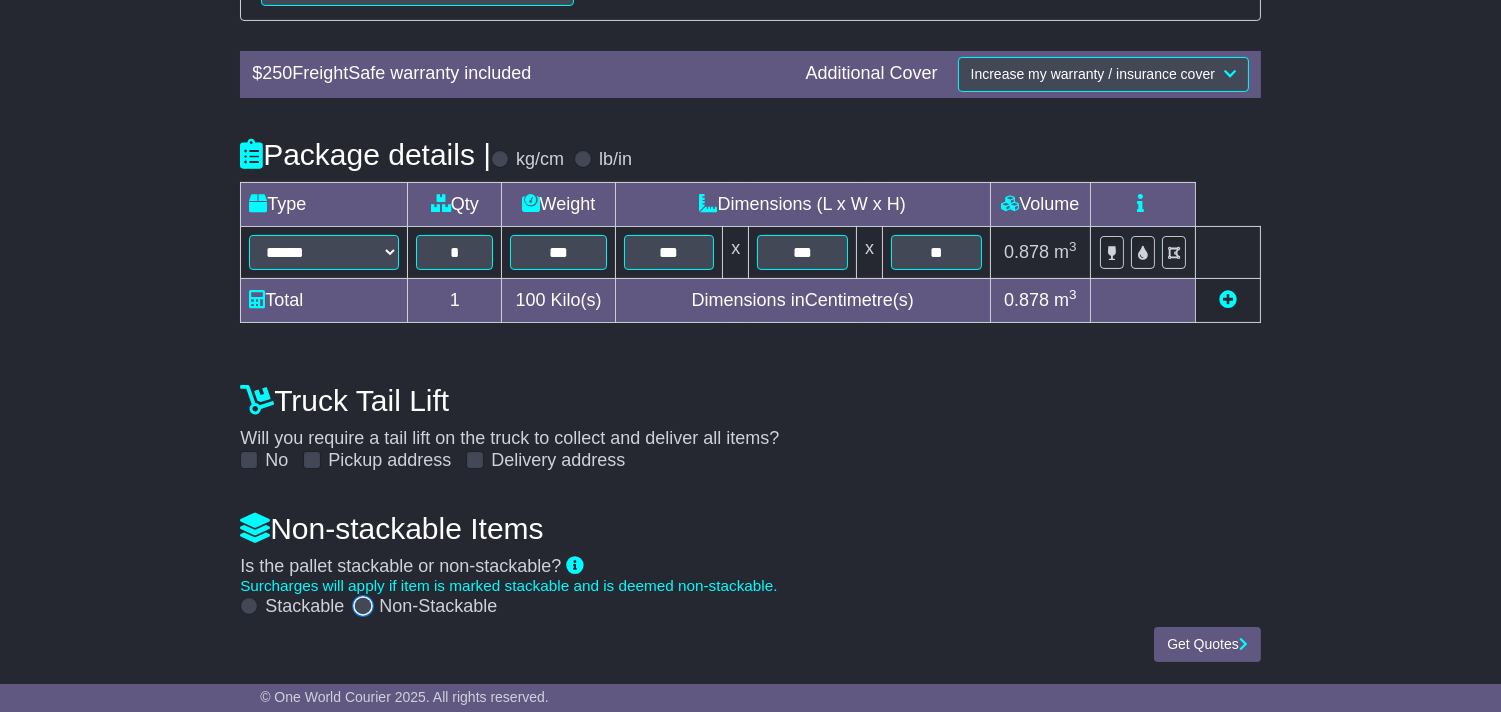 scroll, scrollTop: 602, scrollLeft: 0, axis: vertical 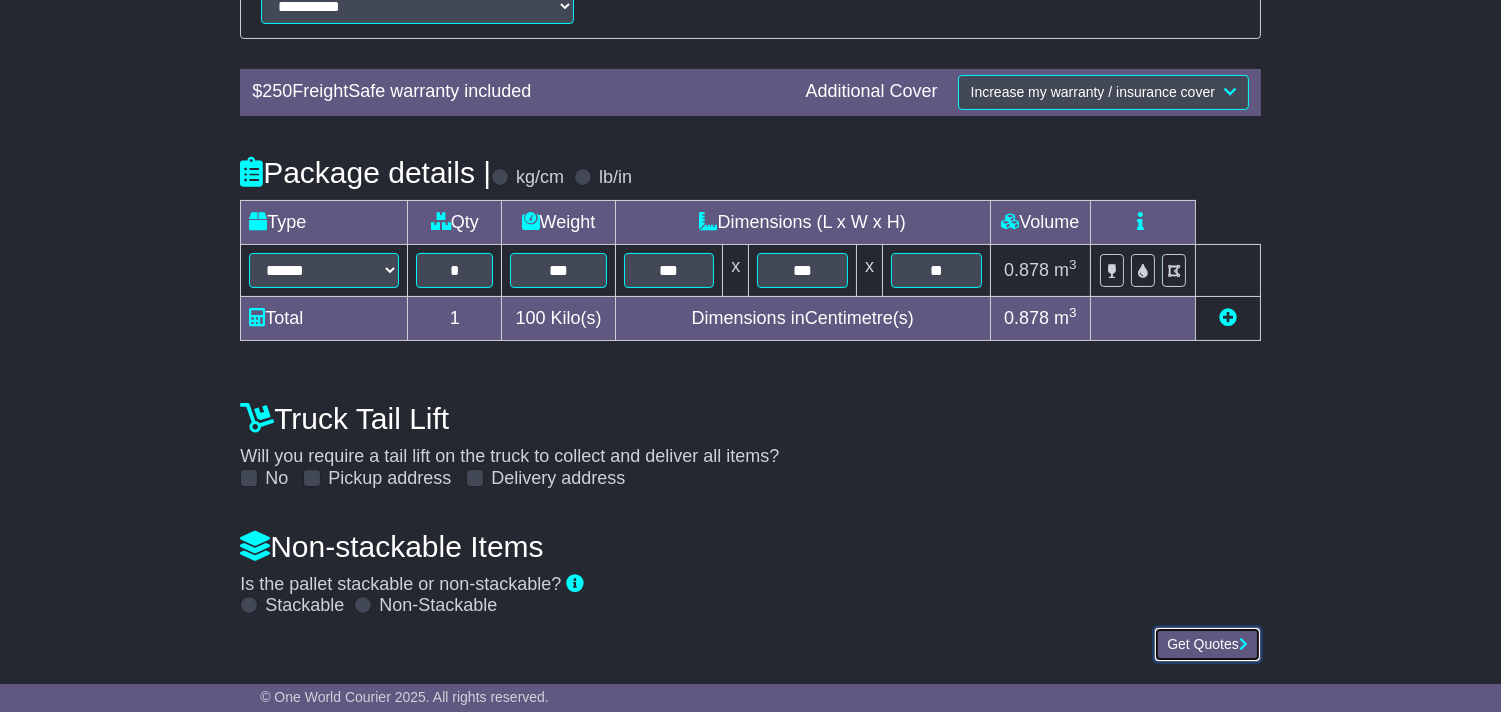 click on "Get Quotes" at bounding box center [1207, 644] 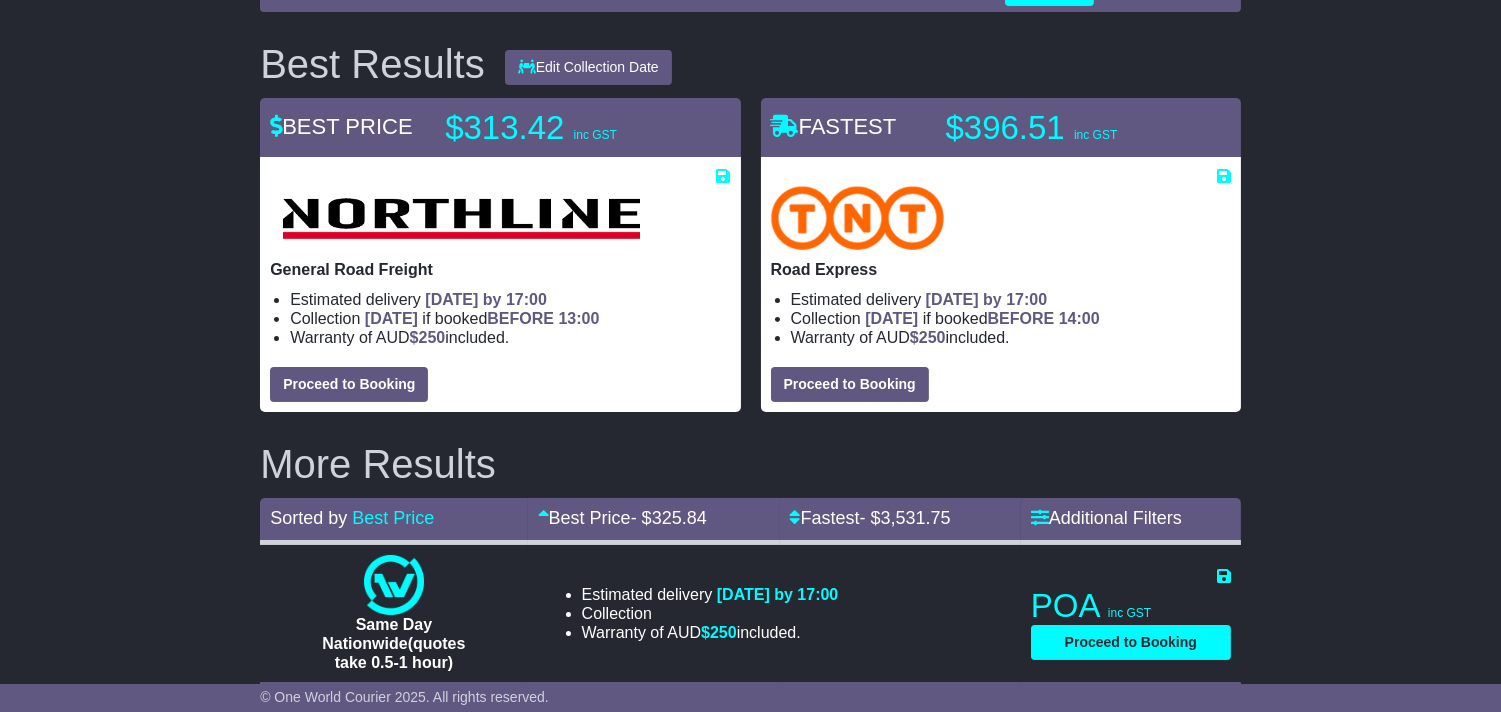 scroll, scrollTop: 143, scrollLeft: 0, axis: vertical 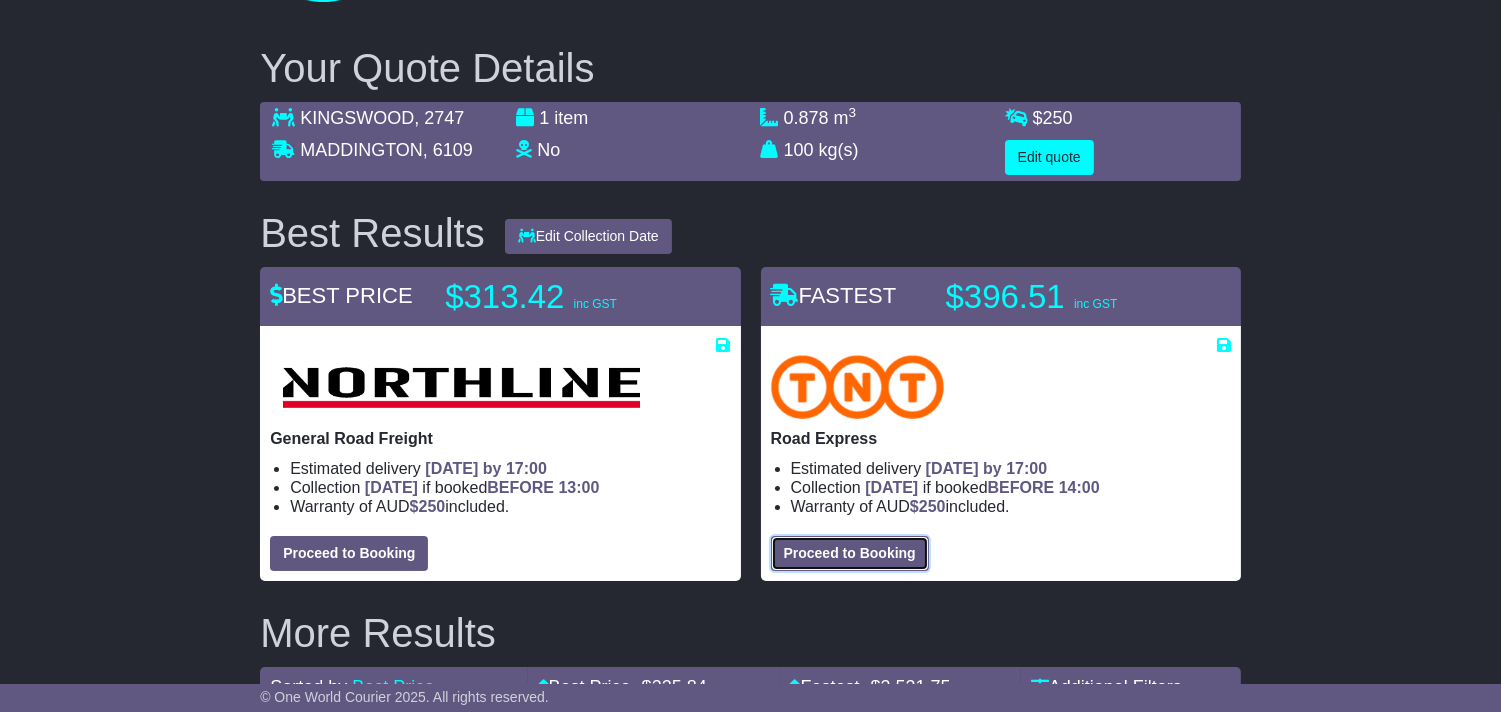 click on "Proceed to Booking" at bounding box center (850, 553) 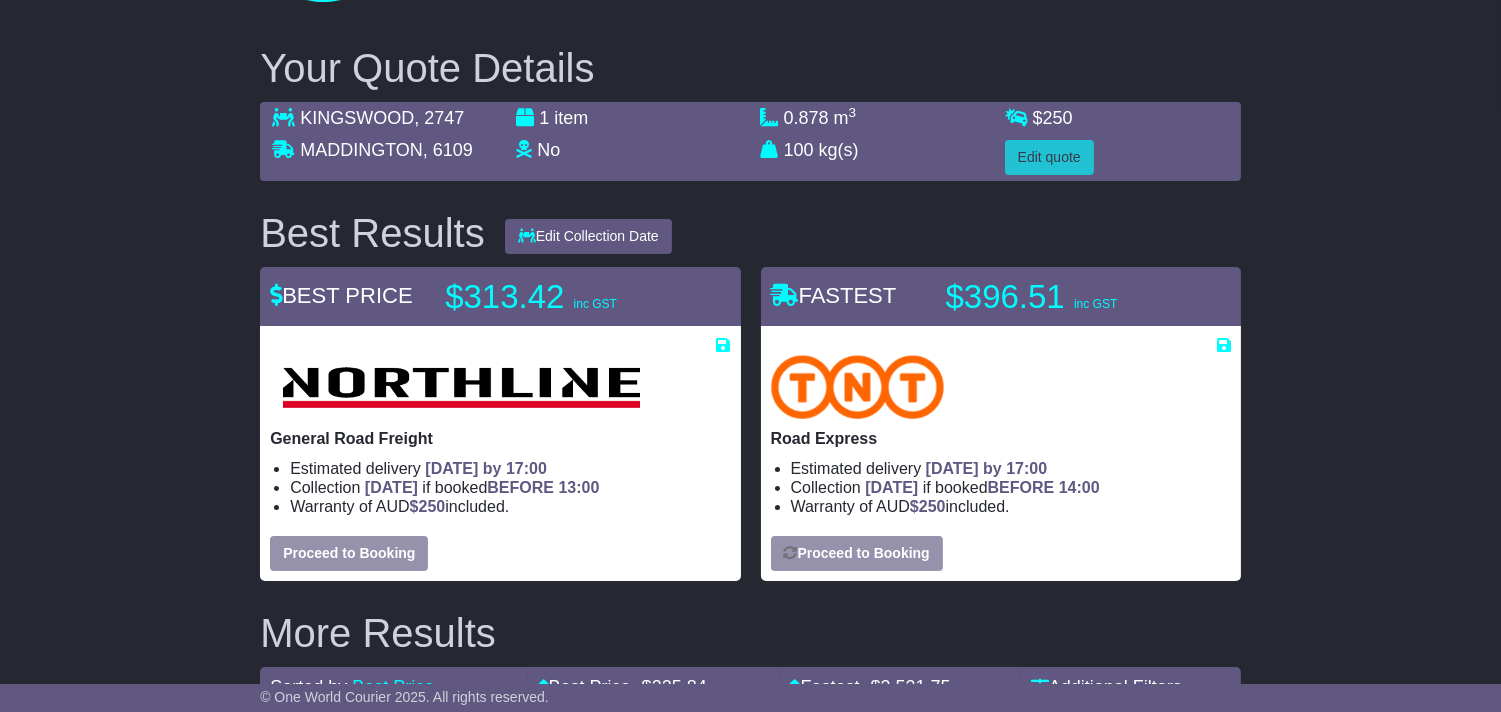 select on "****" 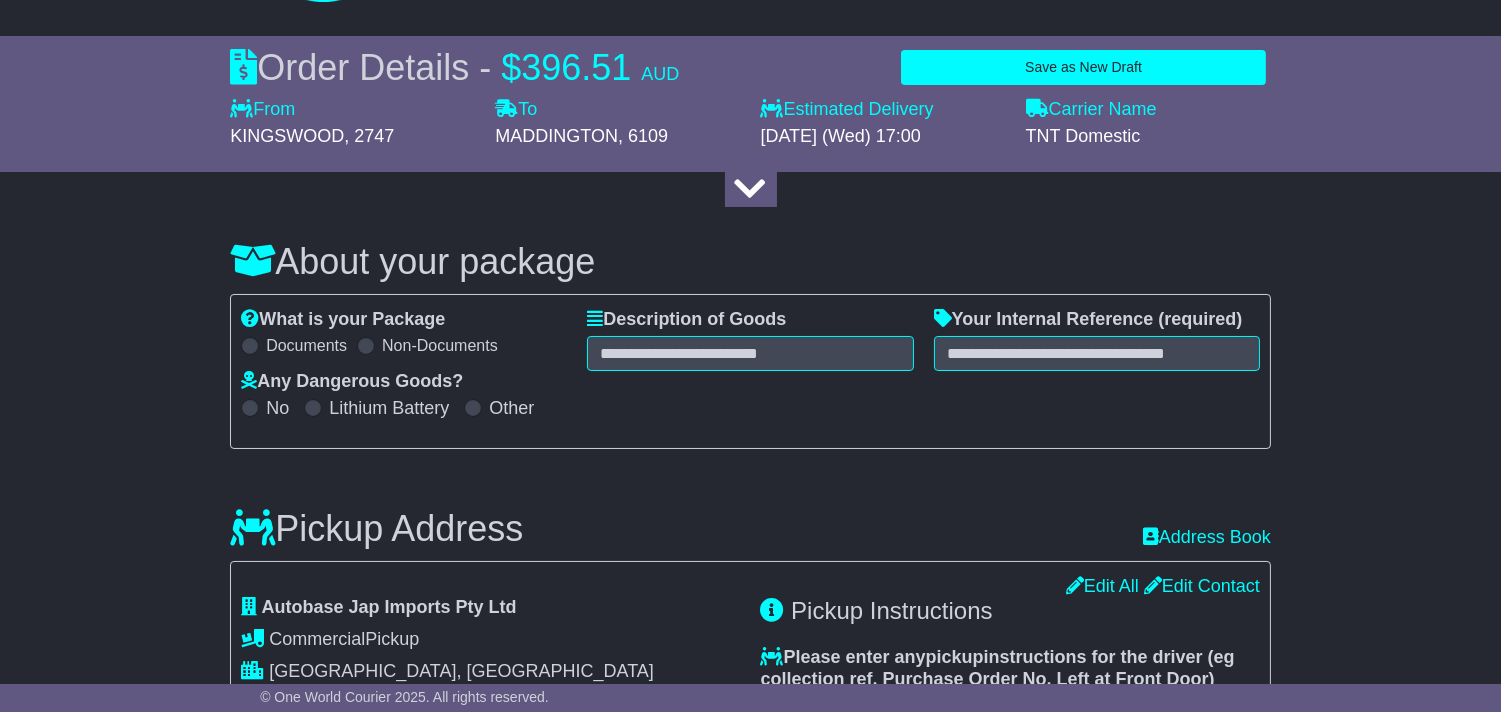 select 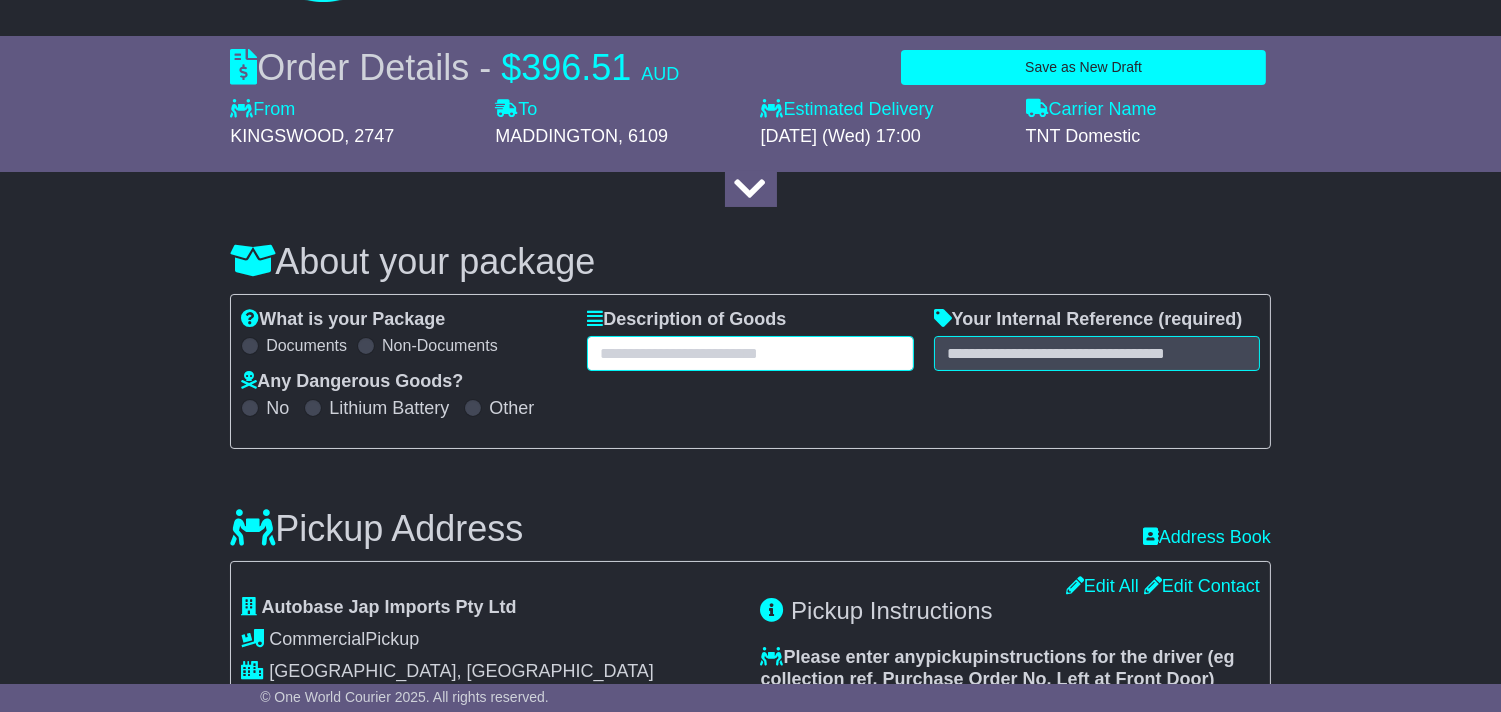 click at bounding box center (750, 353) 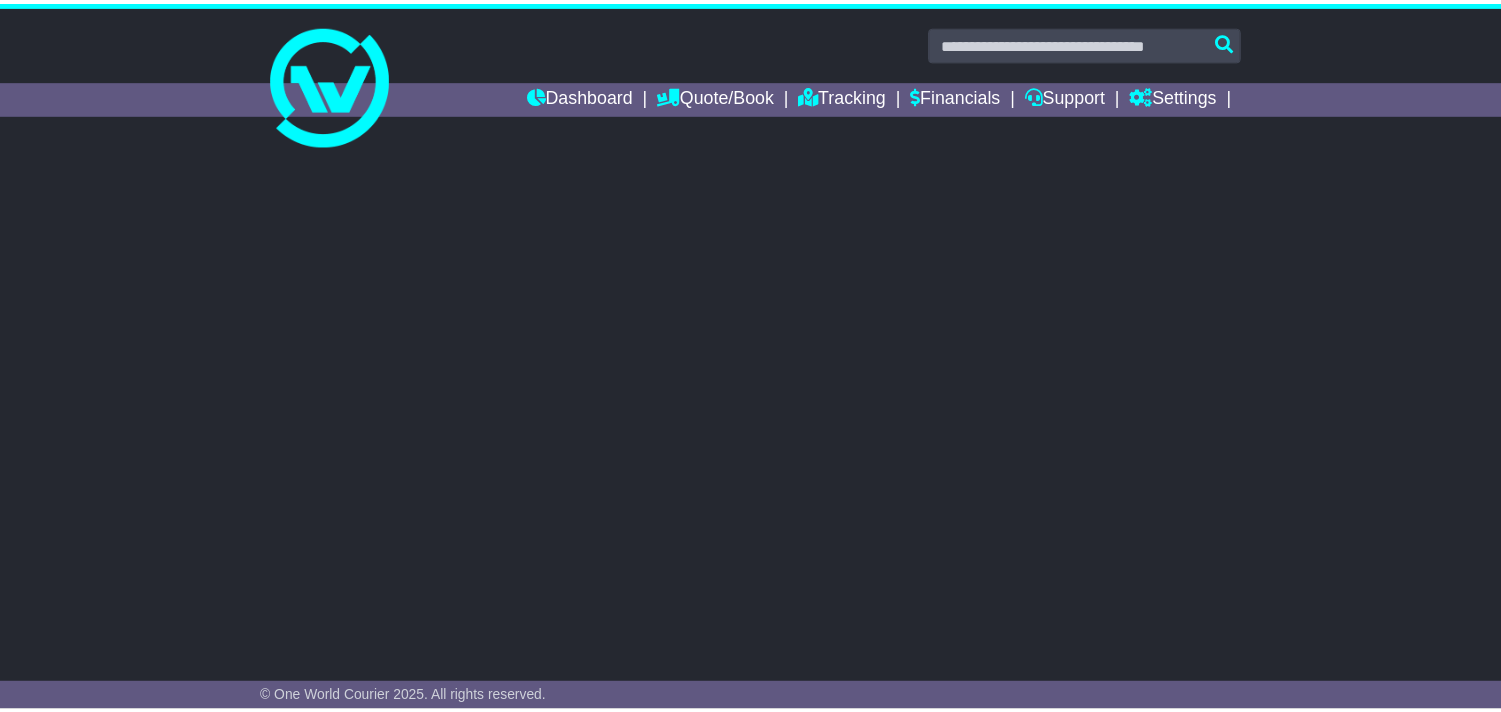 scroll, scrollTop: 0, scrollLeft: 0, axis: both 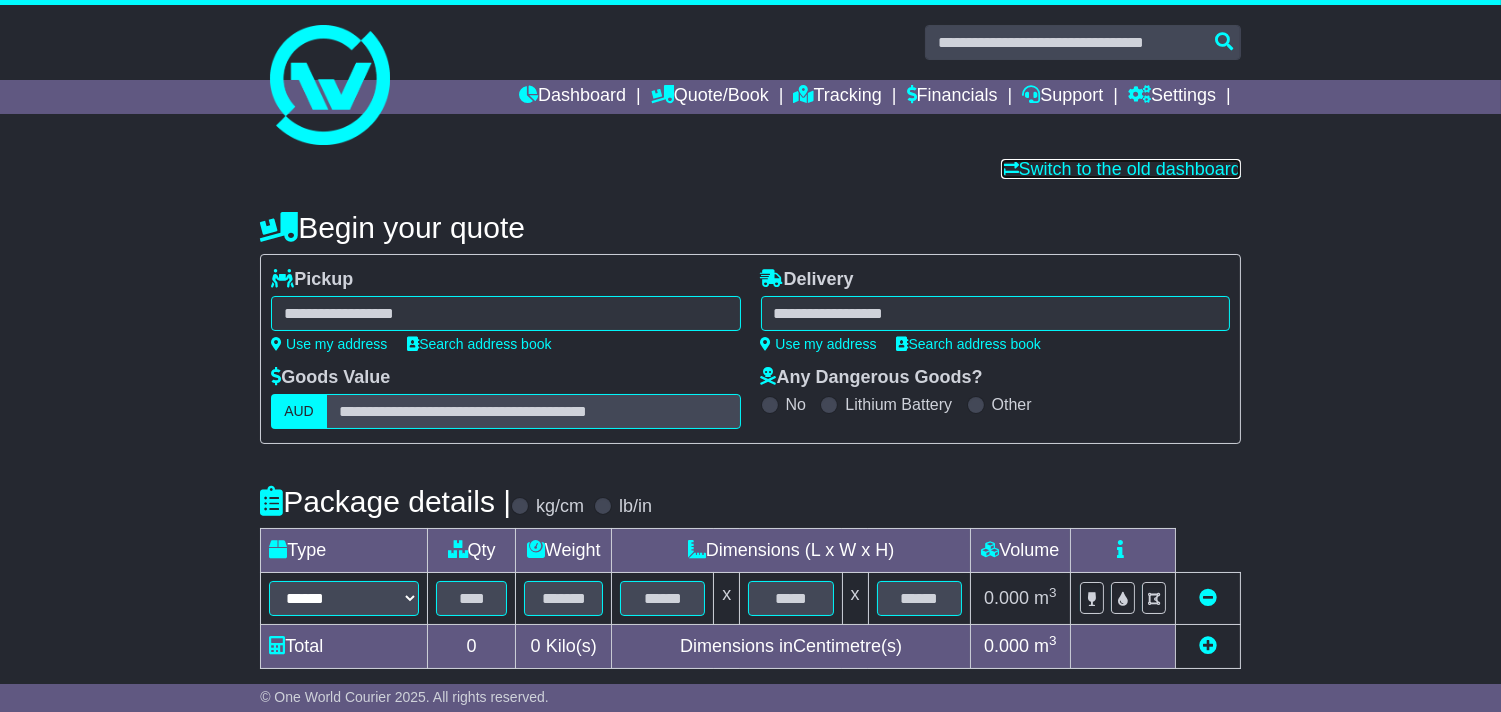 click on "Switch to the old dashboard" at bounding box center [1121, 169] 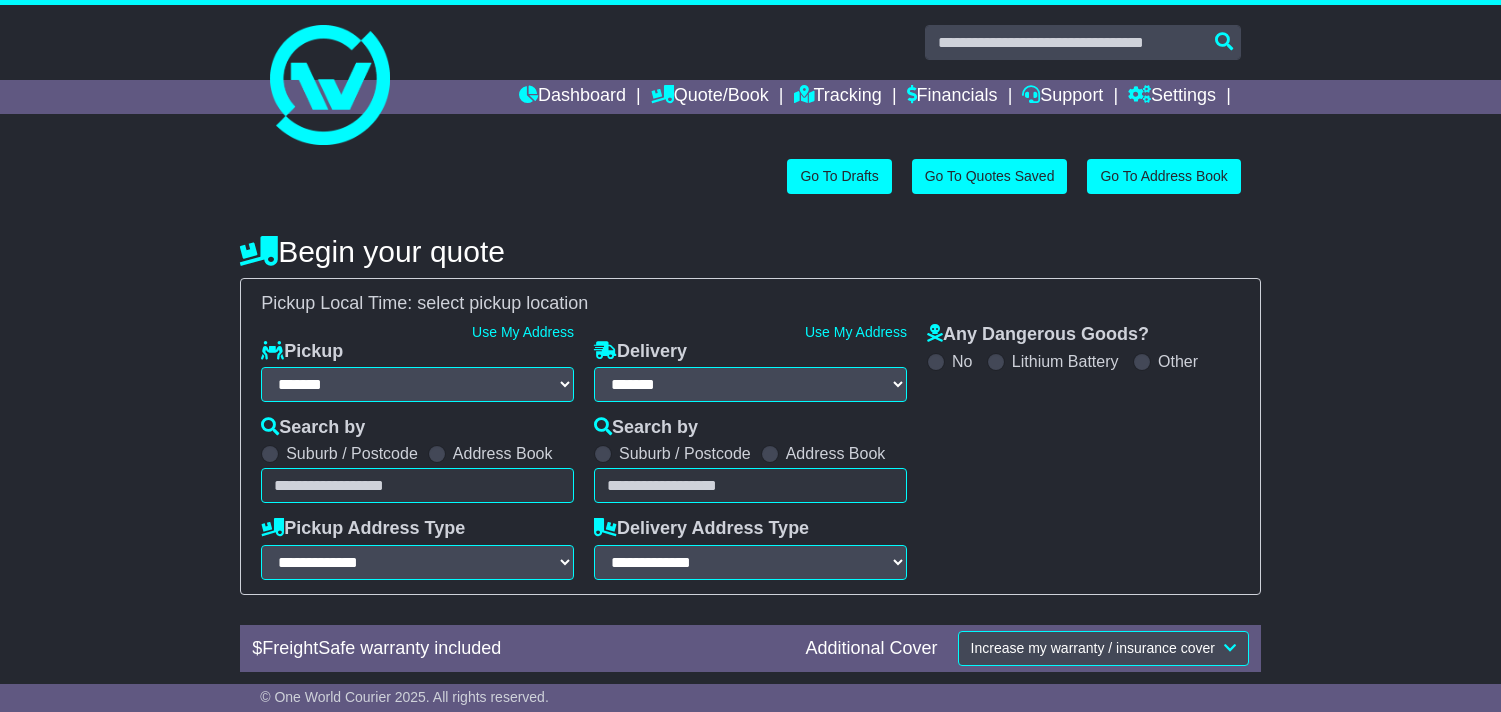 select on "**" 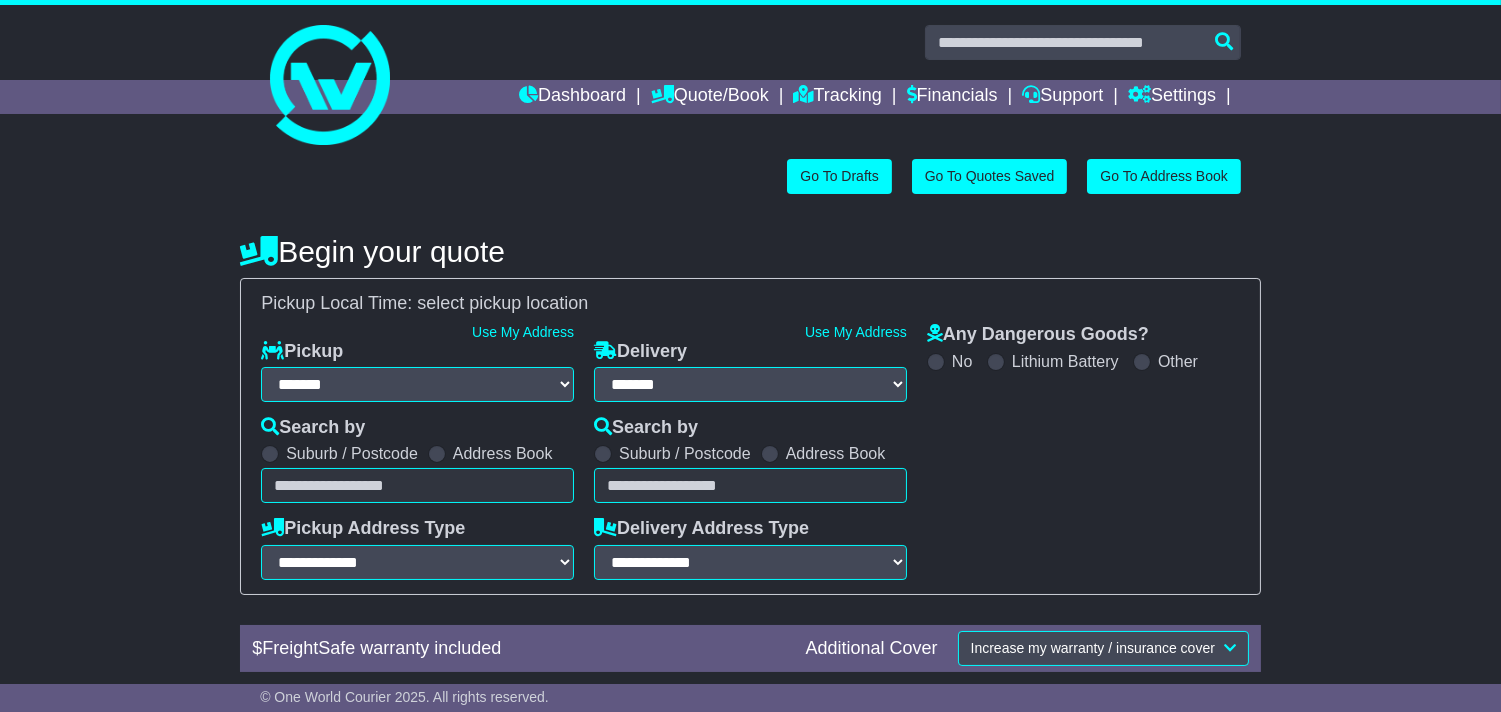 click on "Use My Address" at bounding box center [523, 332] 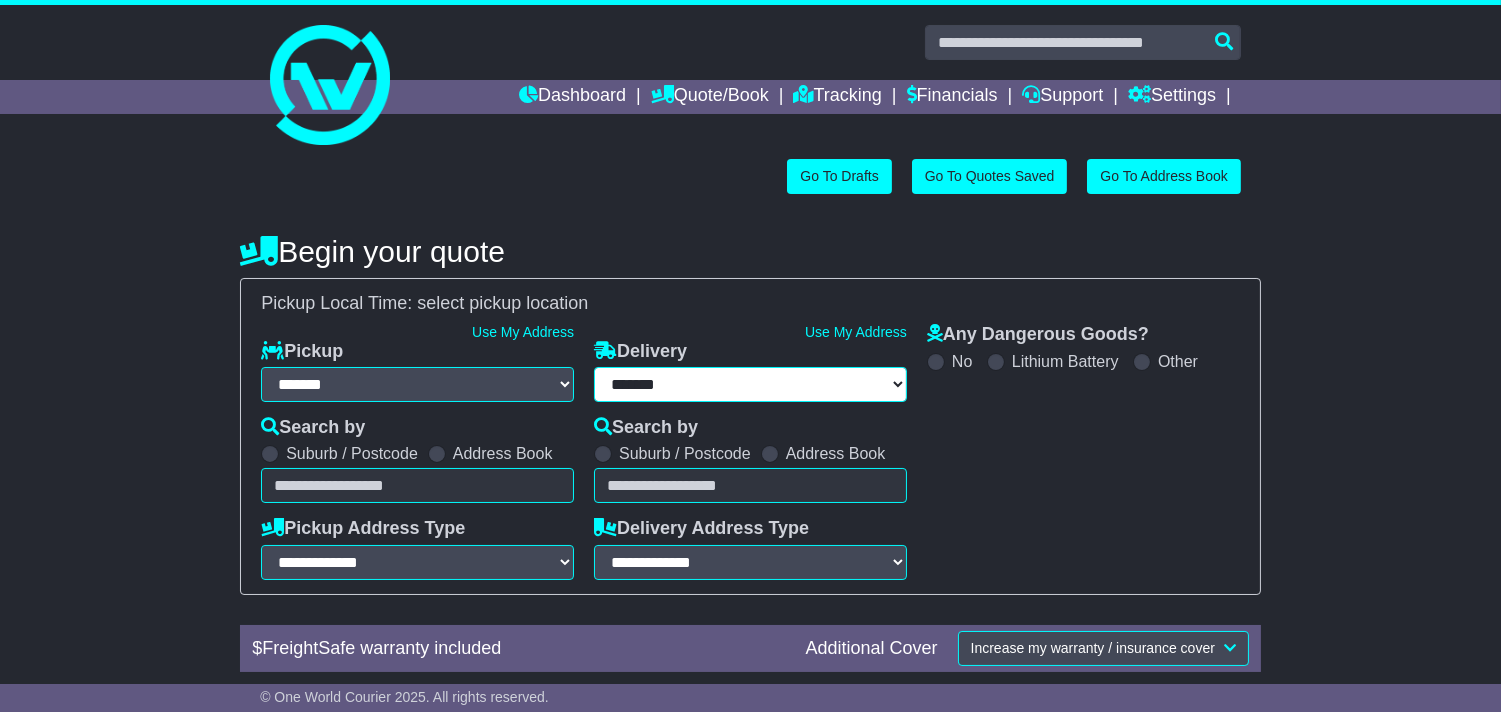 type on "**********" 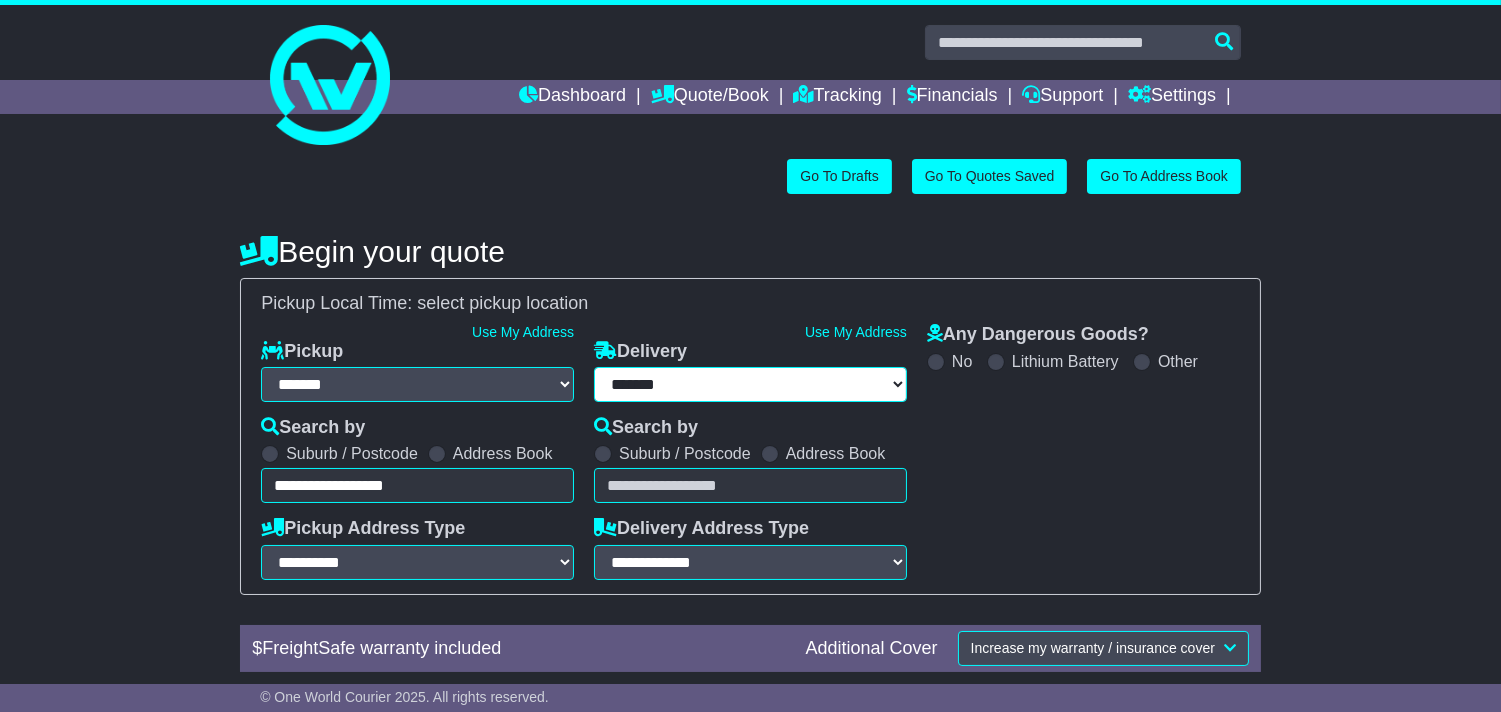 scroll, scrollTop: 0, scrollLeft: 0, axis: both 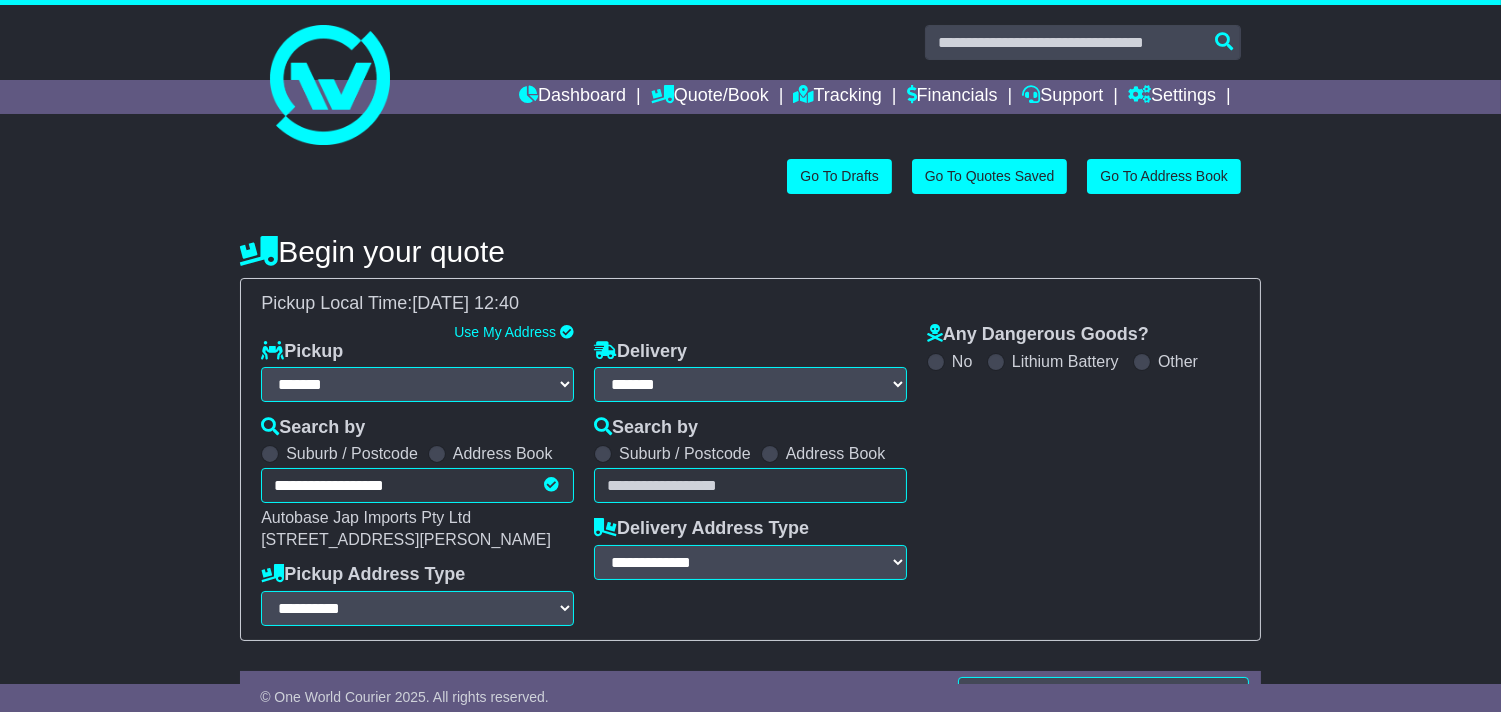 click on "**********" at bounding box center [750, 475] 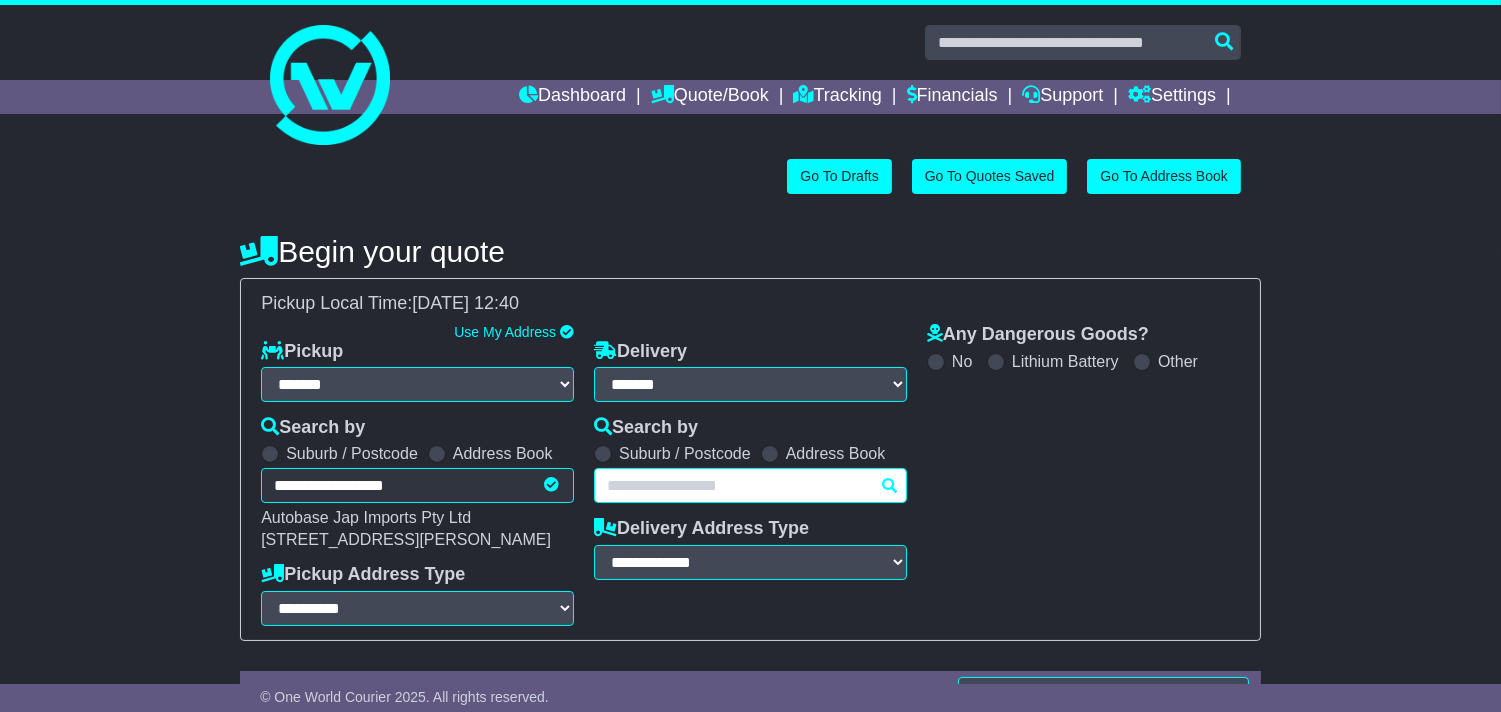 click at bounding box center (750, 485) 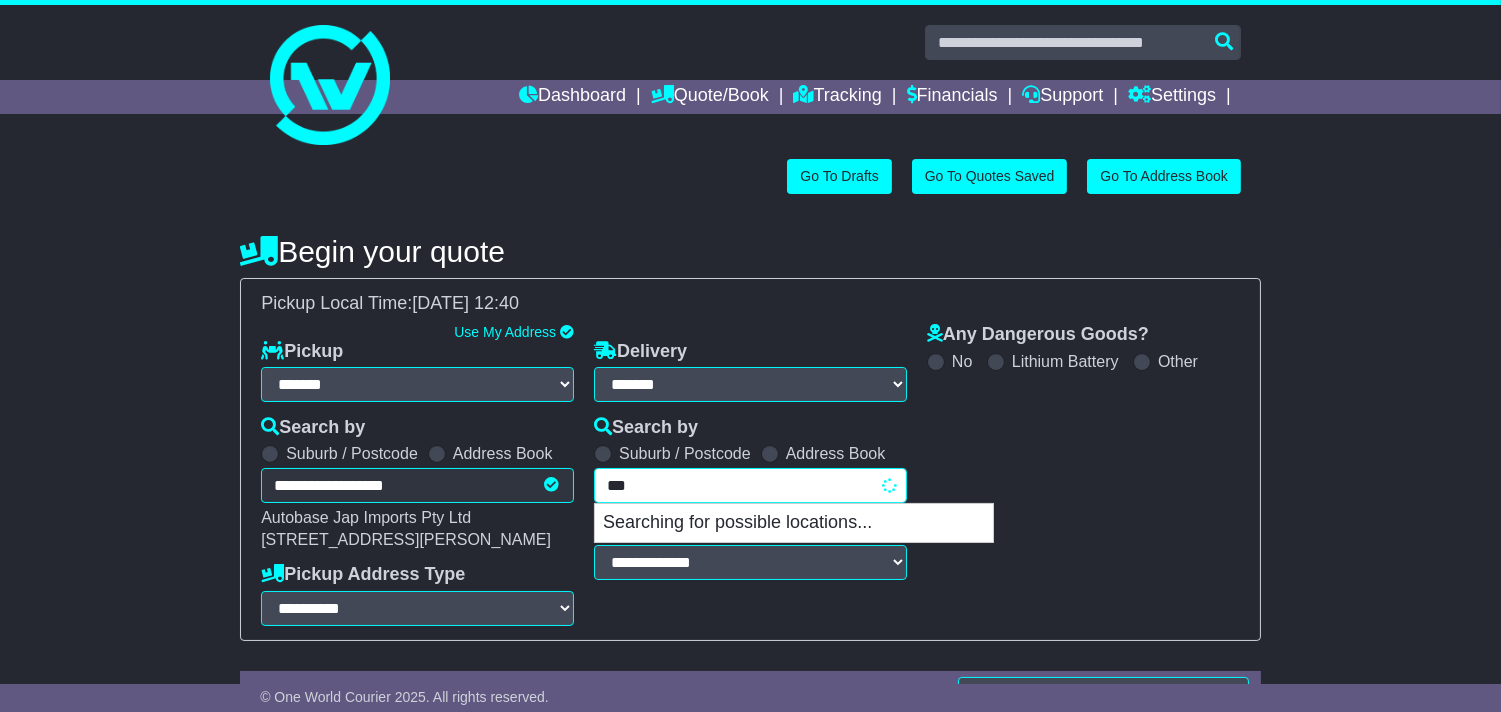 type on "****" 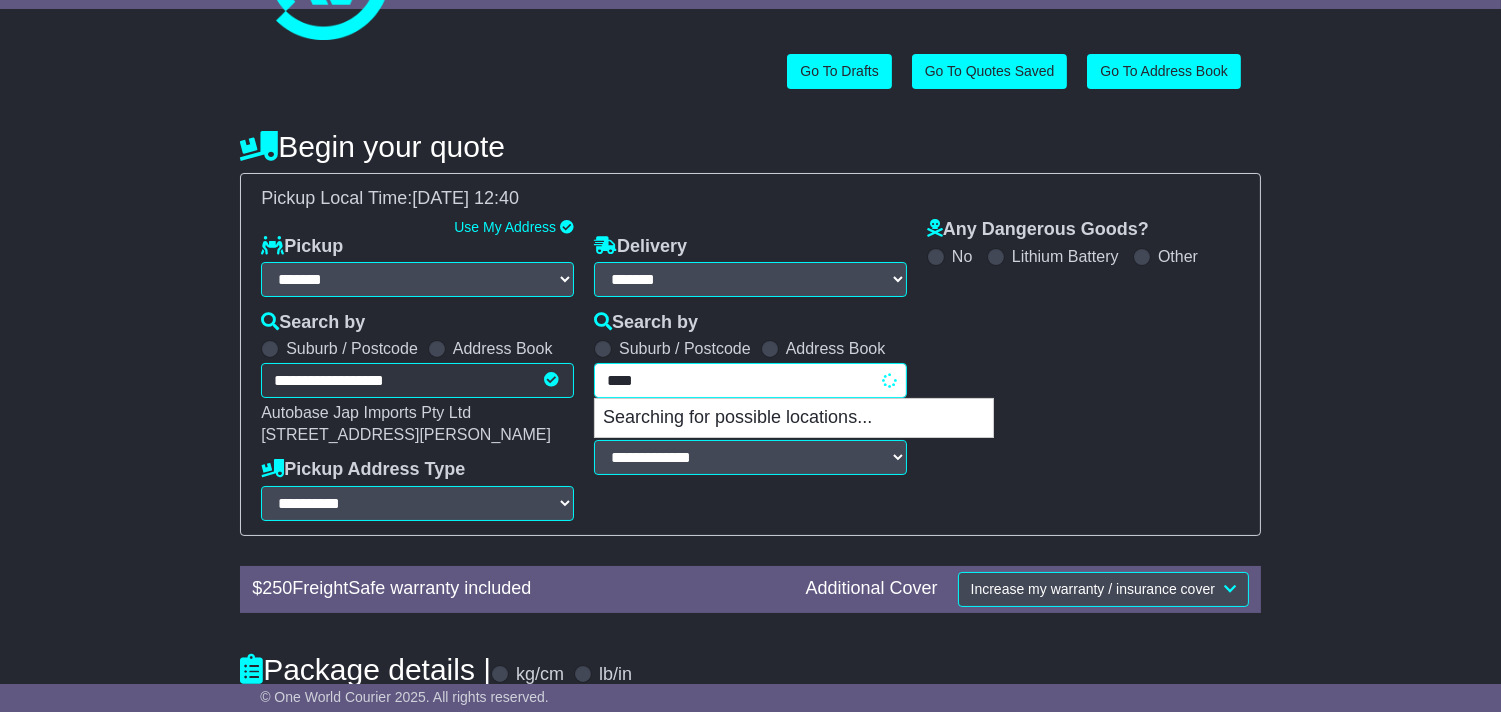 scroll, scrollTop: 222, scrollLeft: 0, axis: vertical 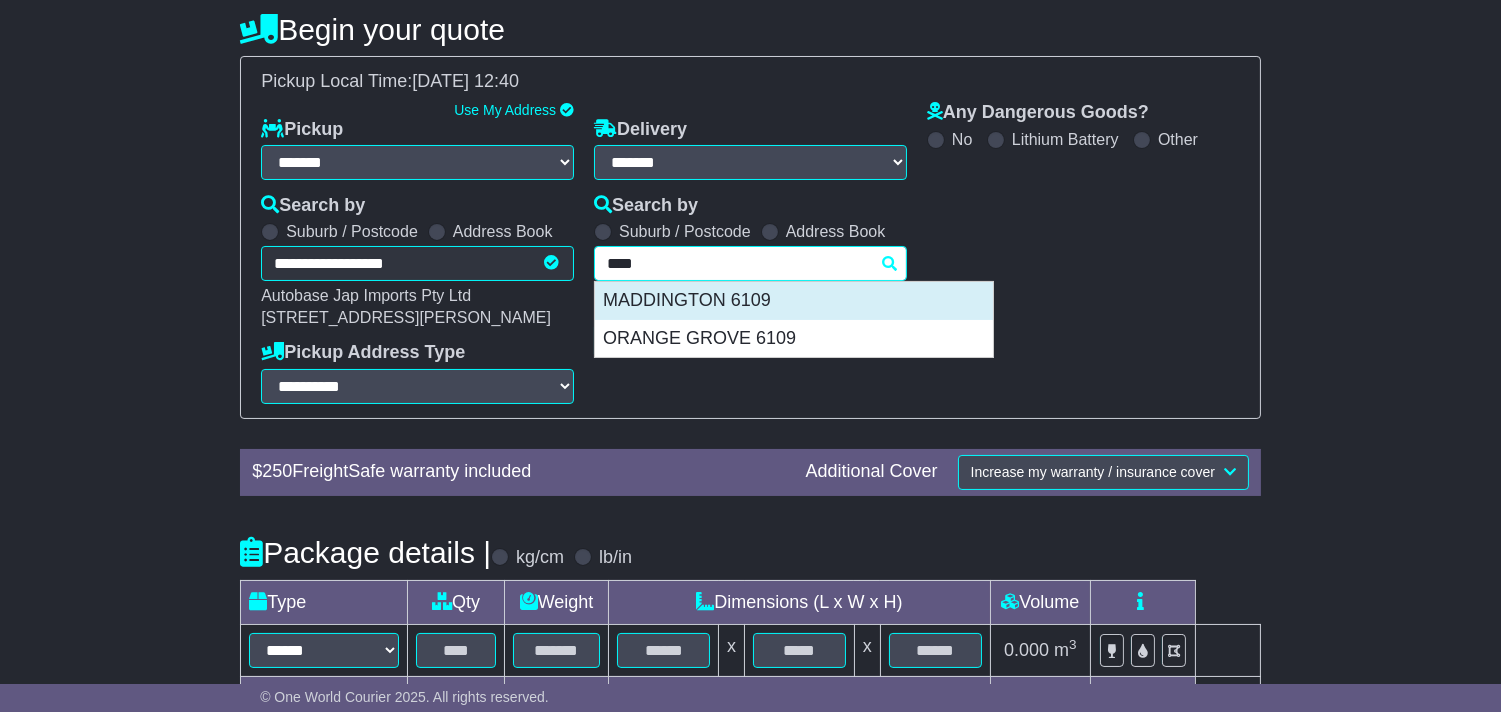 click on "MADDINGTON 6109" at bounding box center [794, 301] 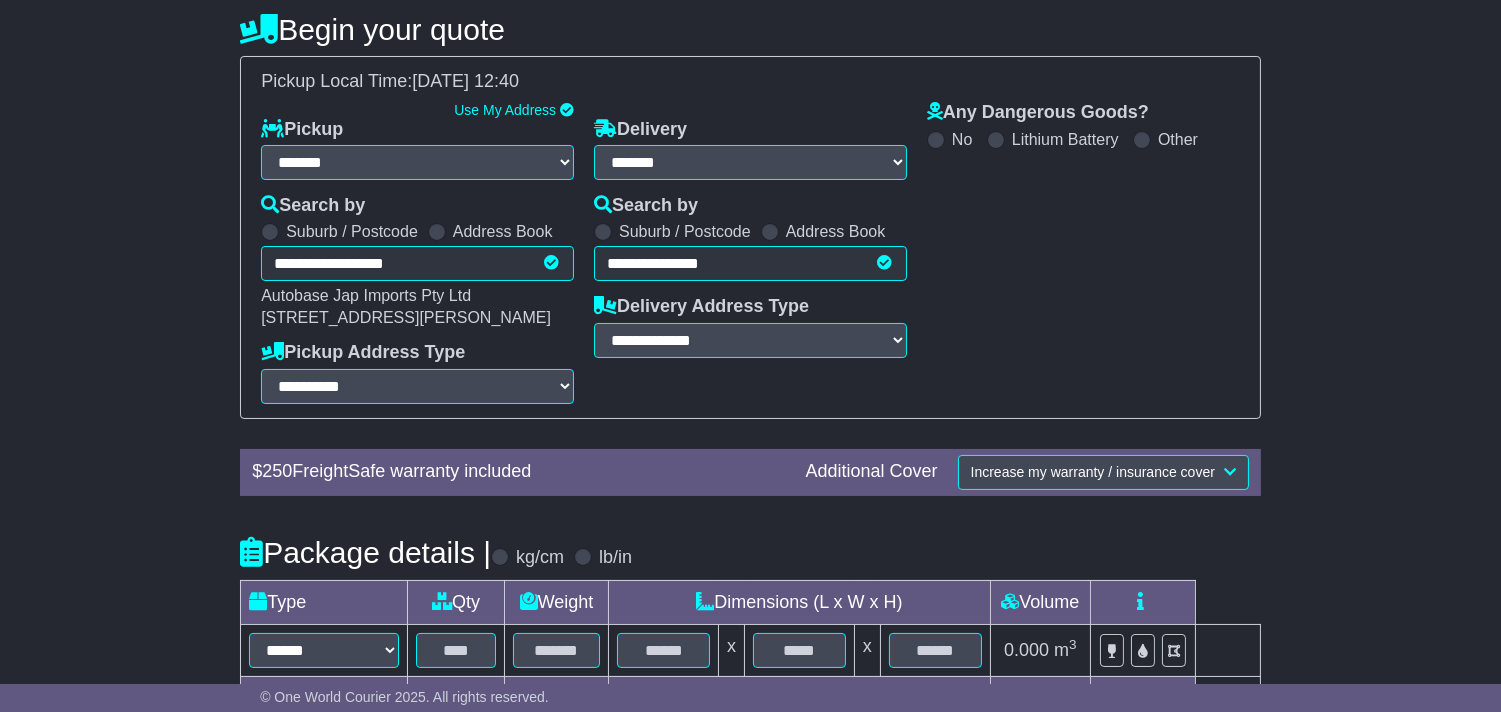 type on "**********" 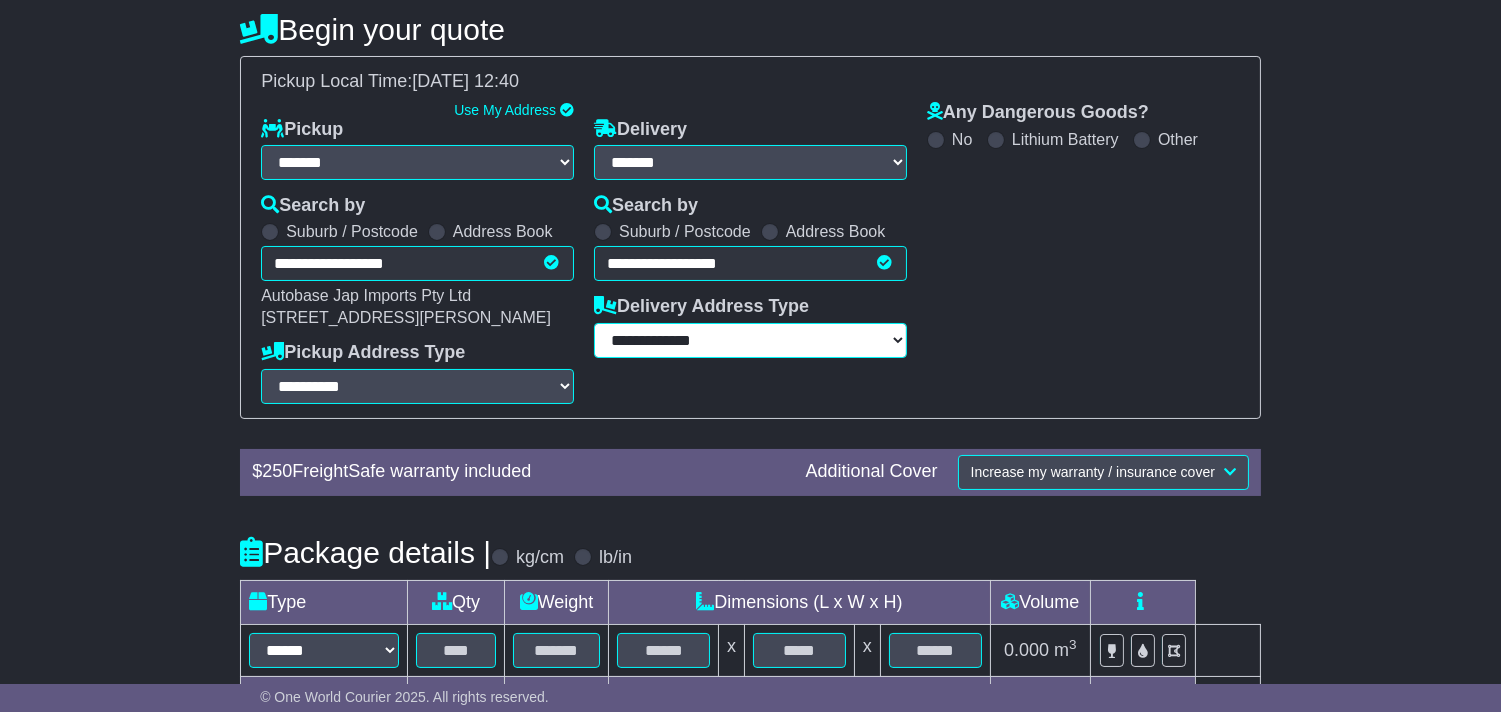 click on "**********" at bounding box center [750, 340] 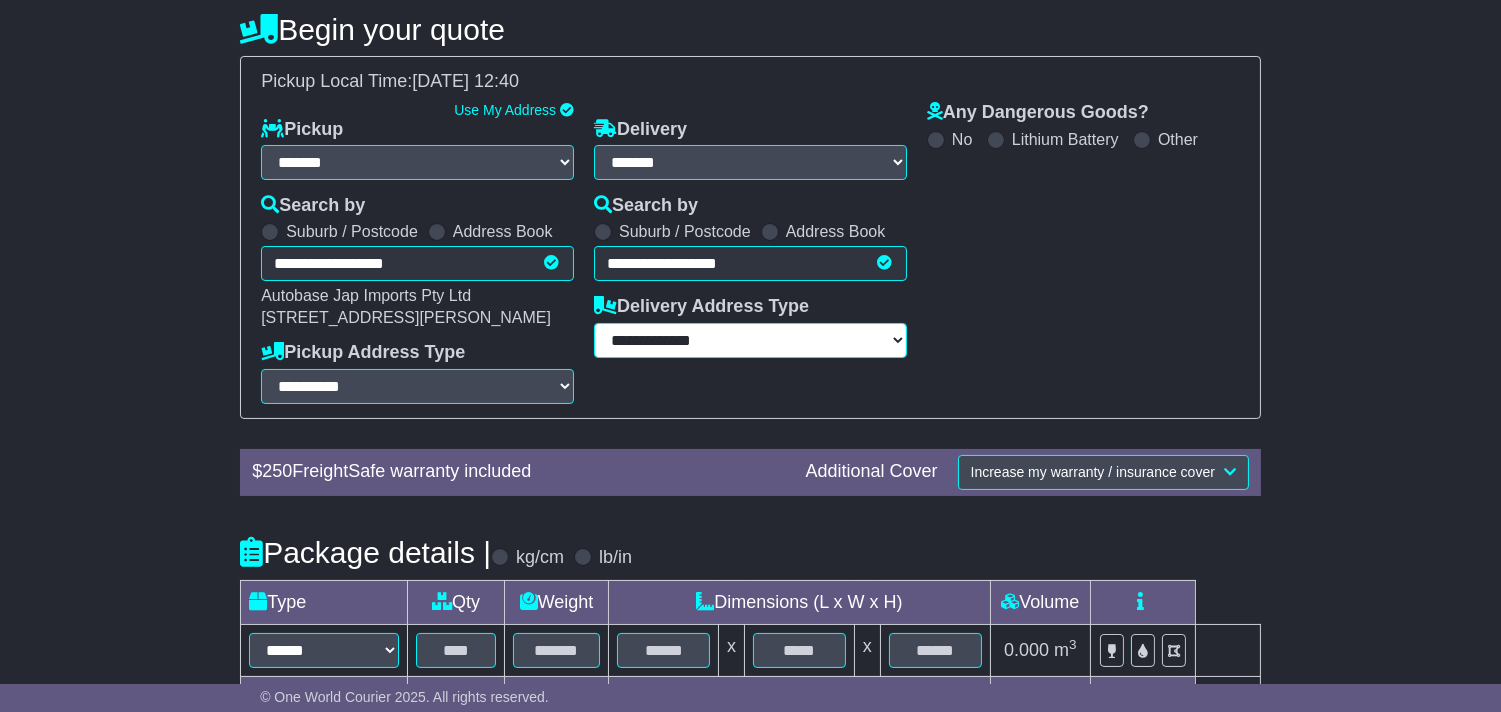 select on "**********" 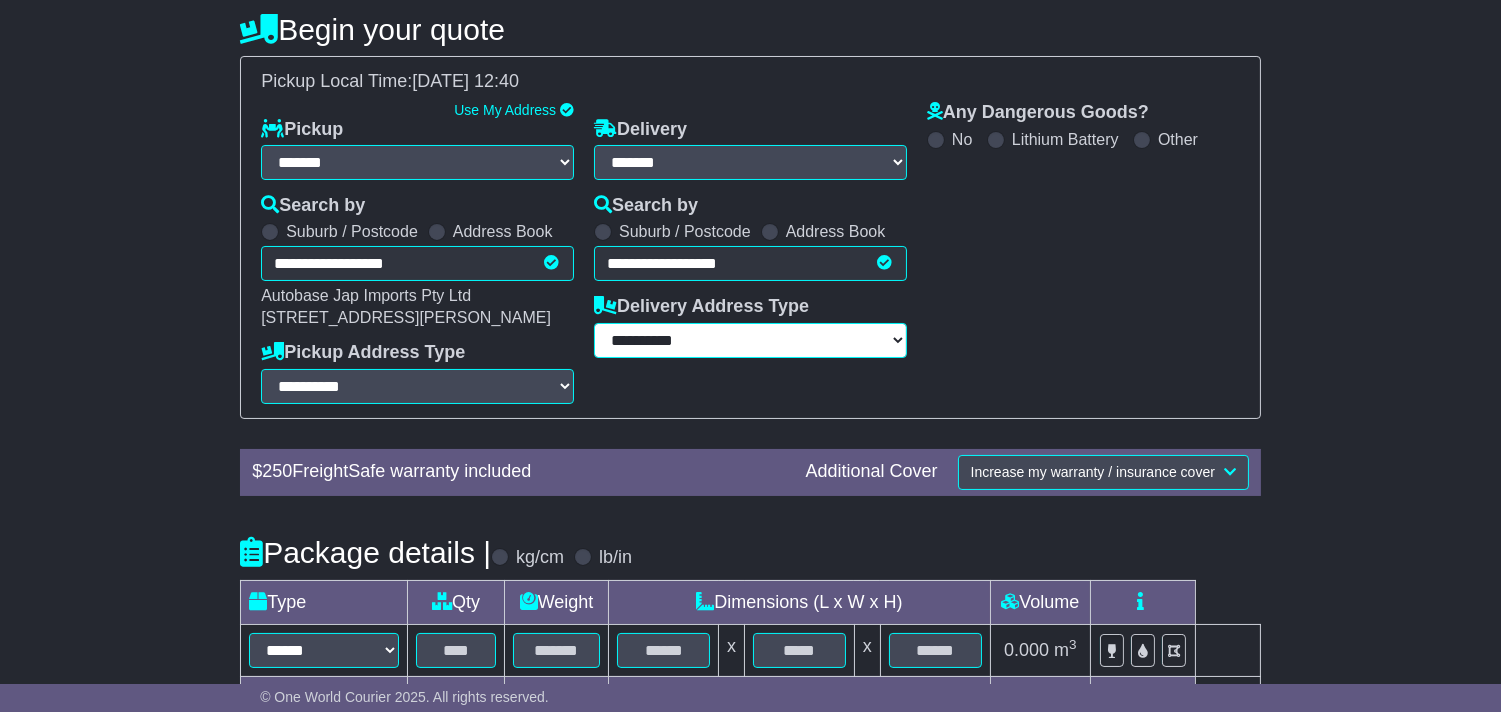 click on "**********" at bounding box center (750, 340) 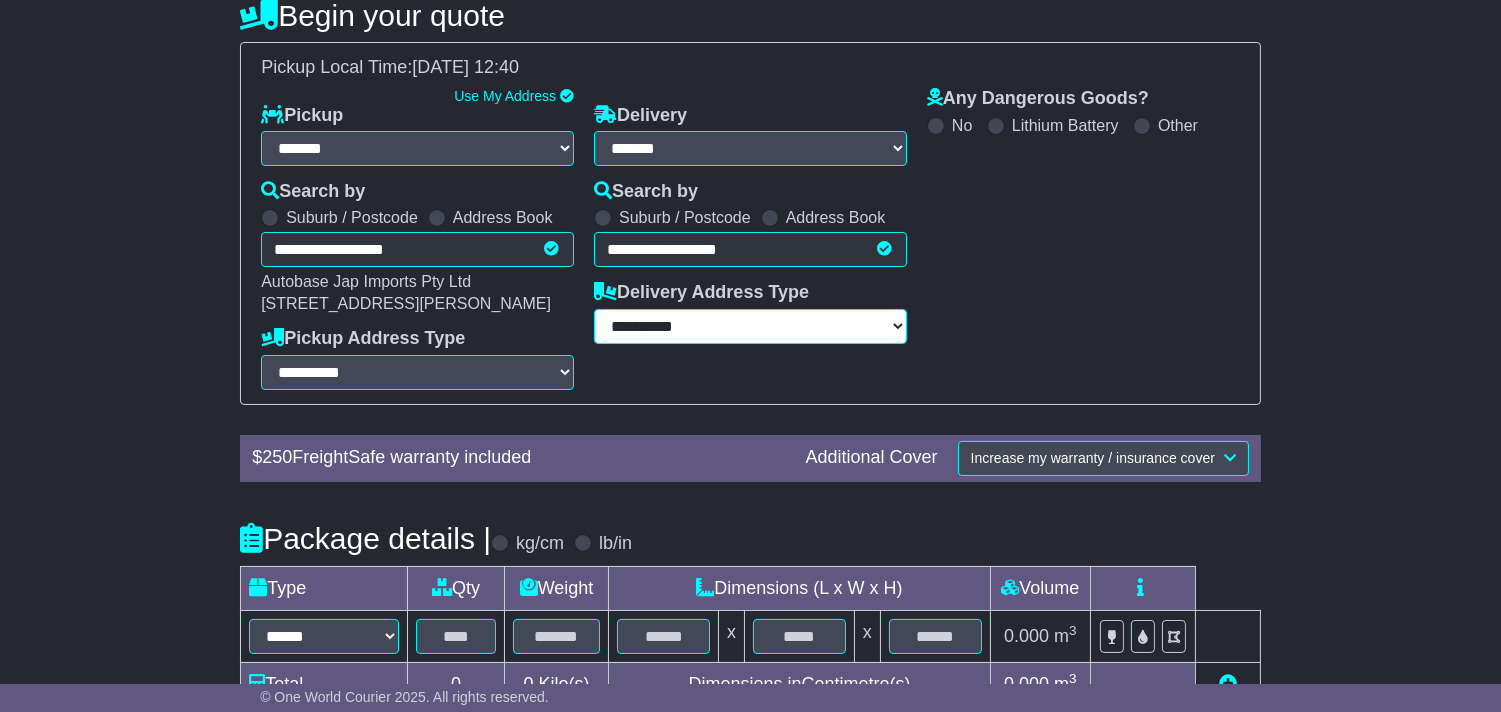 scroll, scrollTop: 347, scrollLeft: 0, axis: vertical 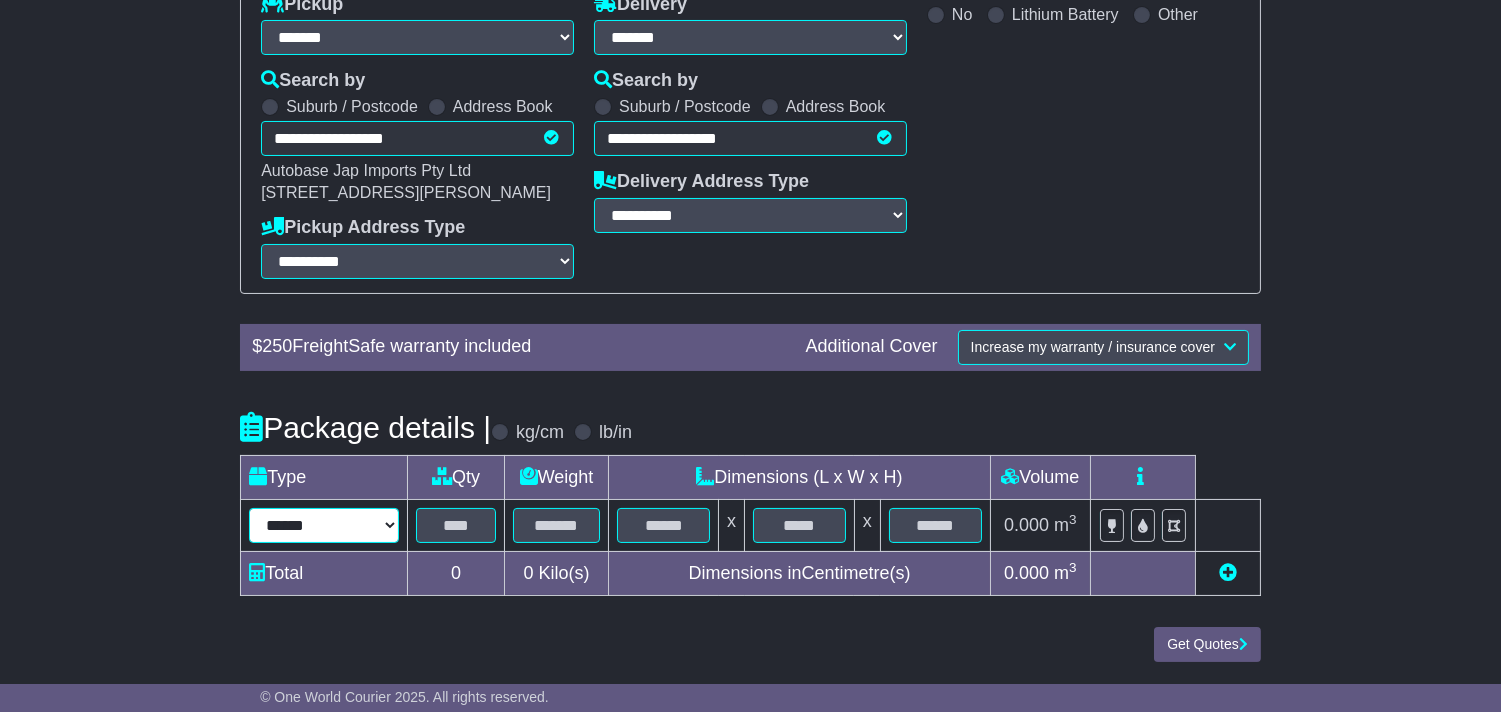 drag, startPoint x: 334, startPoint y: 535, endPoint x: 344, endPoint y: 511, distance: 26 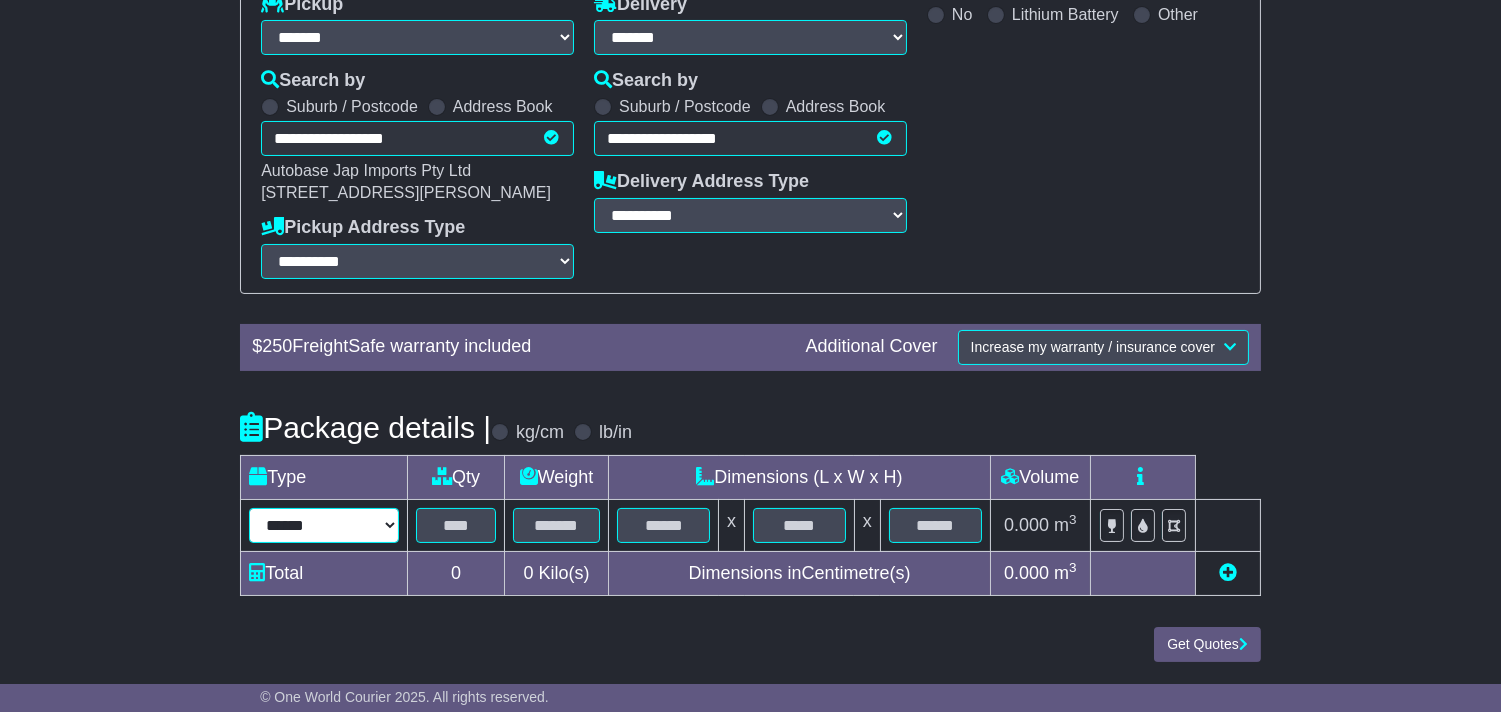 select on "****" 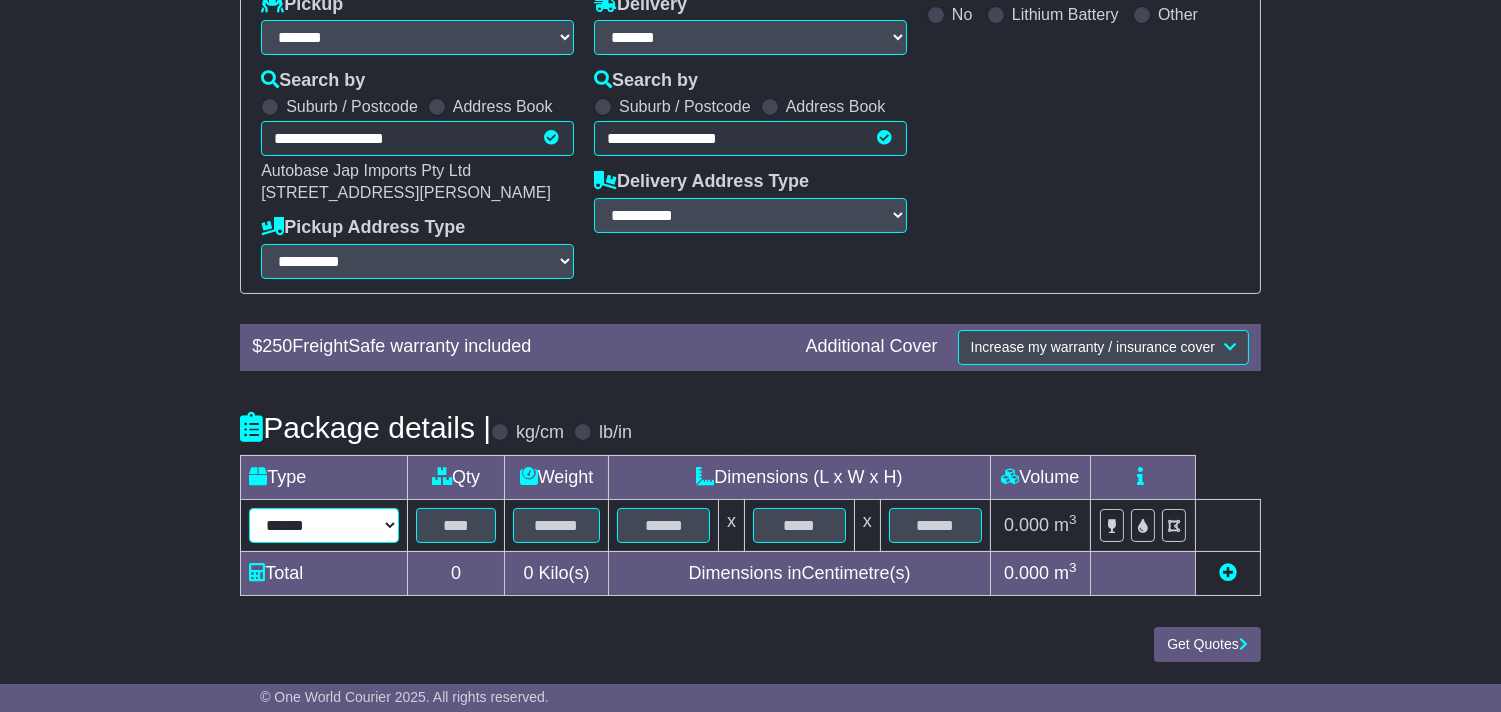 click on "****** ****** *** ******** ***** **** **** ****** *** *******" at bounding box center [324, 525] 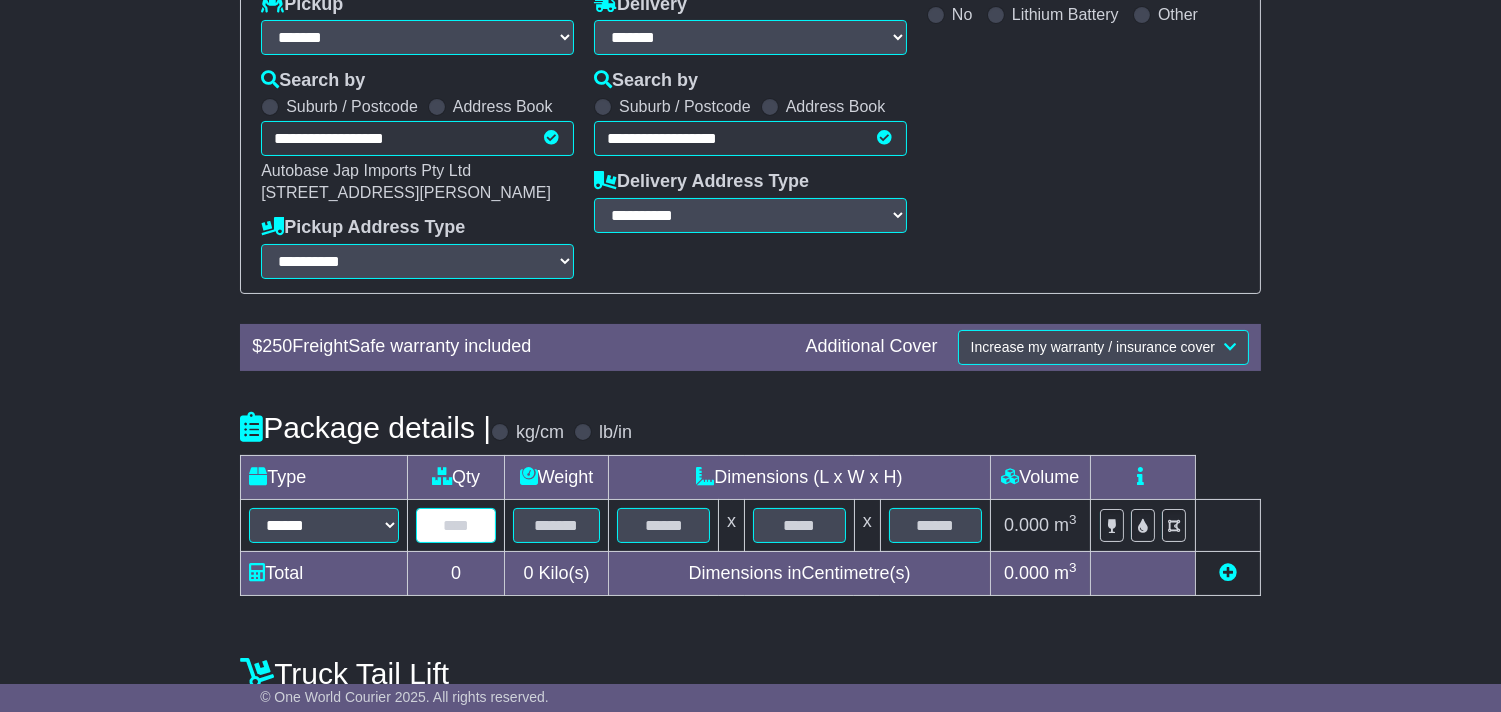 click at bounding box center [456, 525] 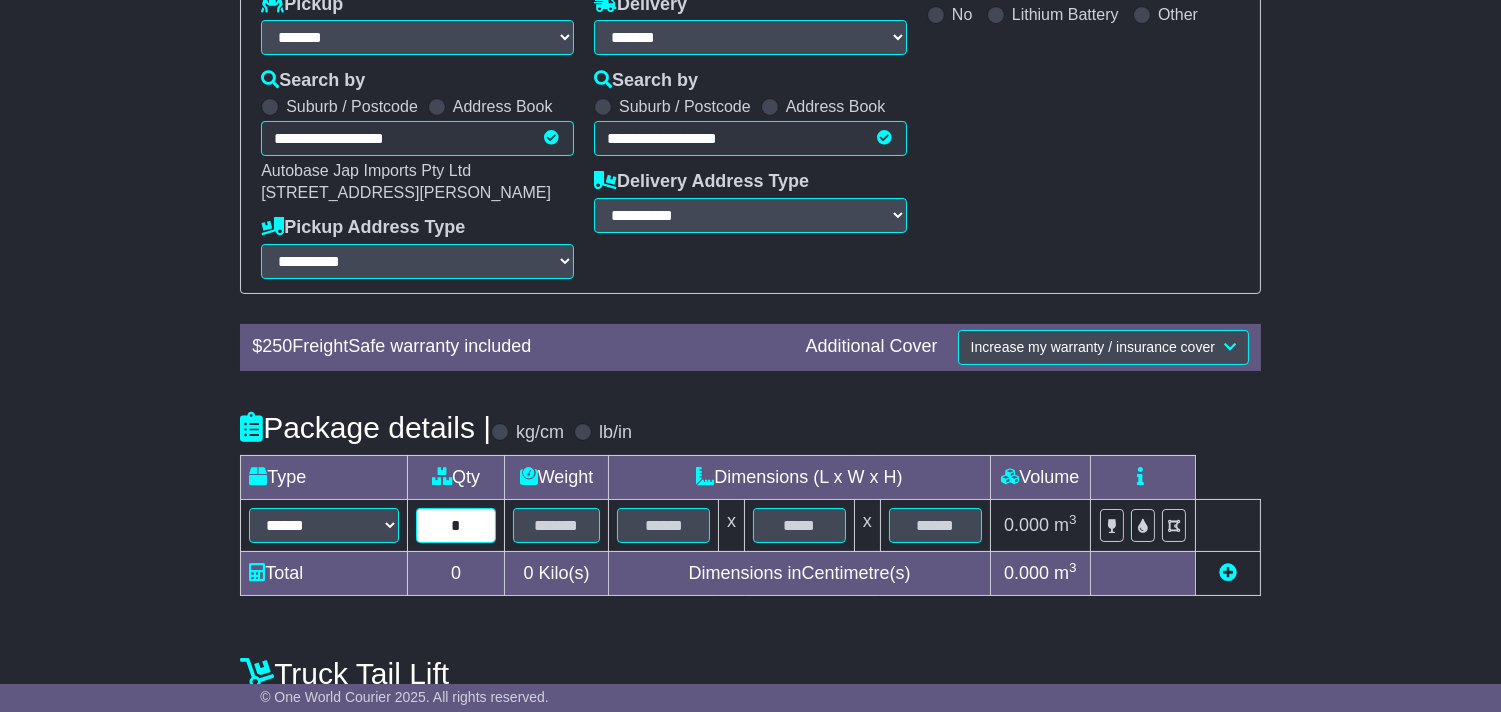 type on "*" 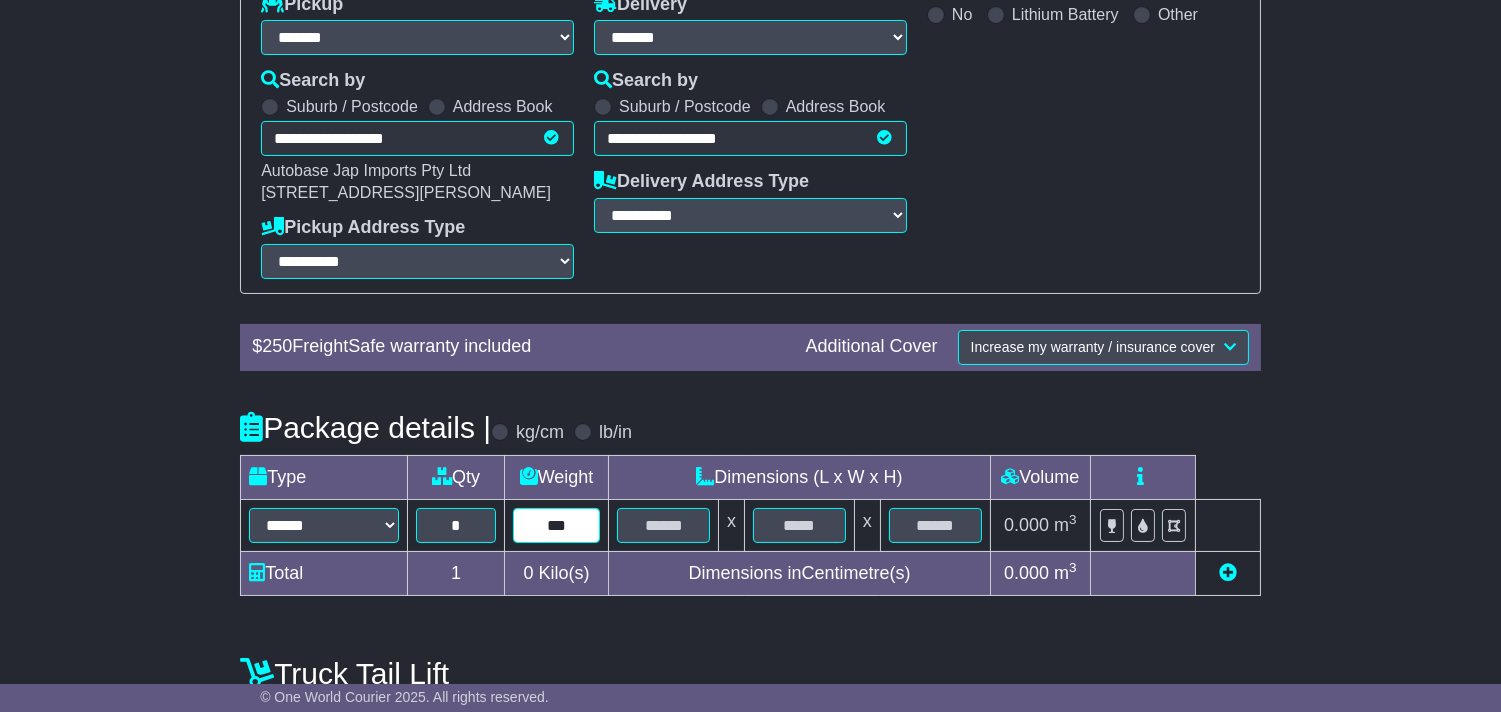type on "***" 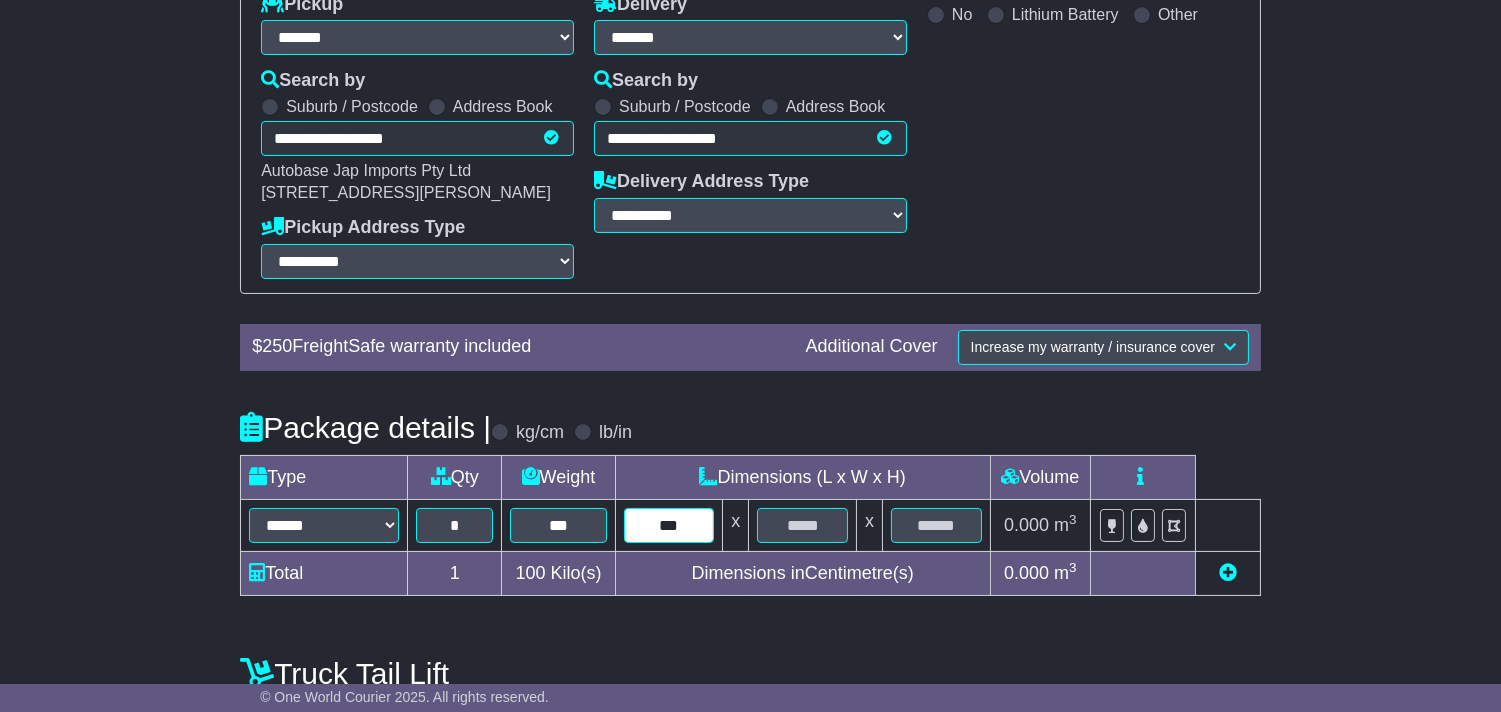 type on "***" 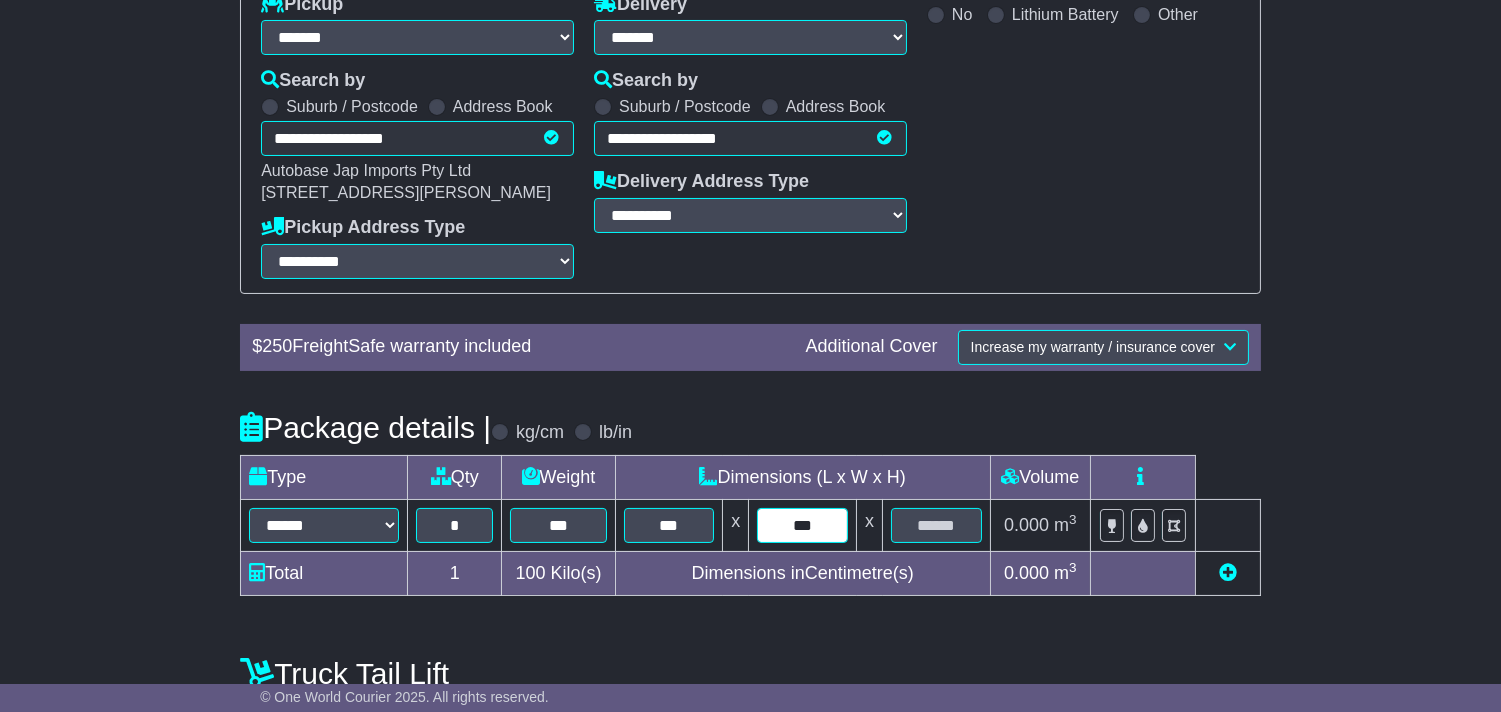 type on "***" 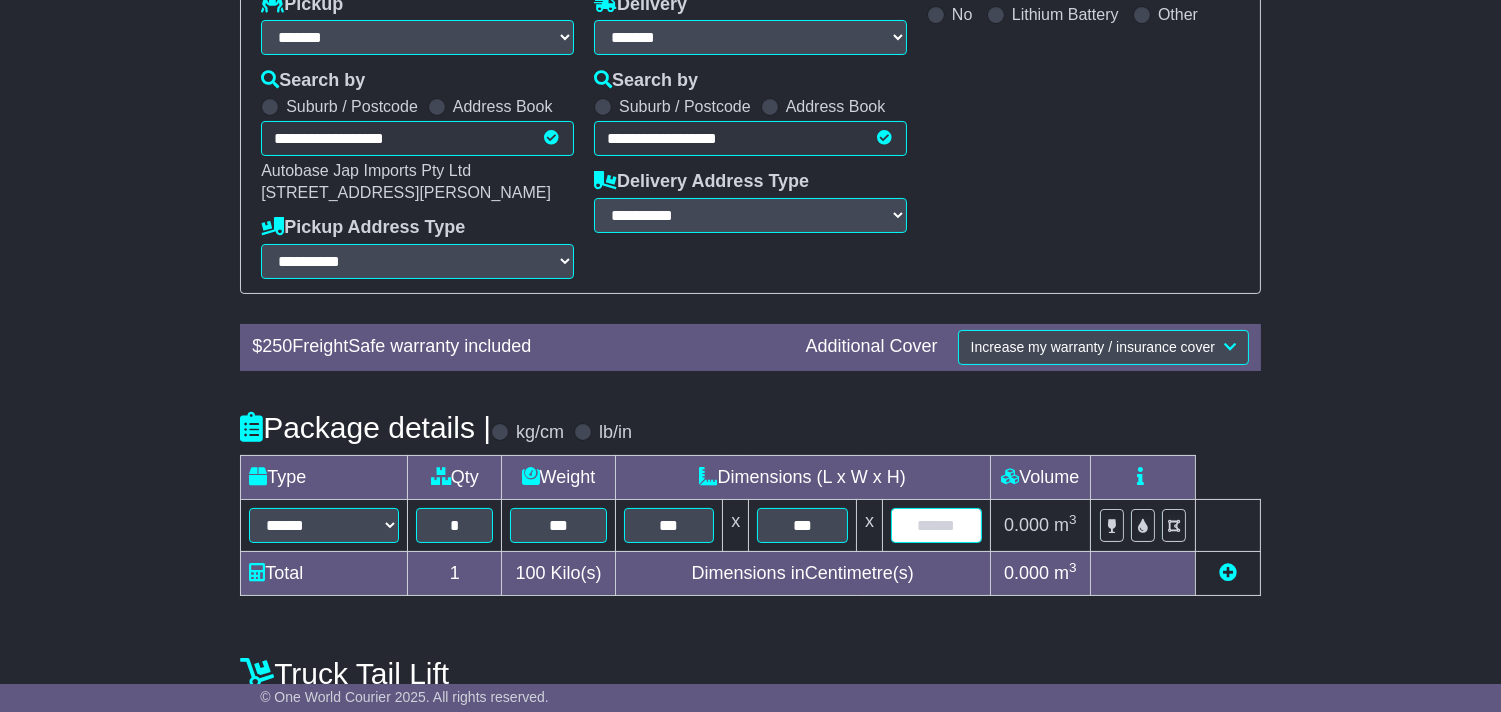 type on "*" 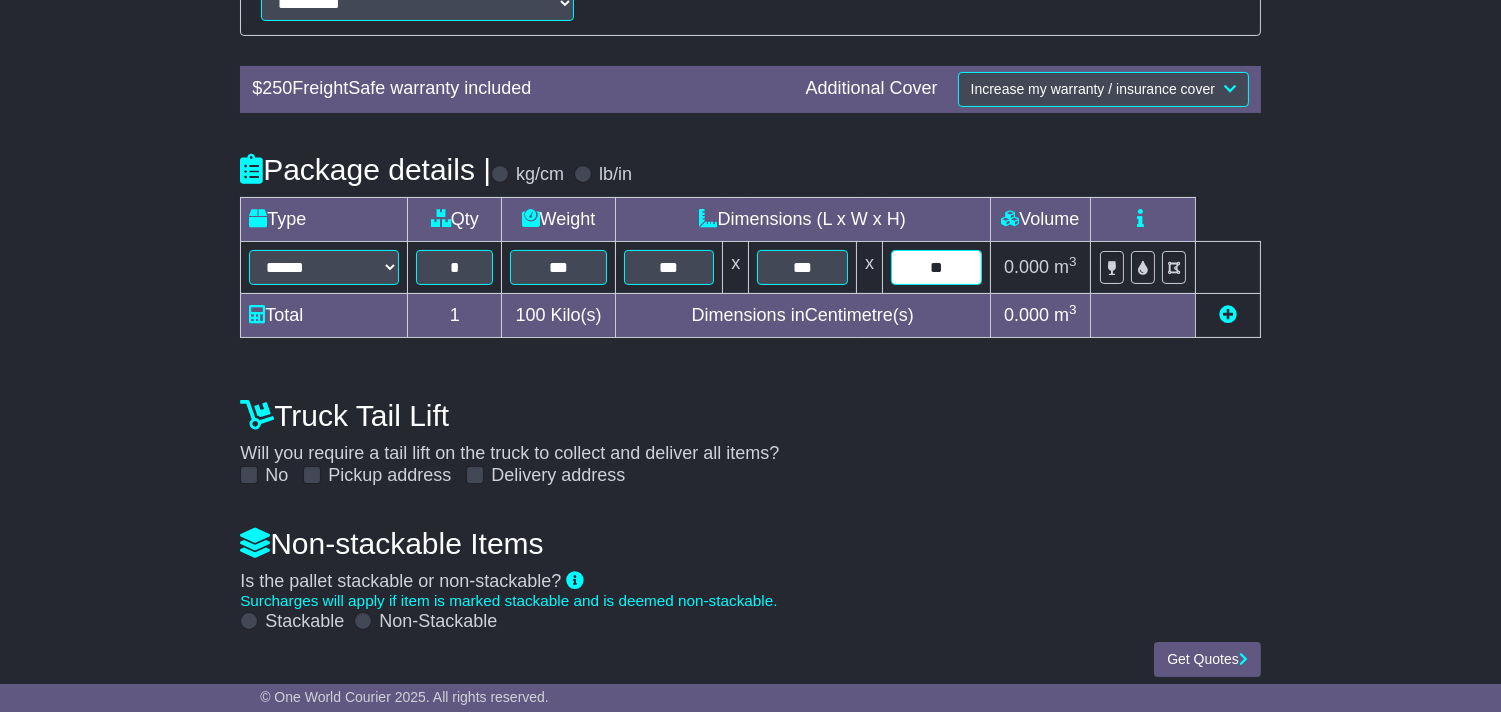 scroll, scrollTop: 621, scrollLeft: 0, axis: vertical 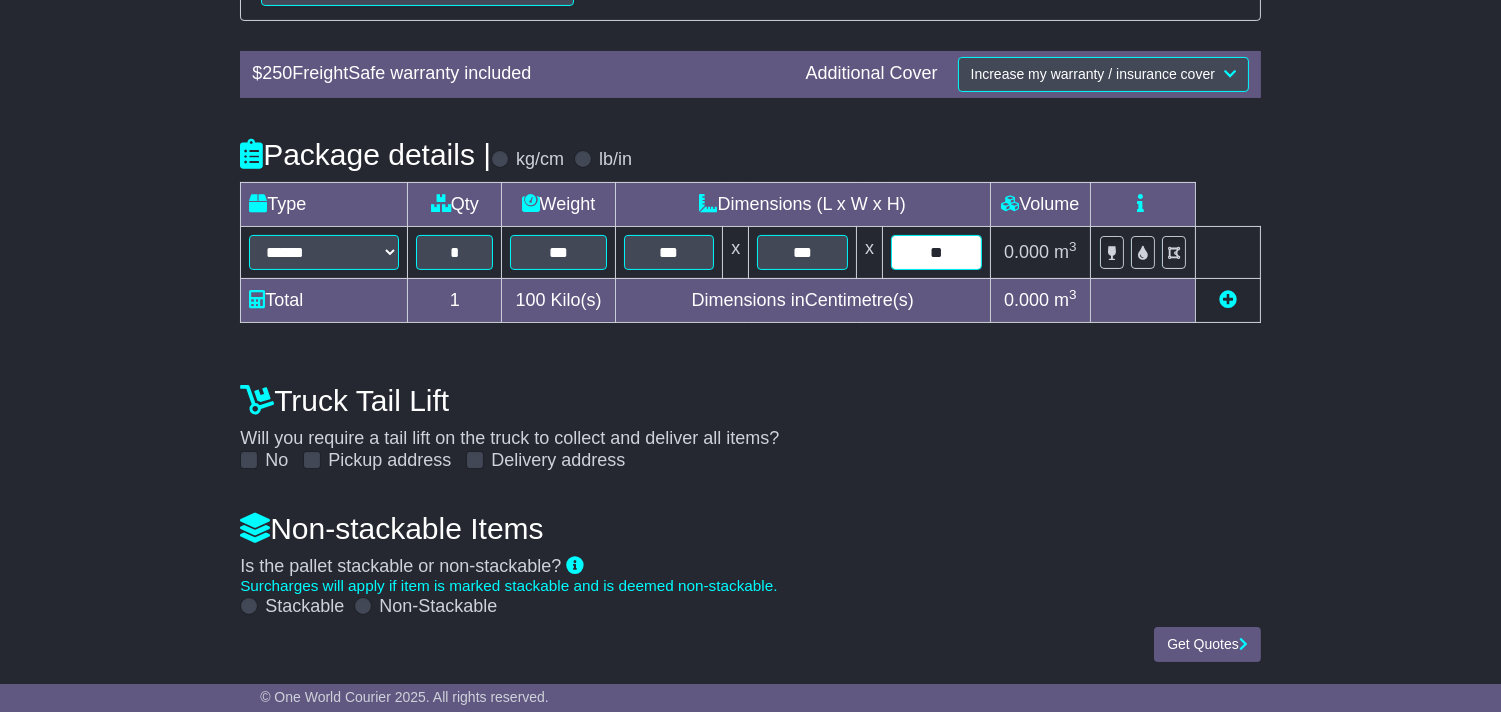 type on "**" 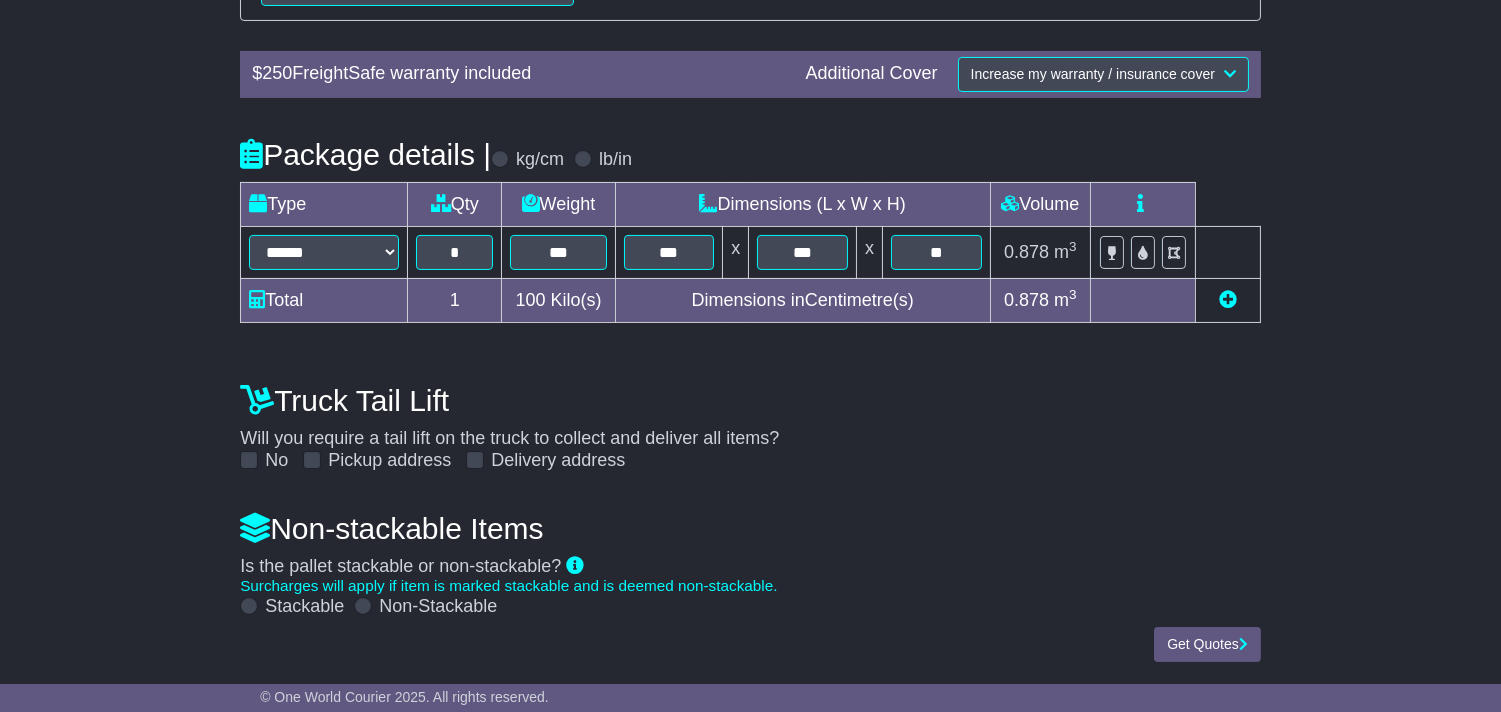click on "Stackable" at bounding box center [304, 607] 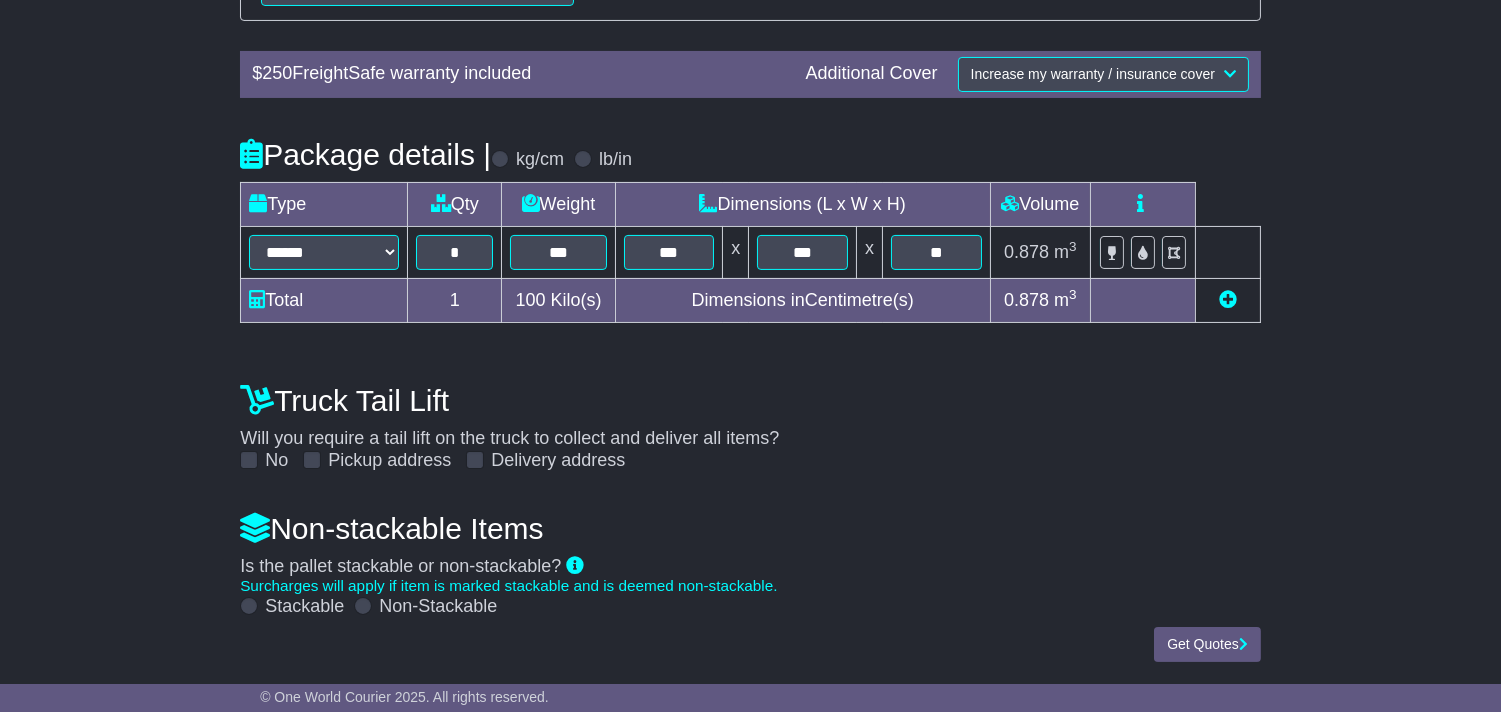 click on "Non-Stackable" at bounding box center [438, 607] 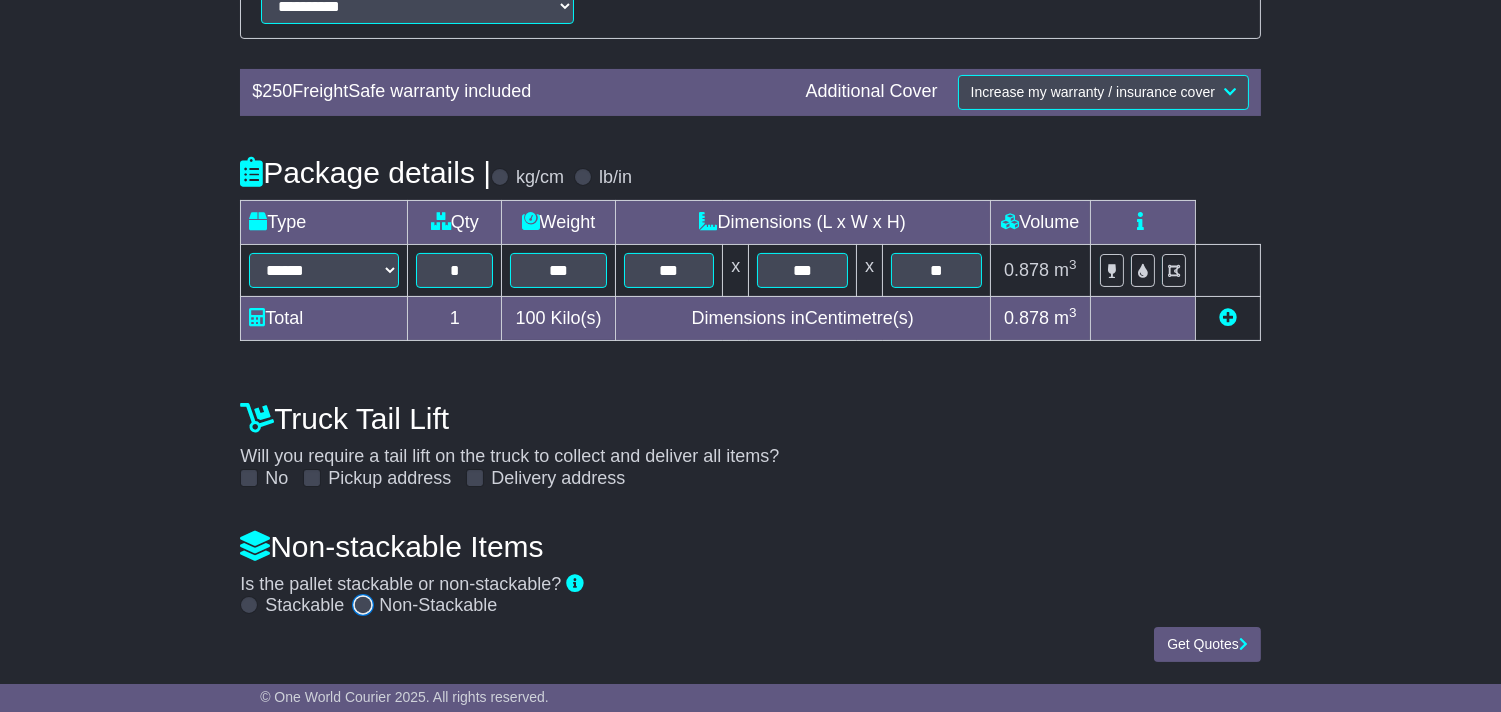 scroll, scrollTop: 602, scrollLeft: 0, axis: vertical 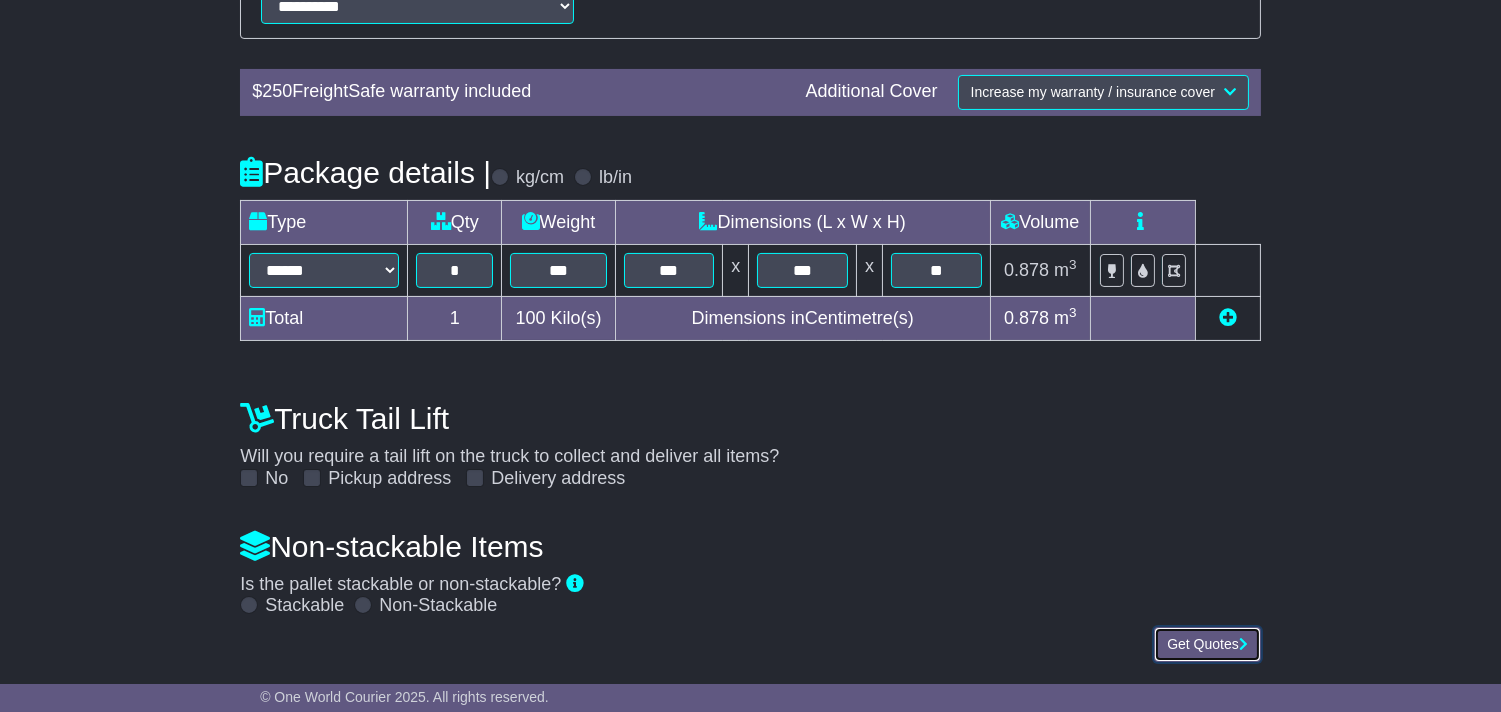 click on "Get Quotes" at bounding box center [1207, 644] 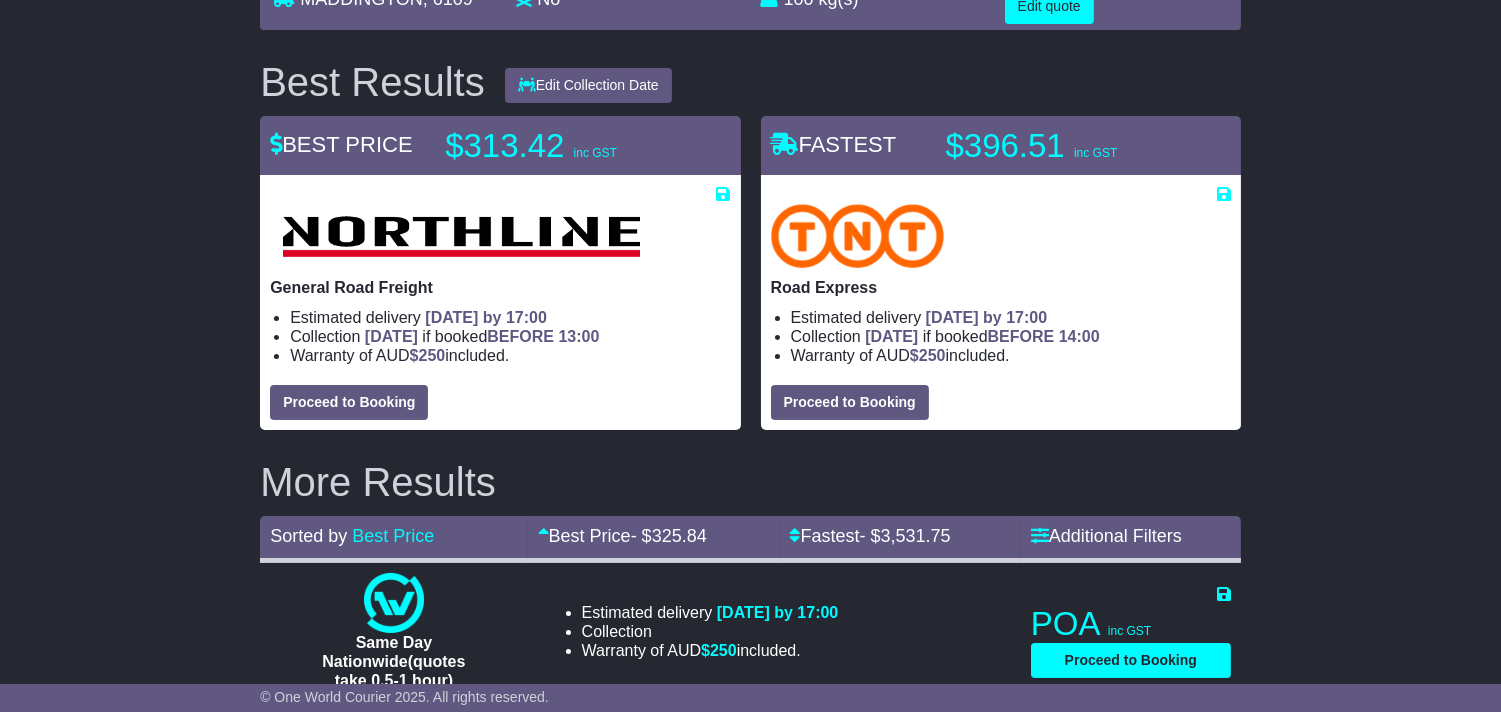 scroll, scrollTop: 402, scrollLeft: 0, axis: vertical 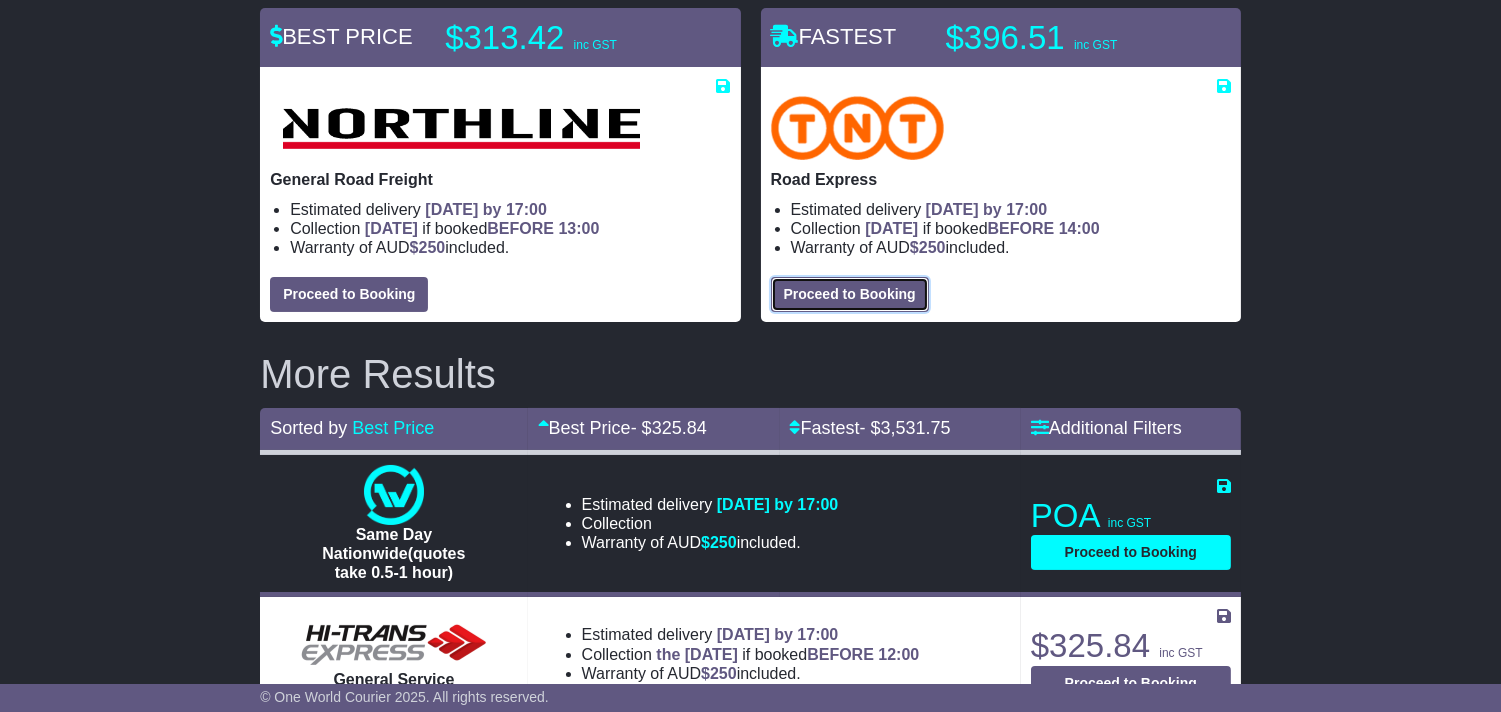 click on "Proceed to Booking" at bounding box center [850, 294] 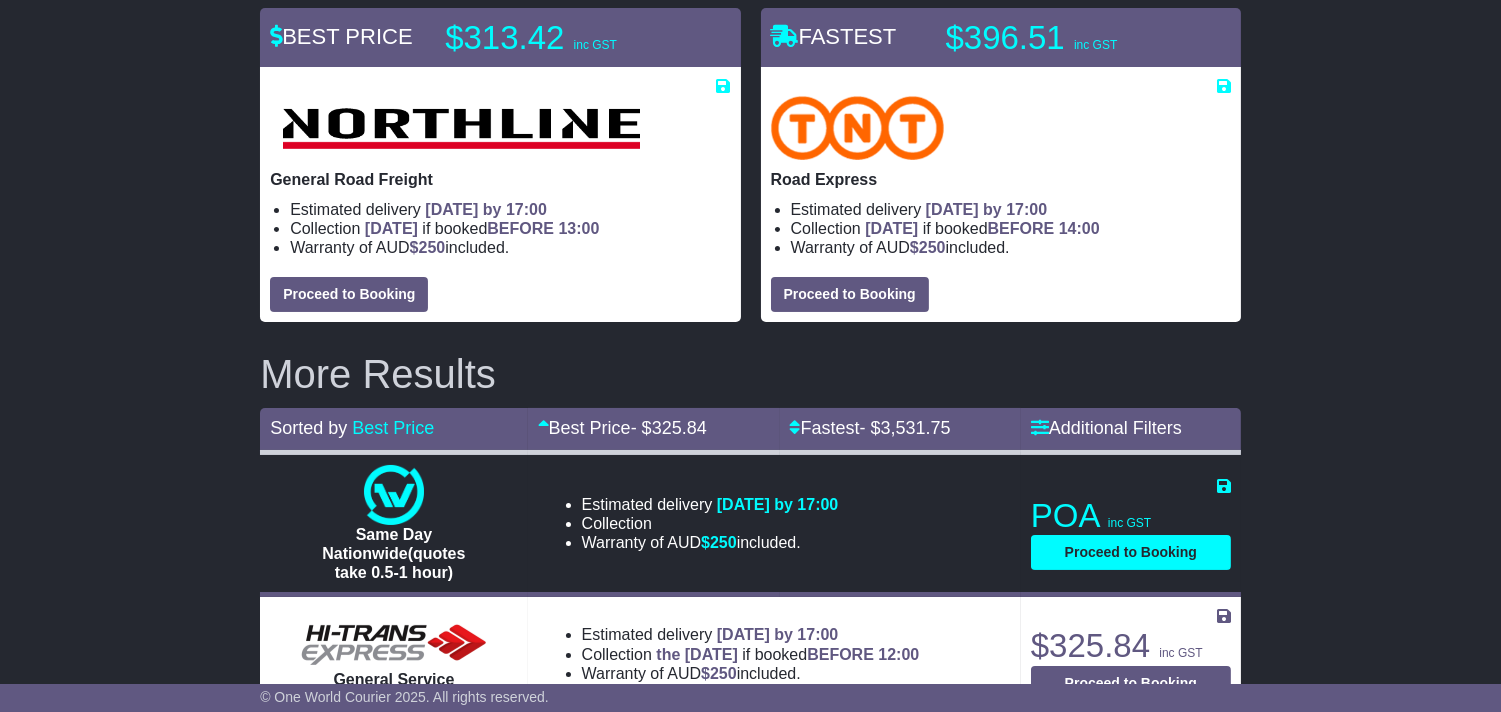 select on "****" 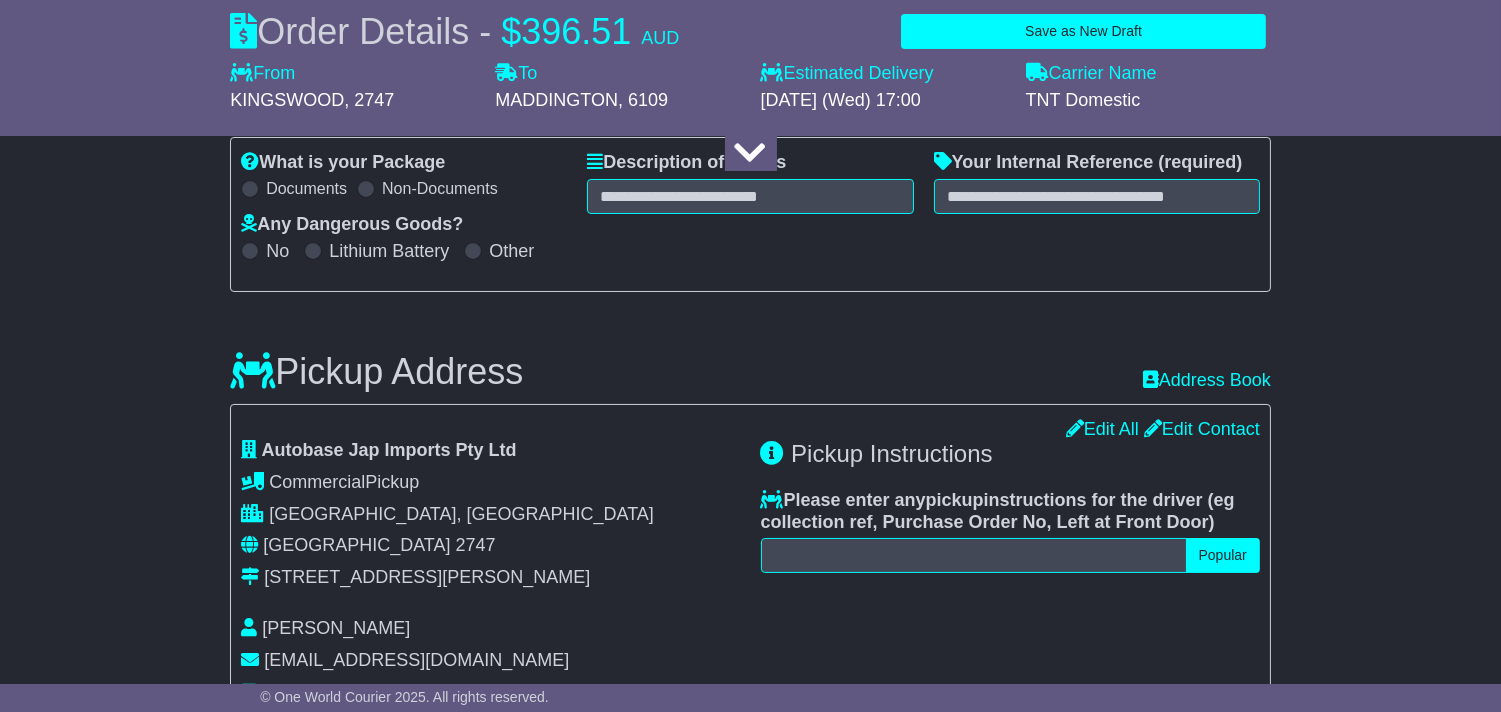 scroll, scrollTop: 180, scrollLeft: 0, axis: vertical 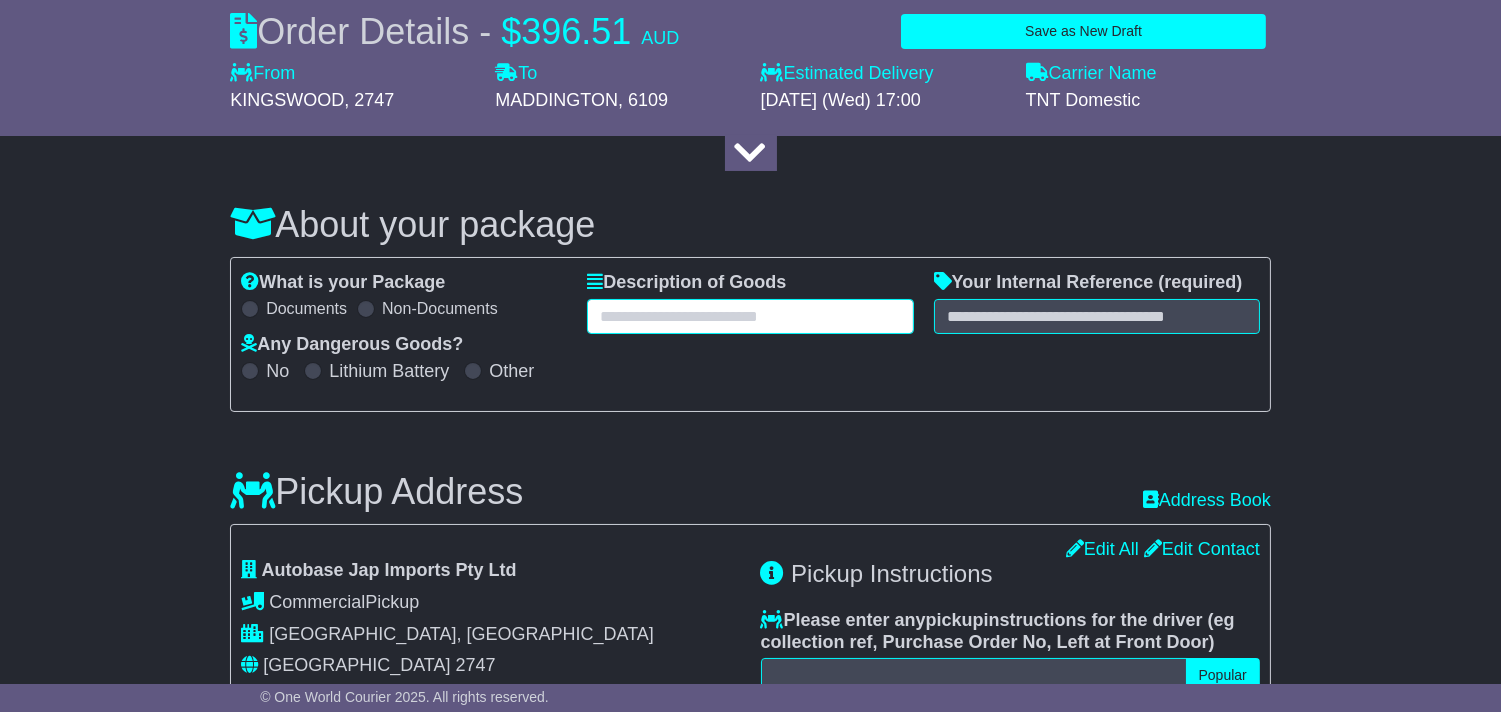 click at bounding box center (750, 316) 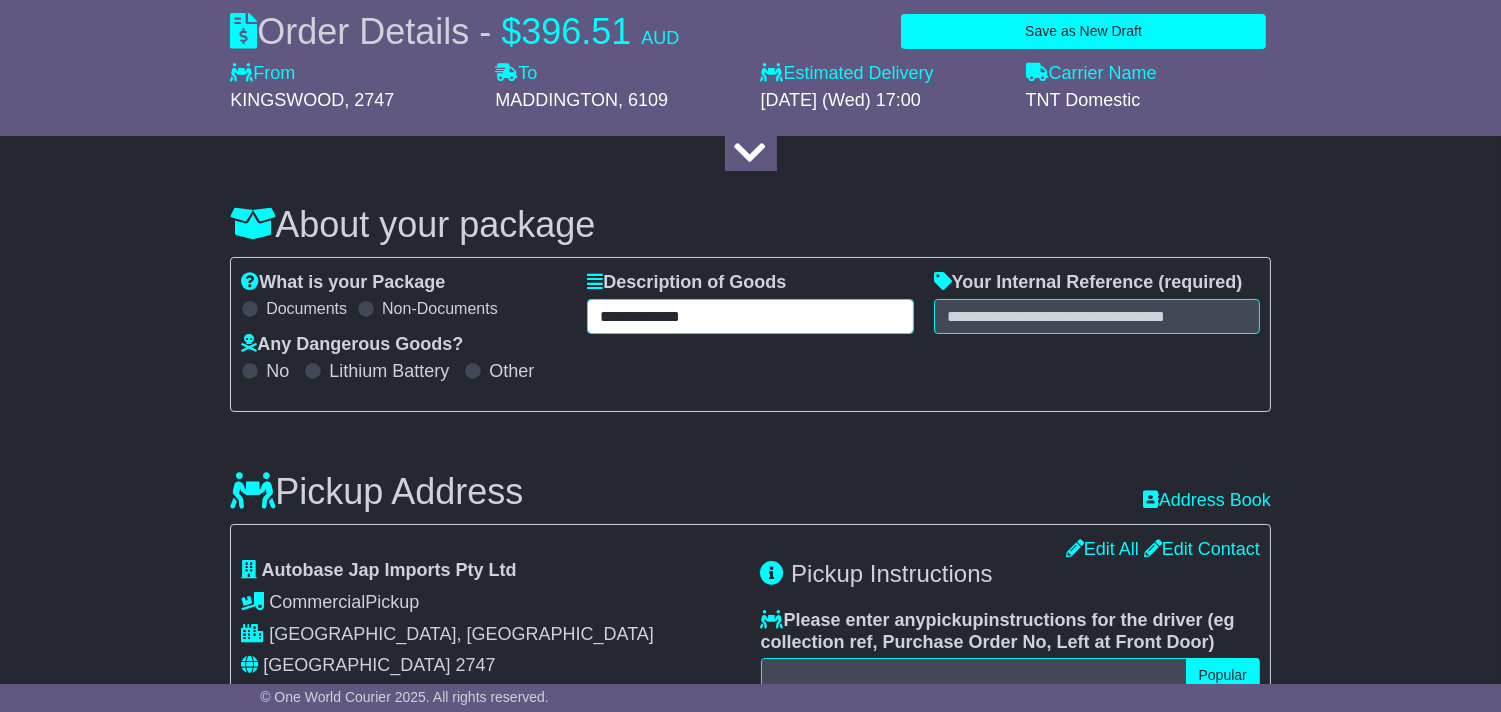 type on "**********" 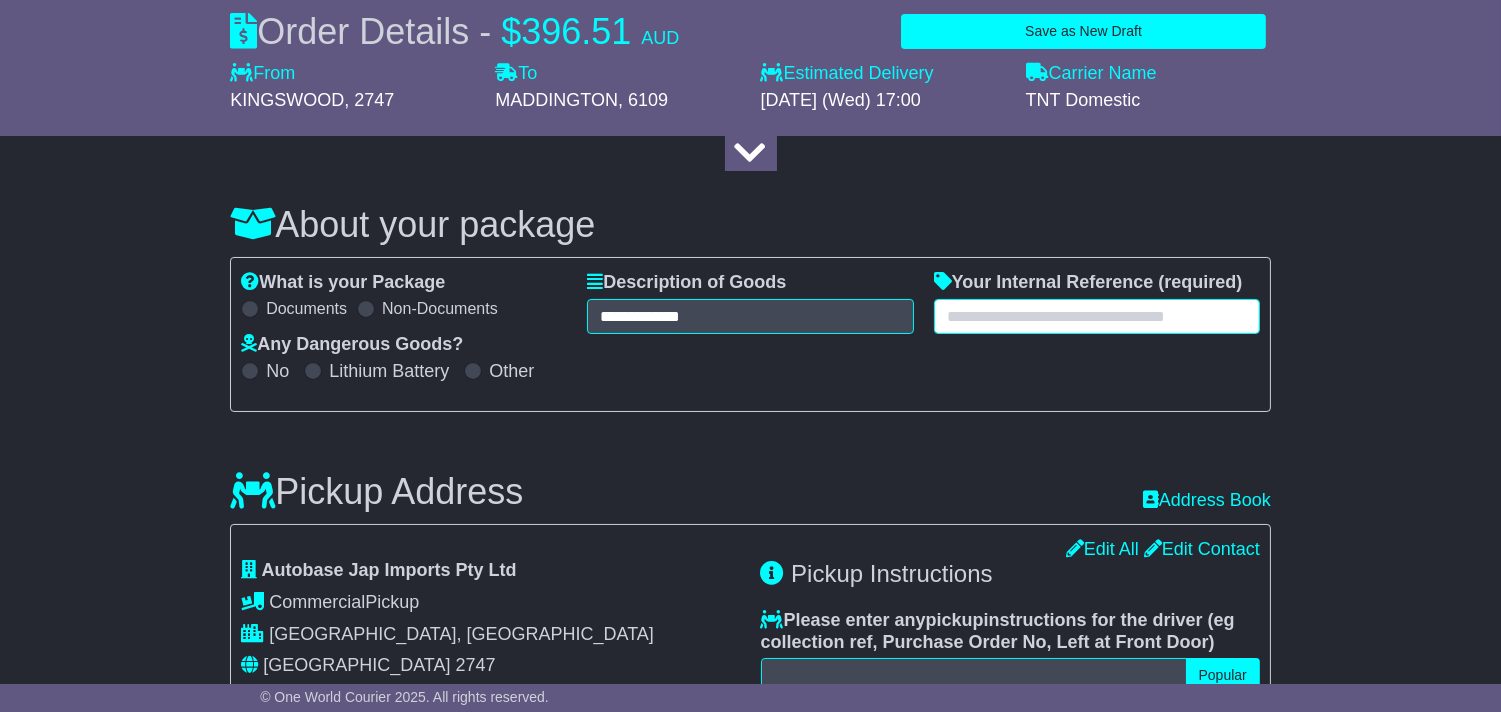 paste on "**********" 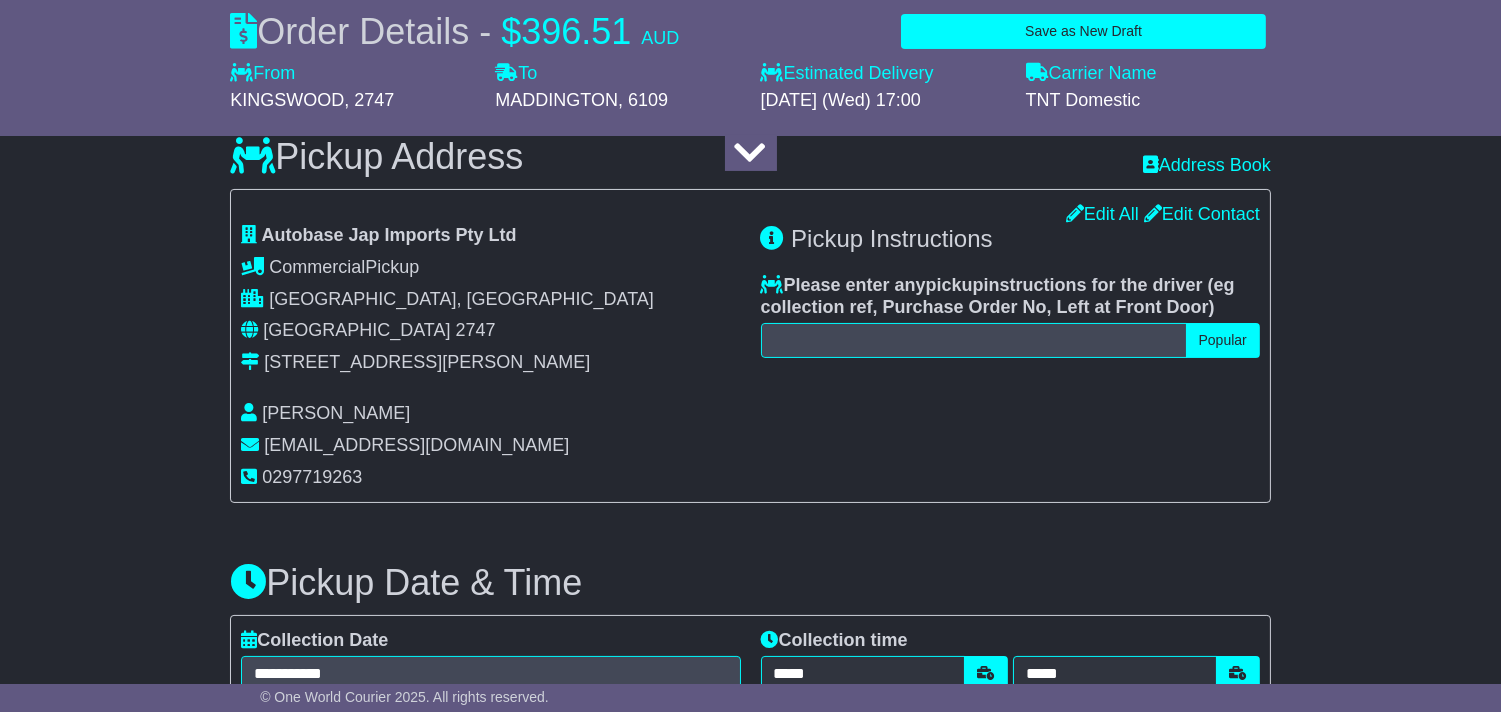 scroll, scrollTop: 513, scrollLeft: 0, axis: vertical 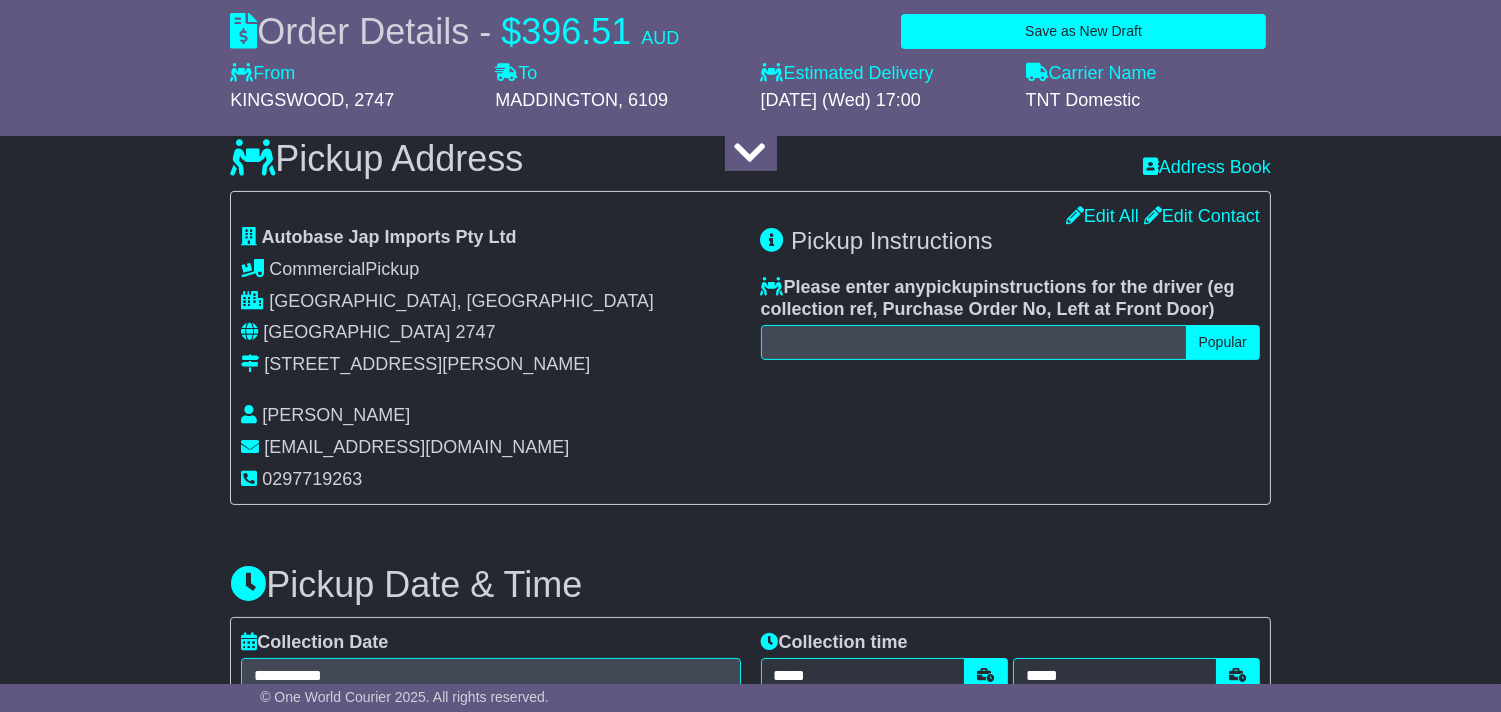 type on "**********" 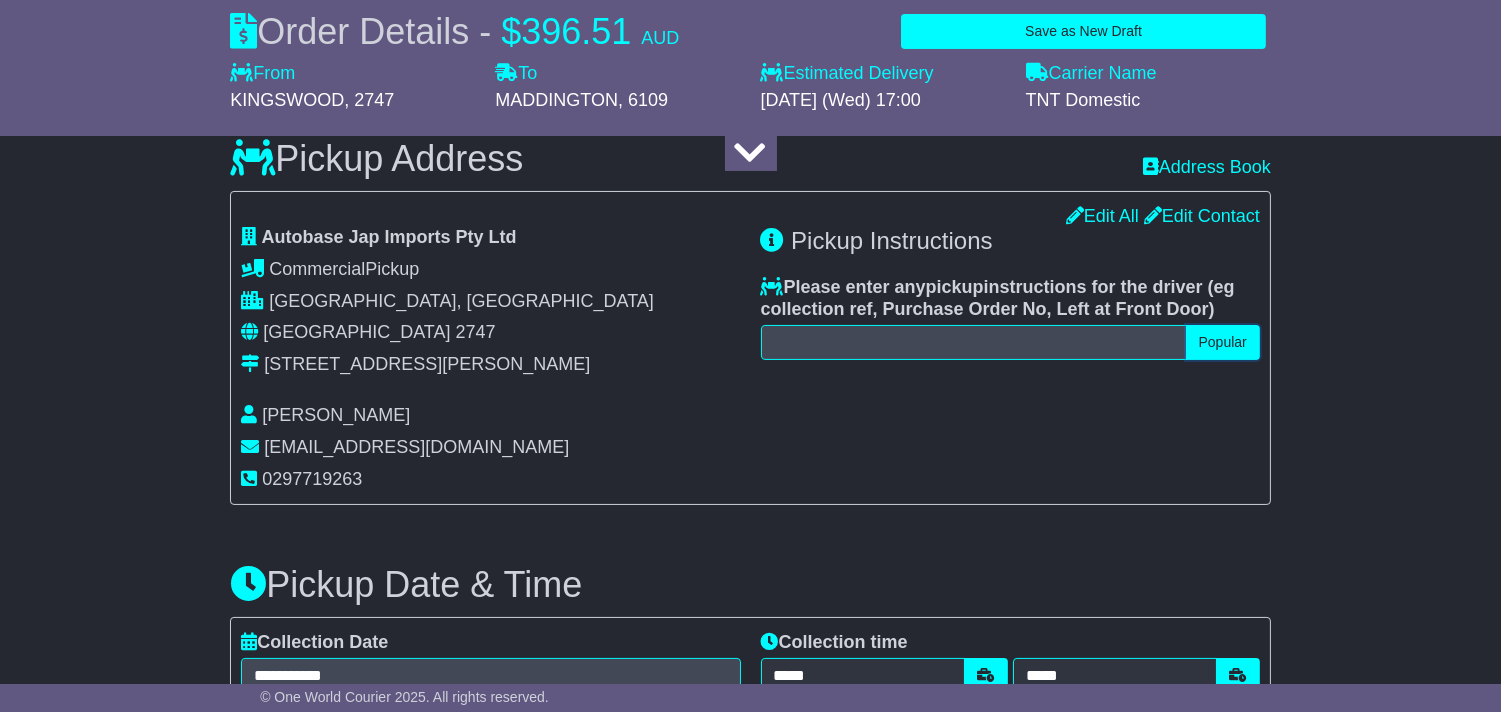 click on "Popular" at bounding box center [1223, 342] 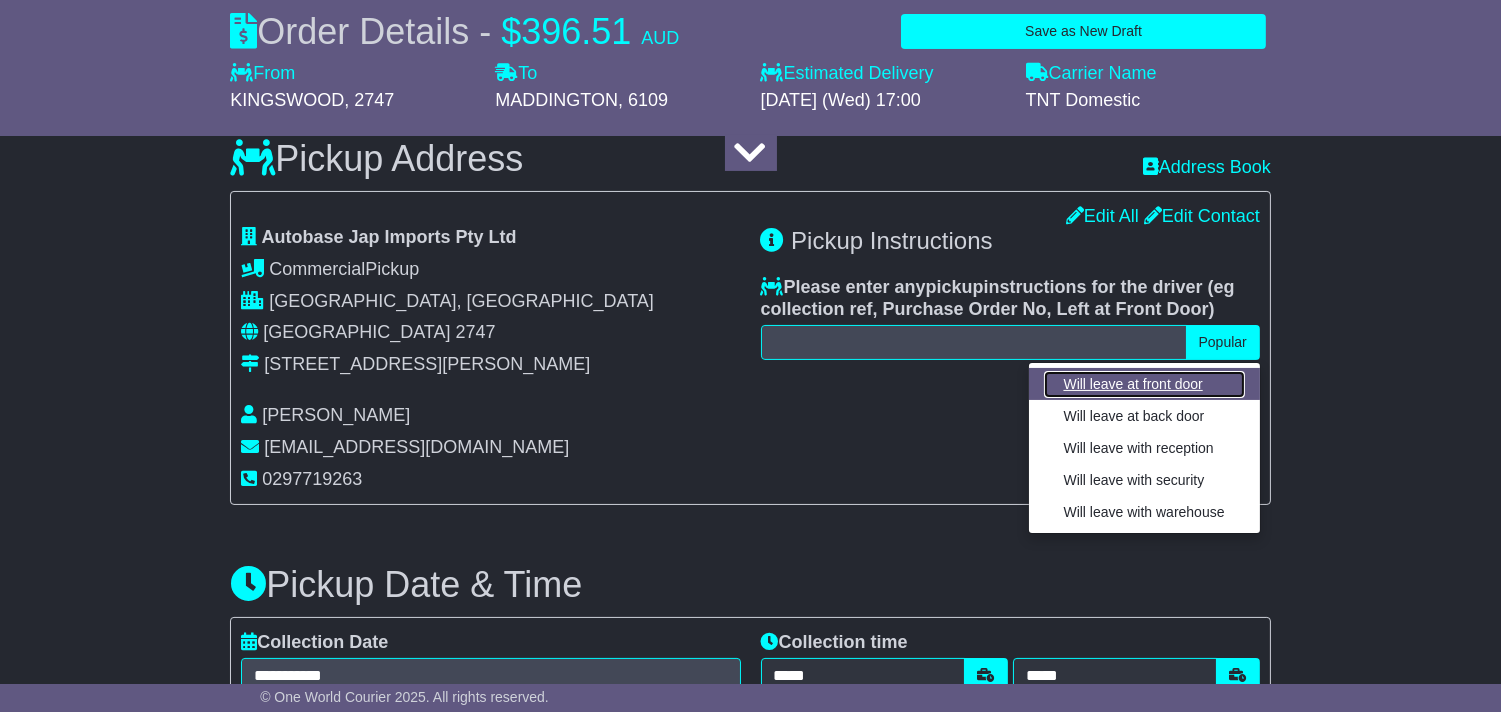 click on "Will leave at front door" at bounding box center [1144, 384] 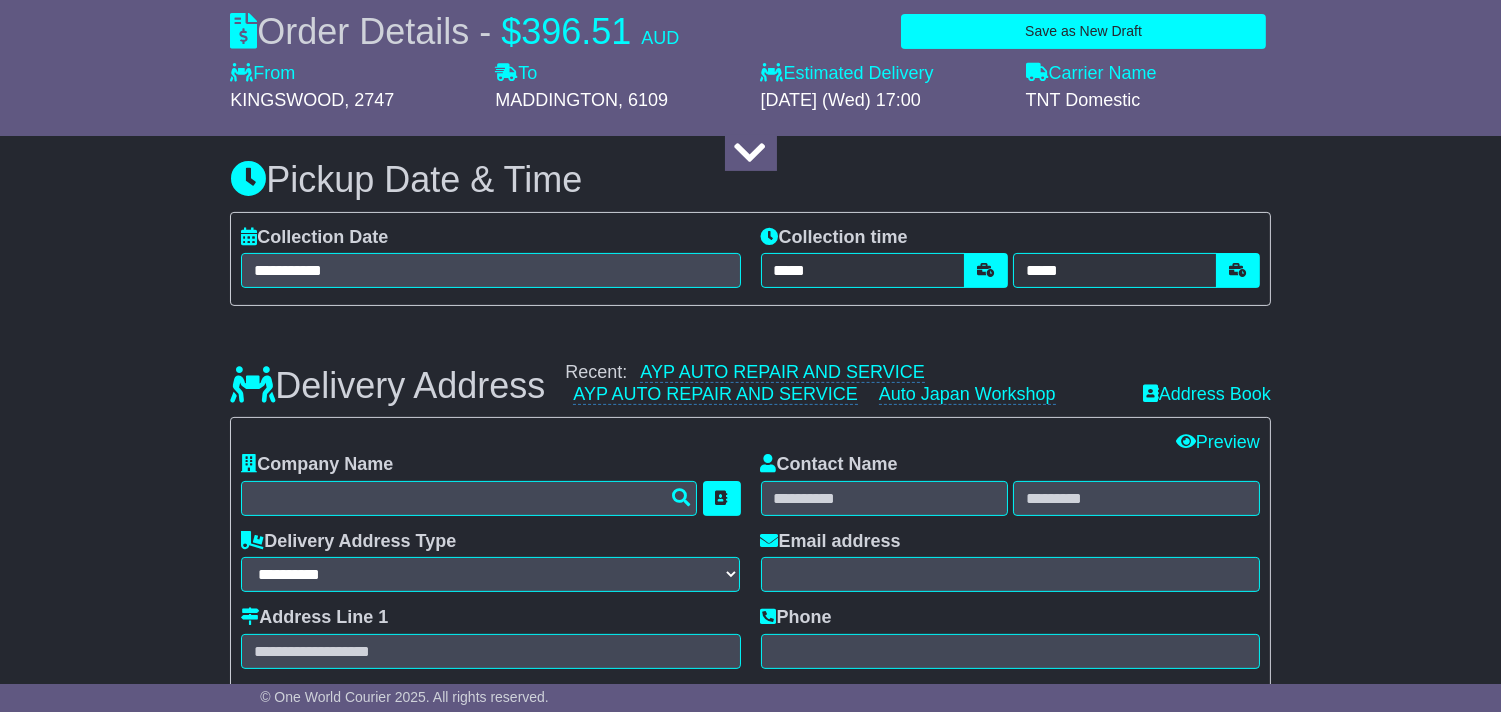 scroll, scrollTop: 957, scrollLeft: 0, axis: vertical 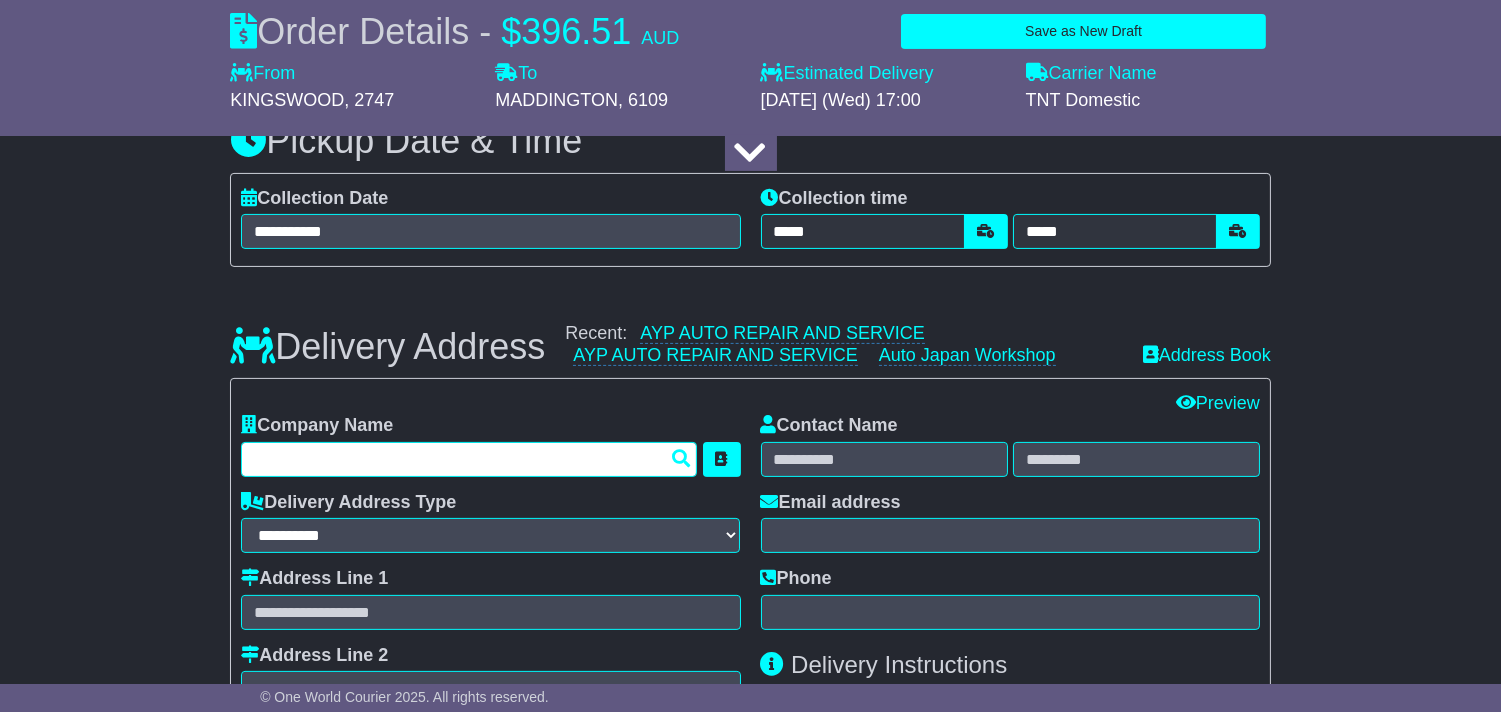 click at bounding box center [469, 459] 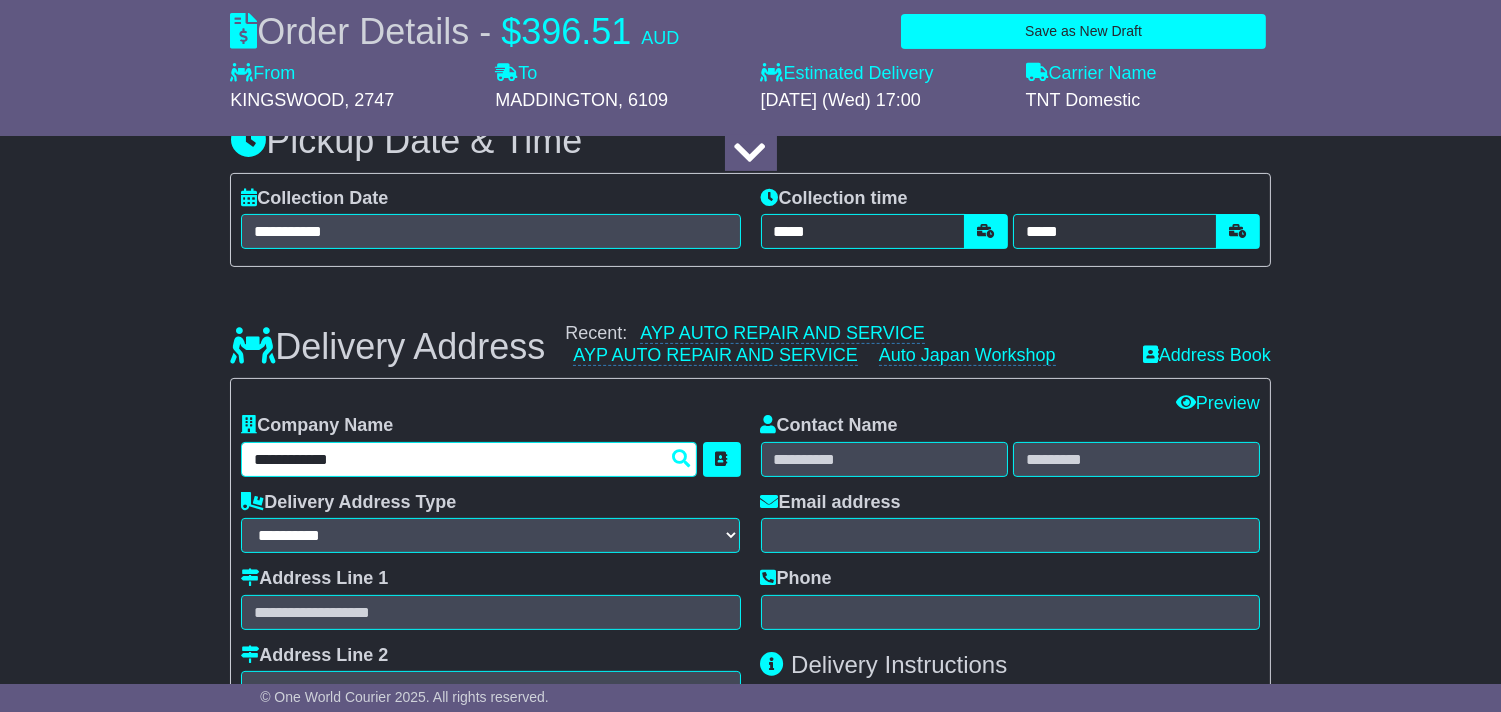 type on "**********" 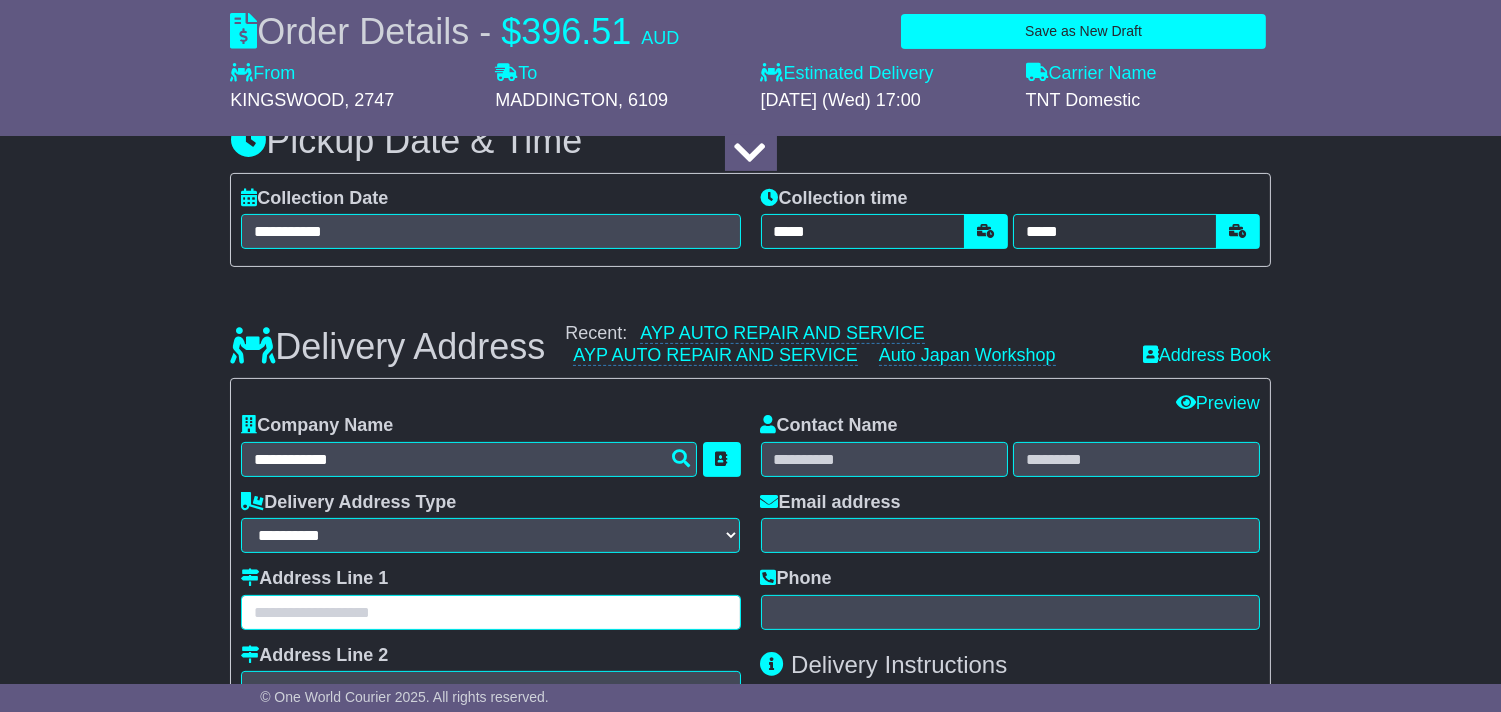 click at bounding box center [490, 612] 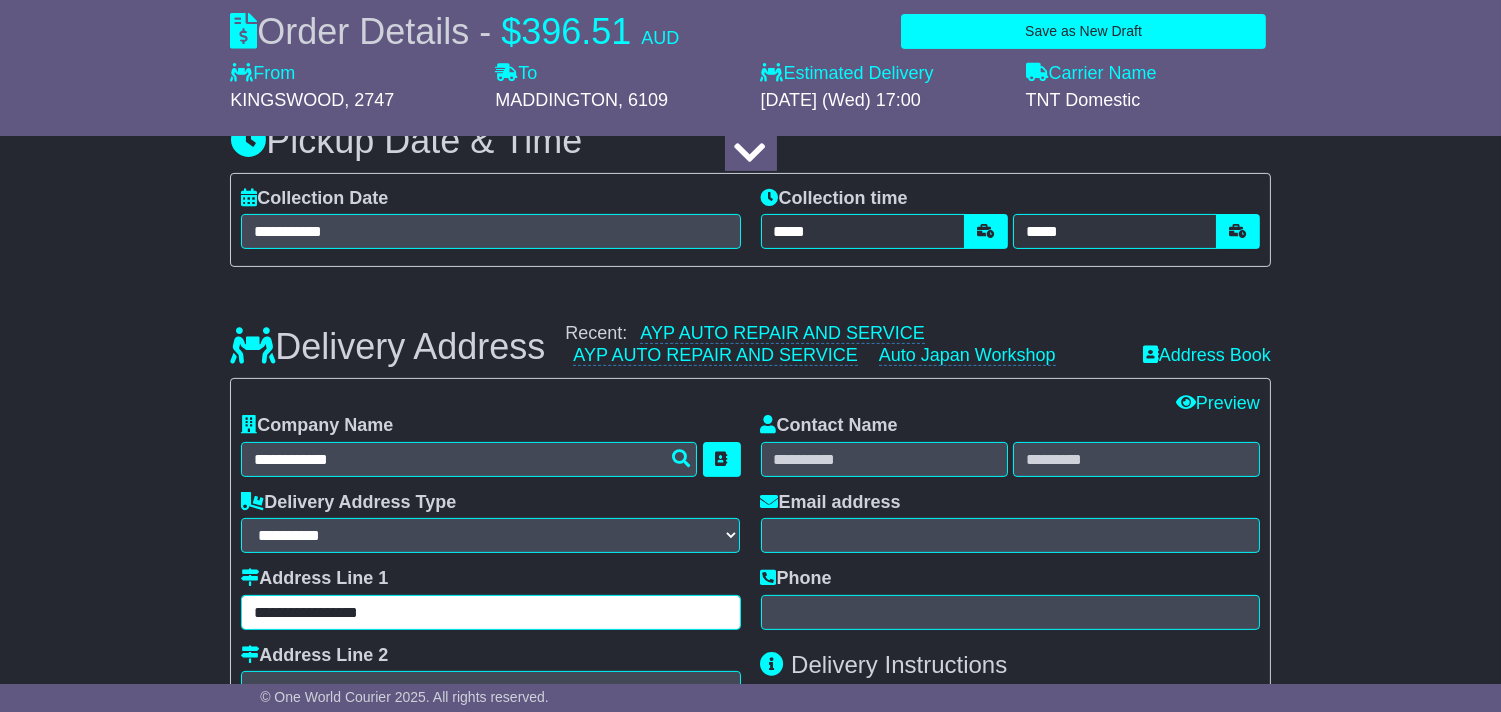 click on "**********" at bounding box center (490, 612) 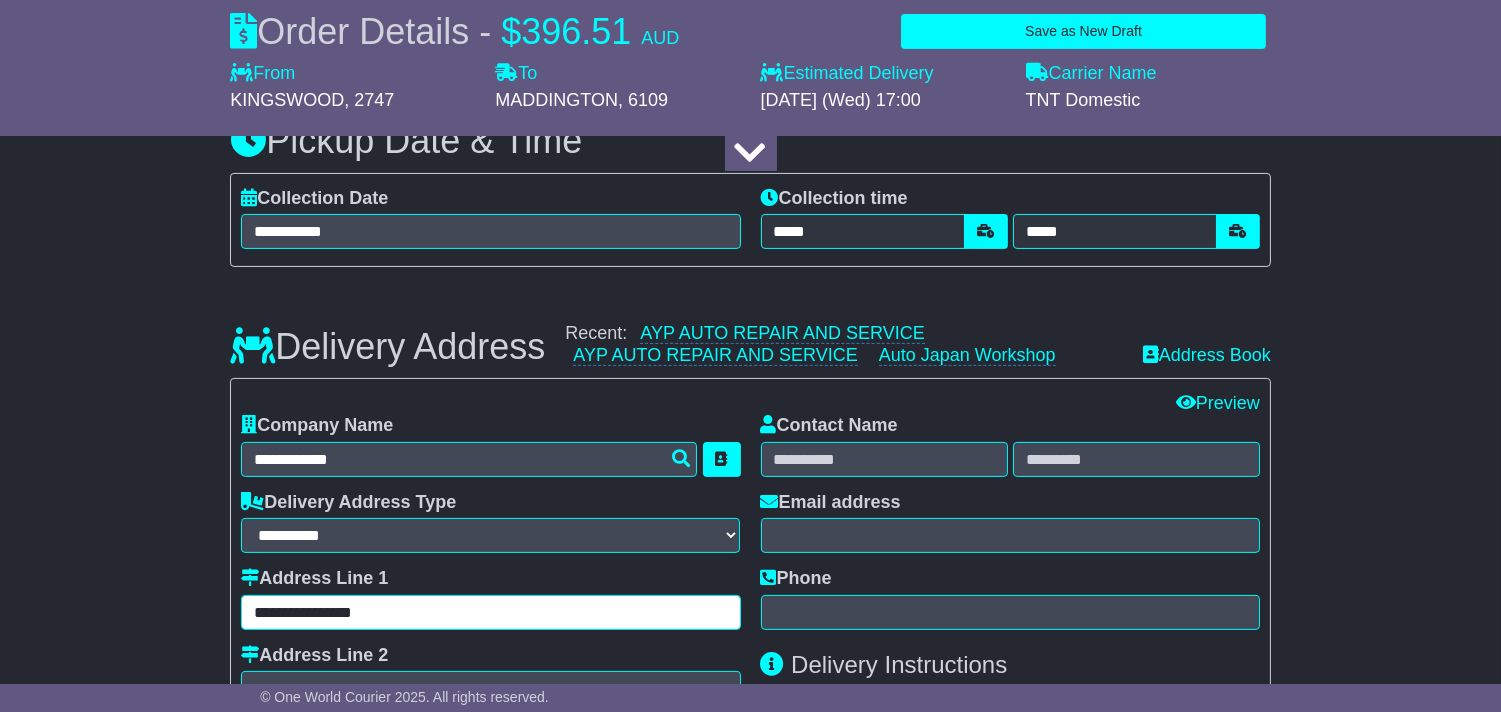 type on "**********" 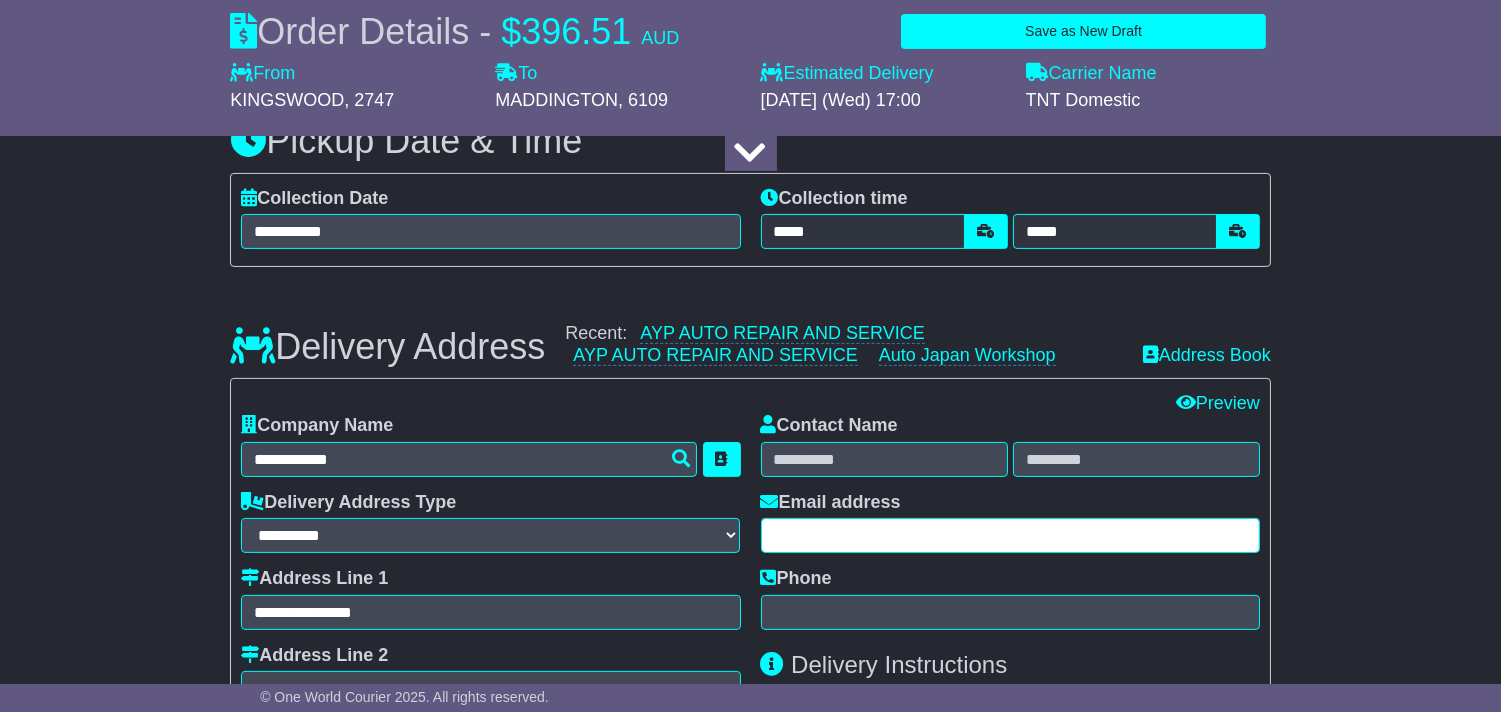 click at bounding box center [1010, 535] 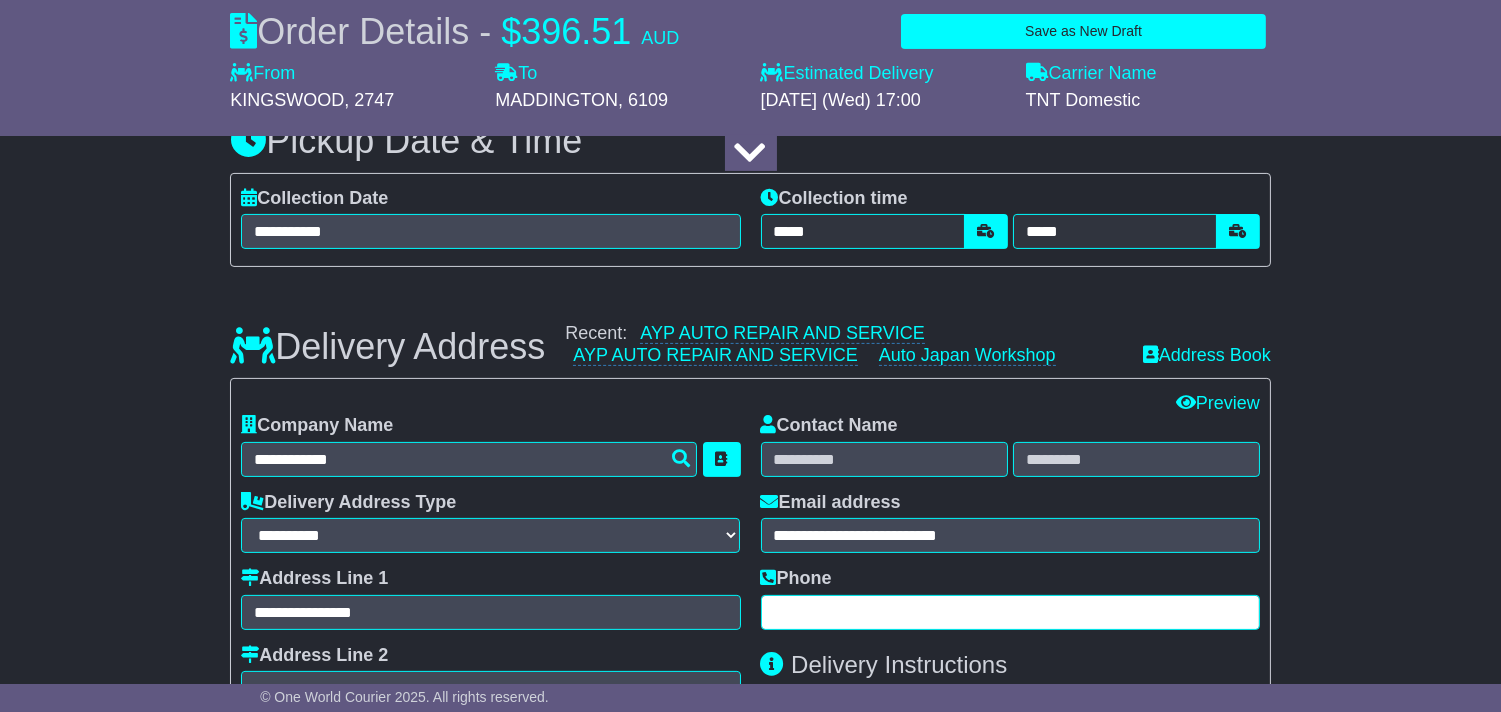 click at bounding box center (1010, 612) 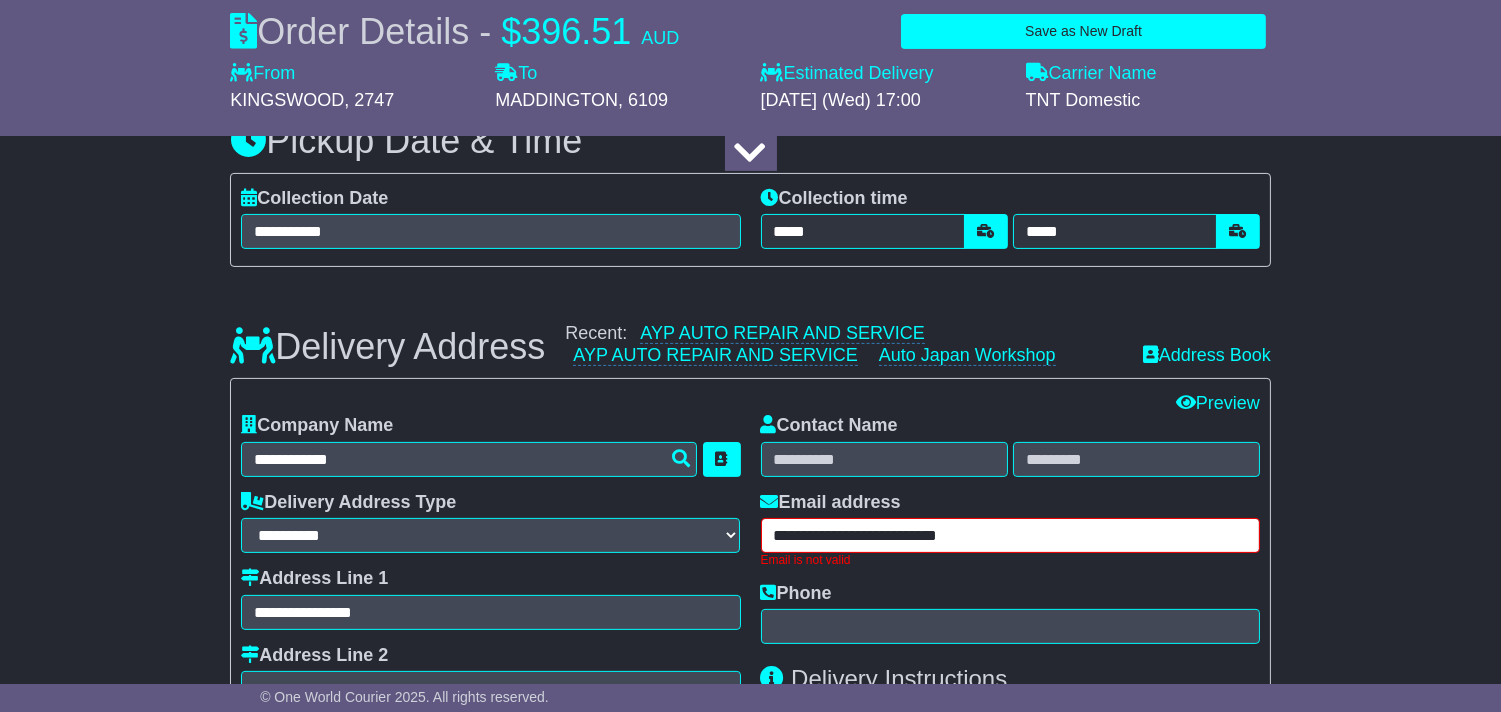 click on "**********" at bounding box center [1010, 535] 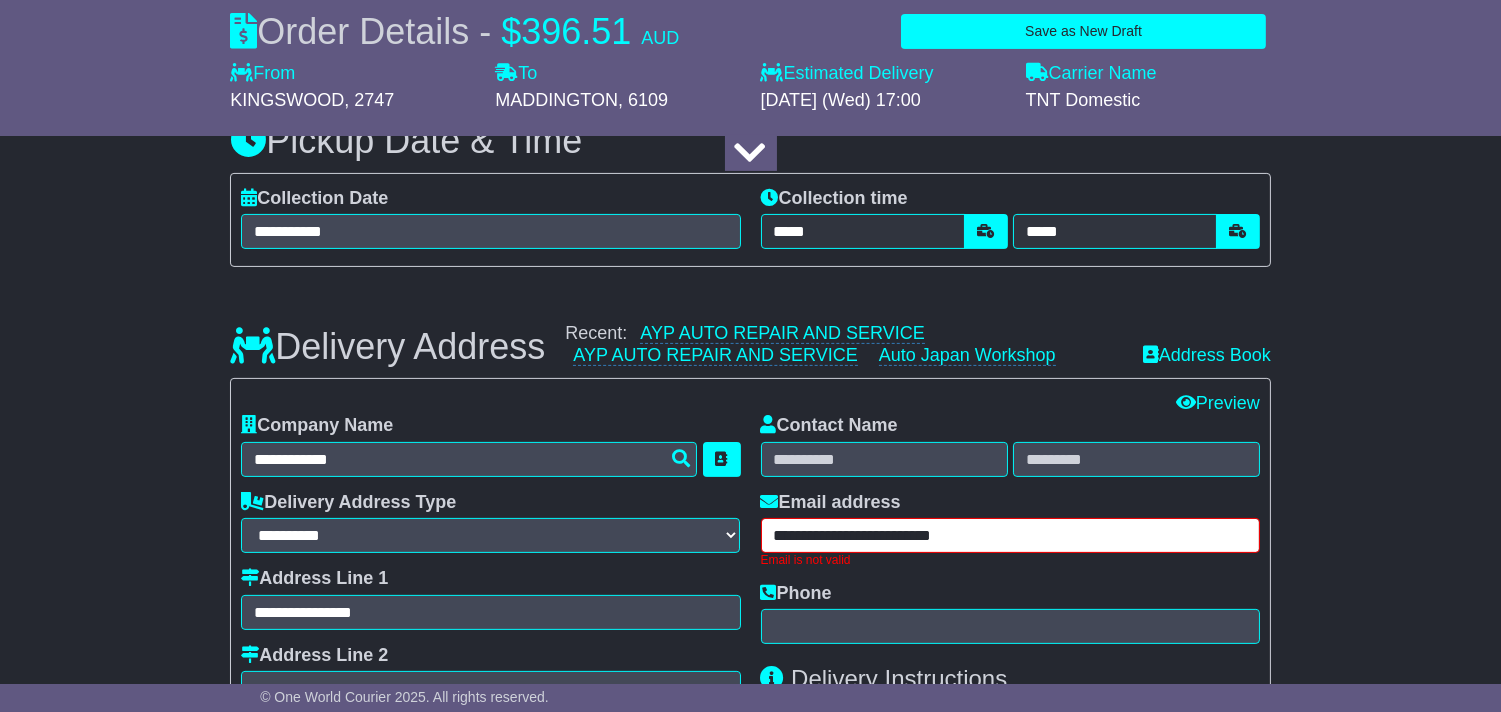 type on "**********" 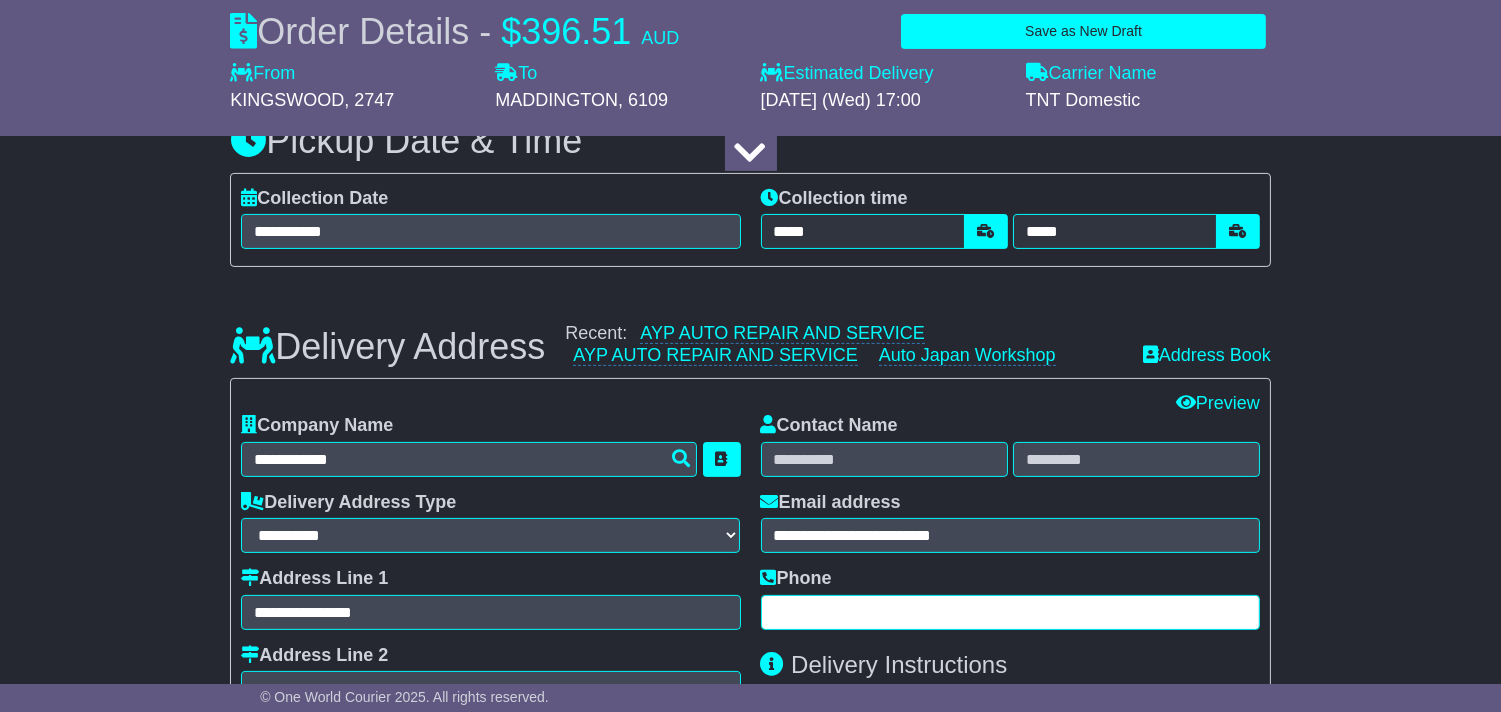 click on "**********" at bounding box center (1010, 655) 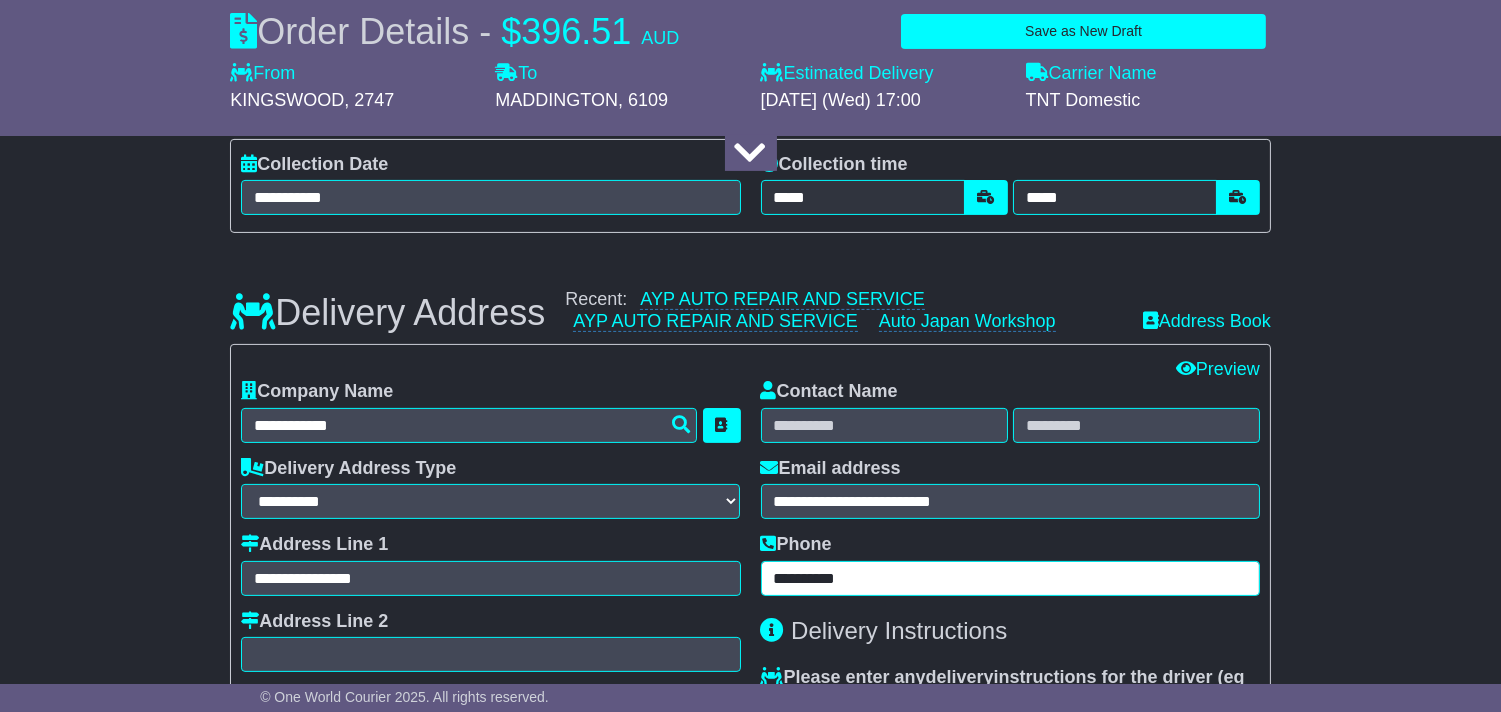 scroll, scrollTop: 1291, scrollLeft: 0, axis: vertical 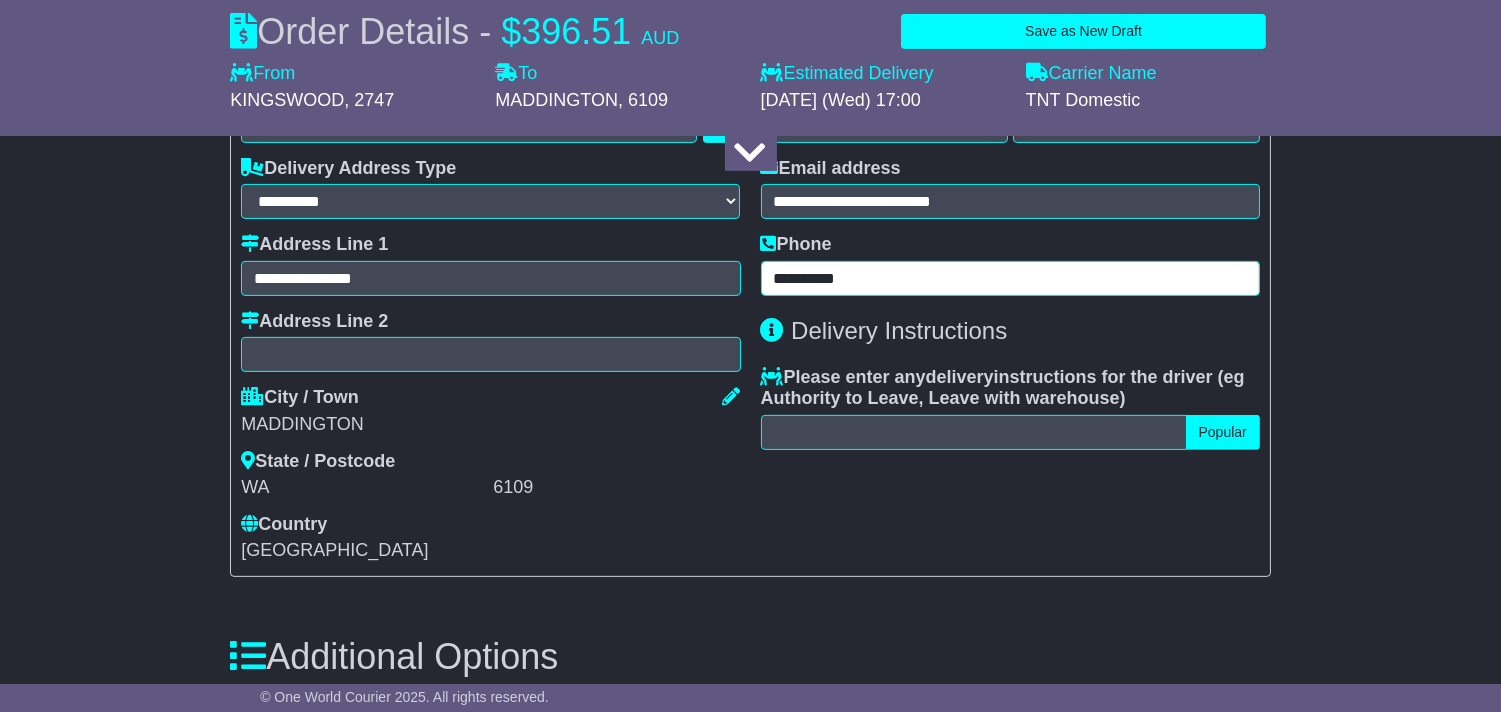 type on "**********" 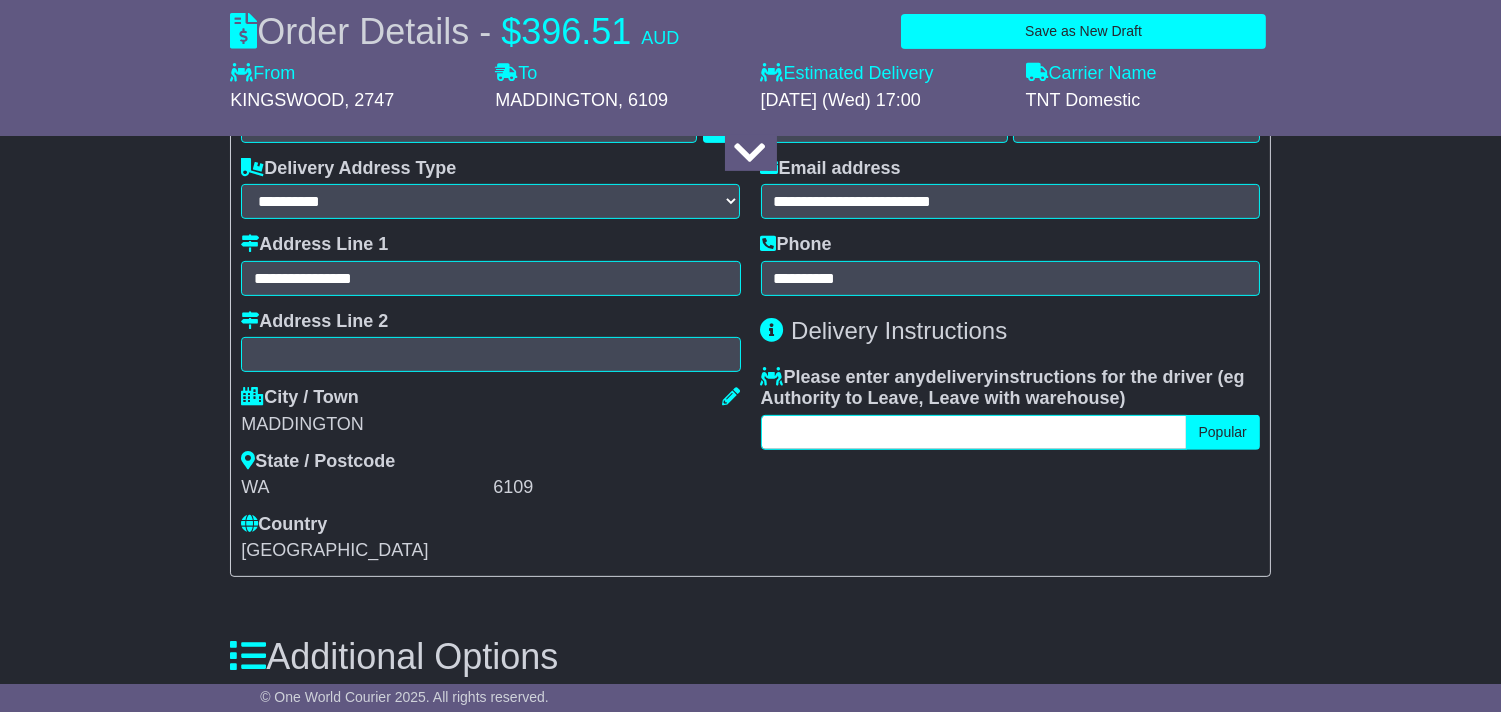 click at bounding box center (974, 432) 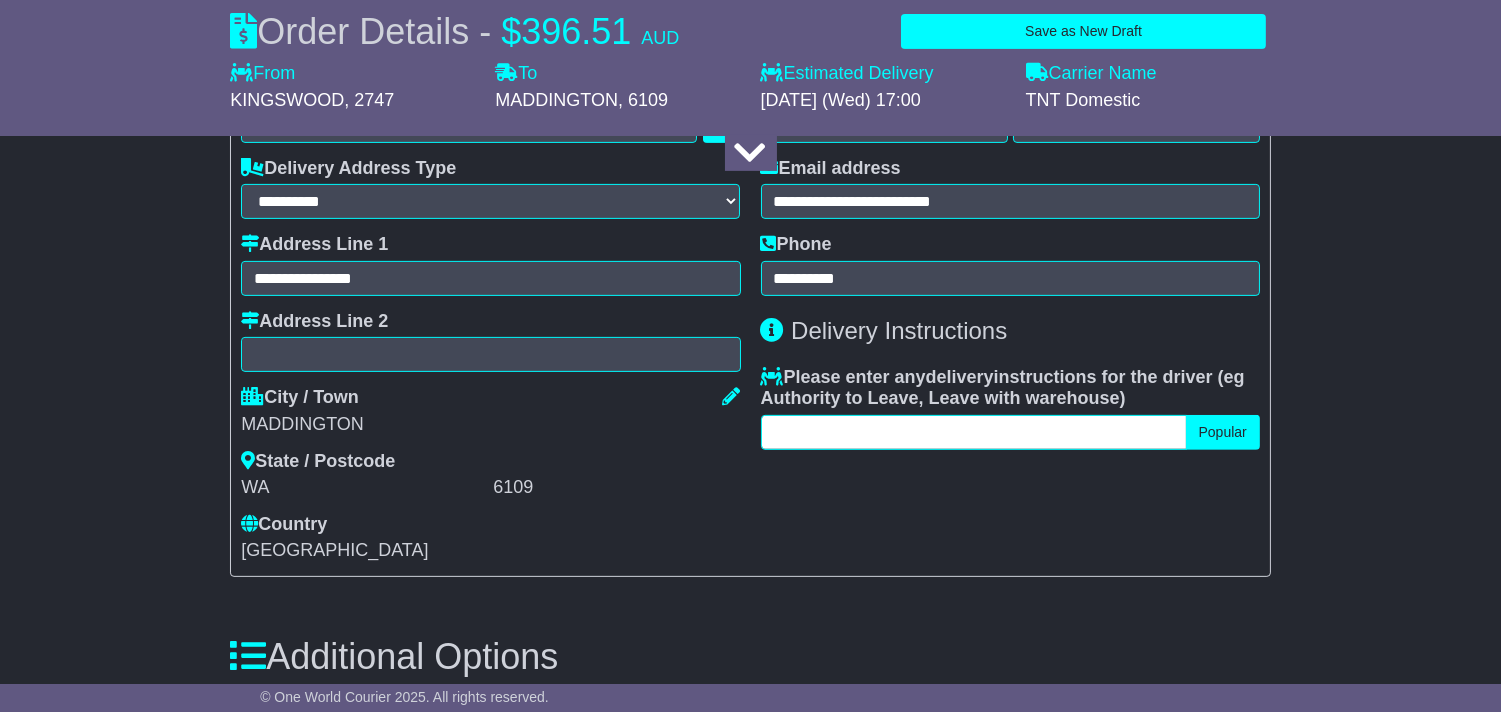 paste on "**********" 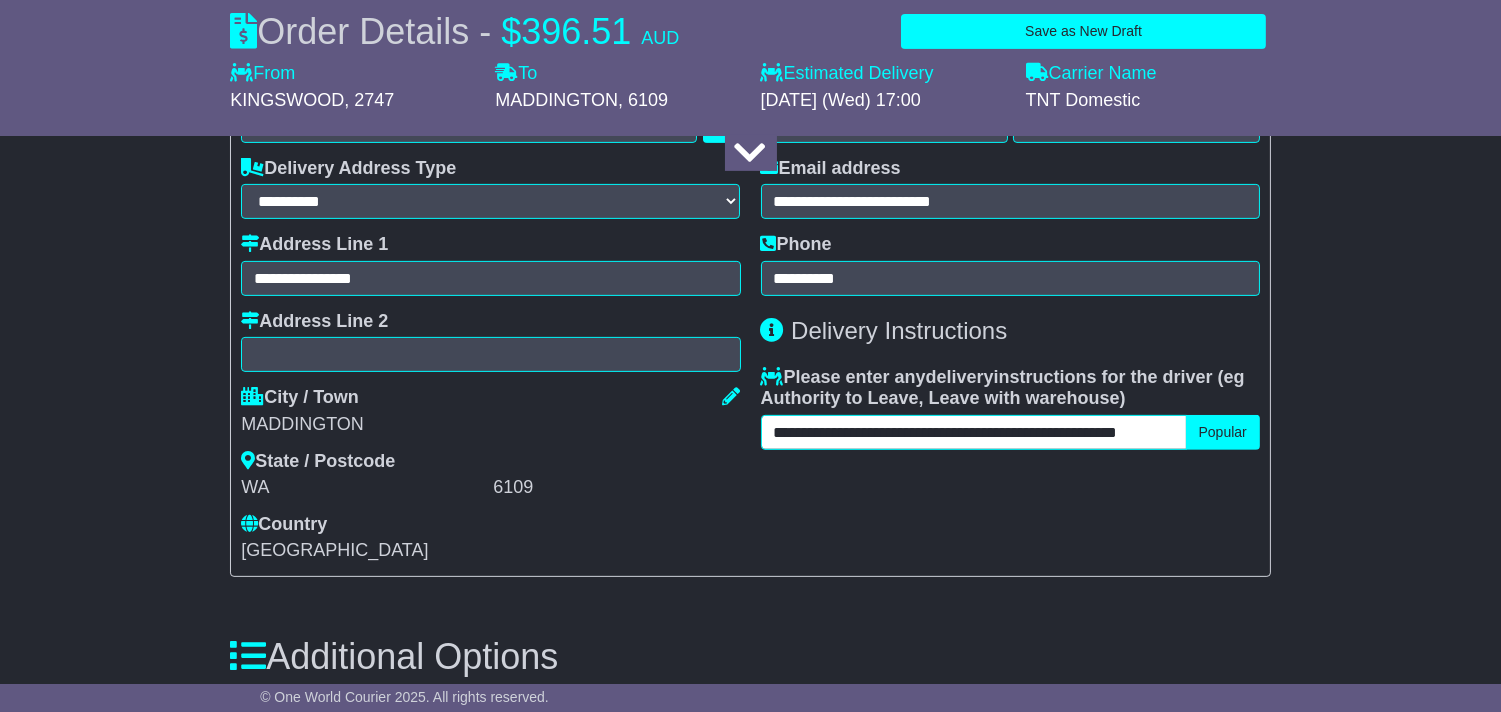 scroll, scrollTop: 0, scrollLeft: 38, axis: horizontal 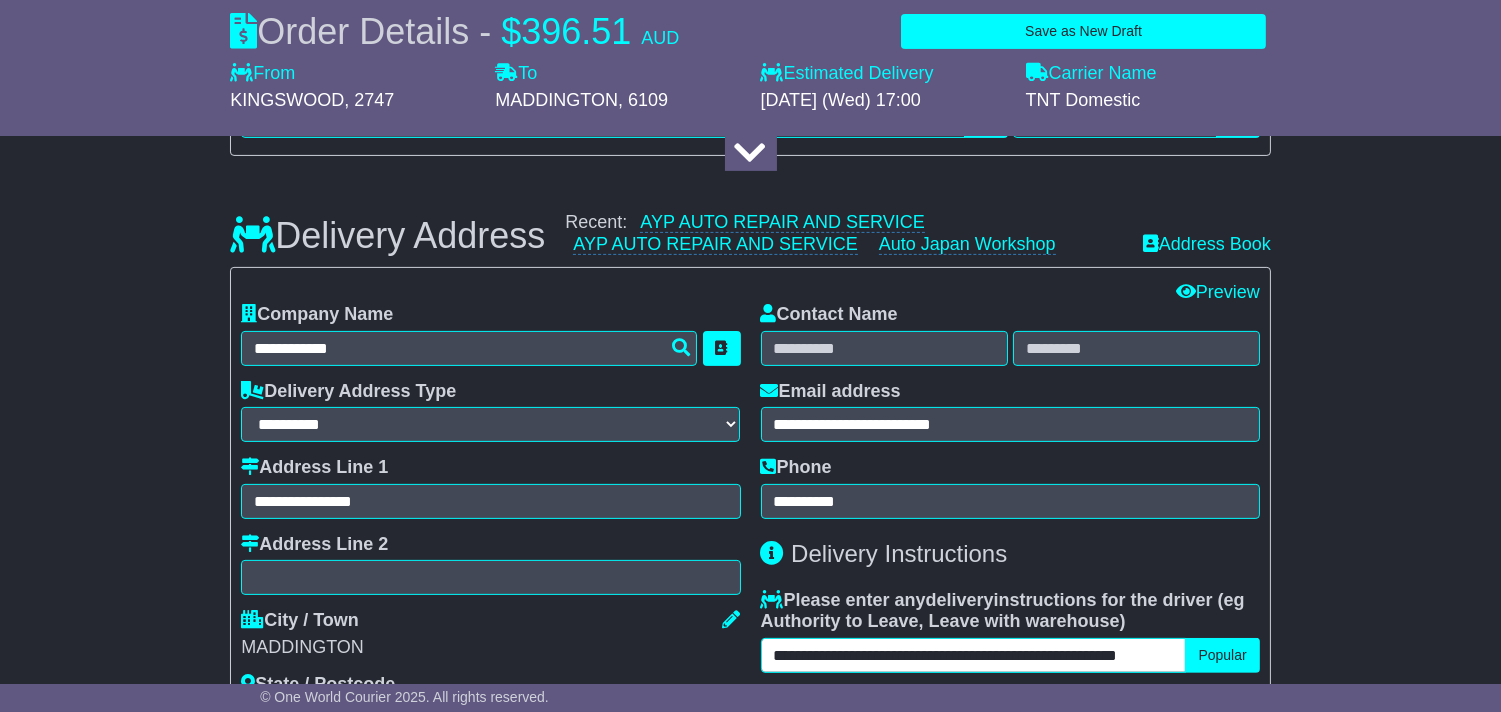 type on "**********" 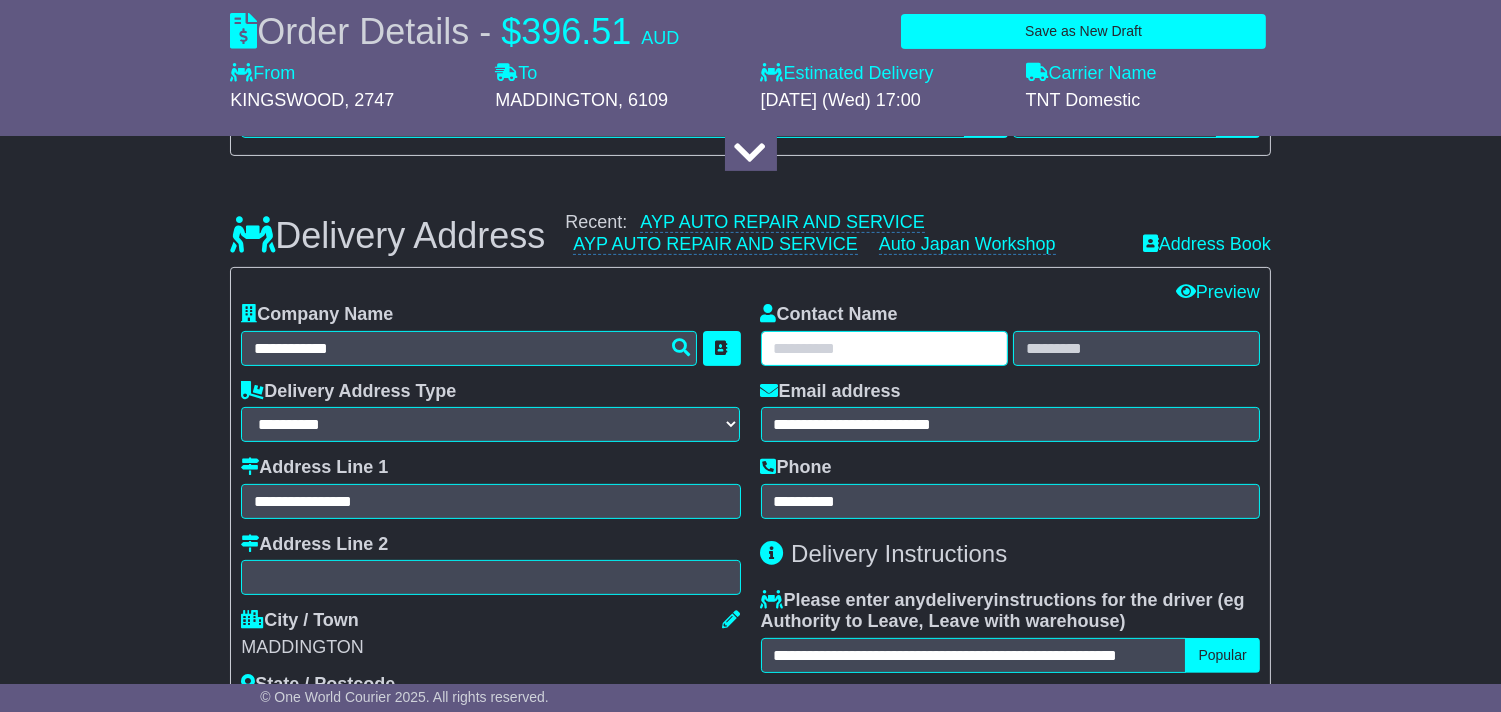 scroll, scrollTop: 0, scrollLeft: 0, axis: both 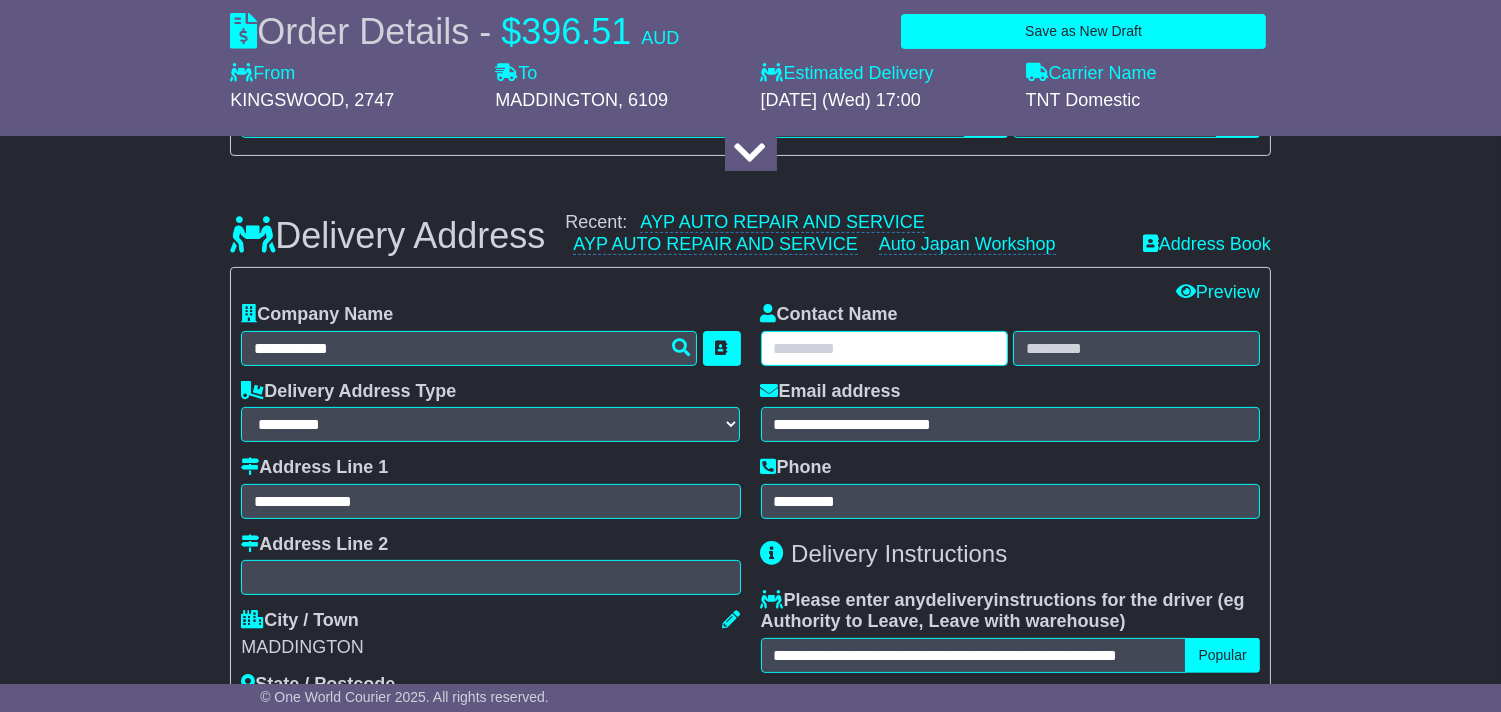 type on "*" 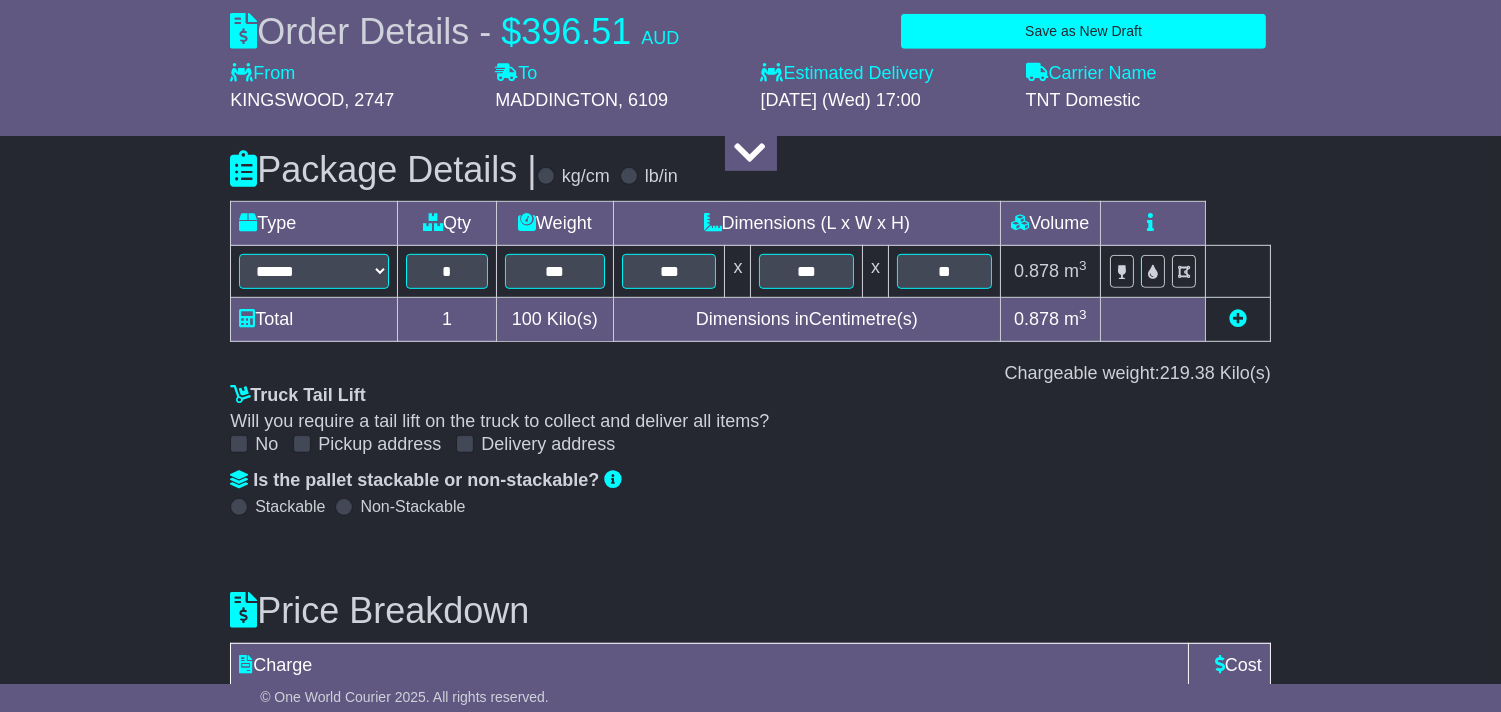 scroll, scrollTop: 2332, scrollLeft: 0, axis: vertical 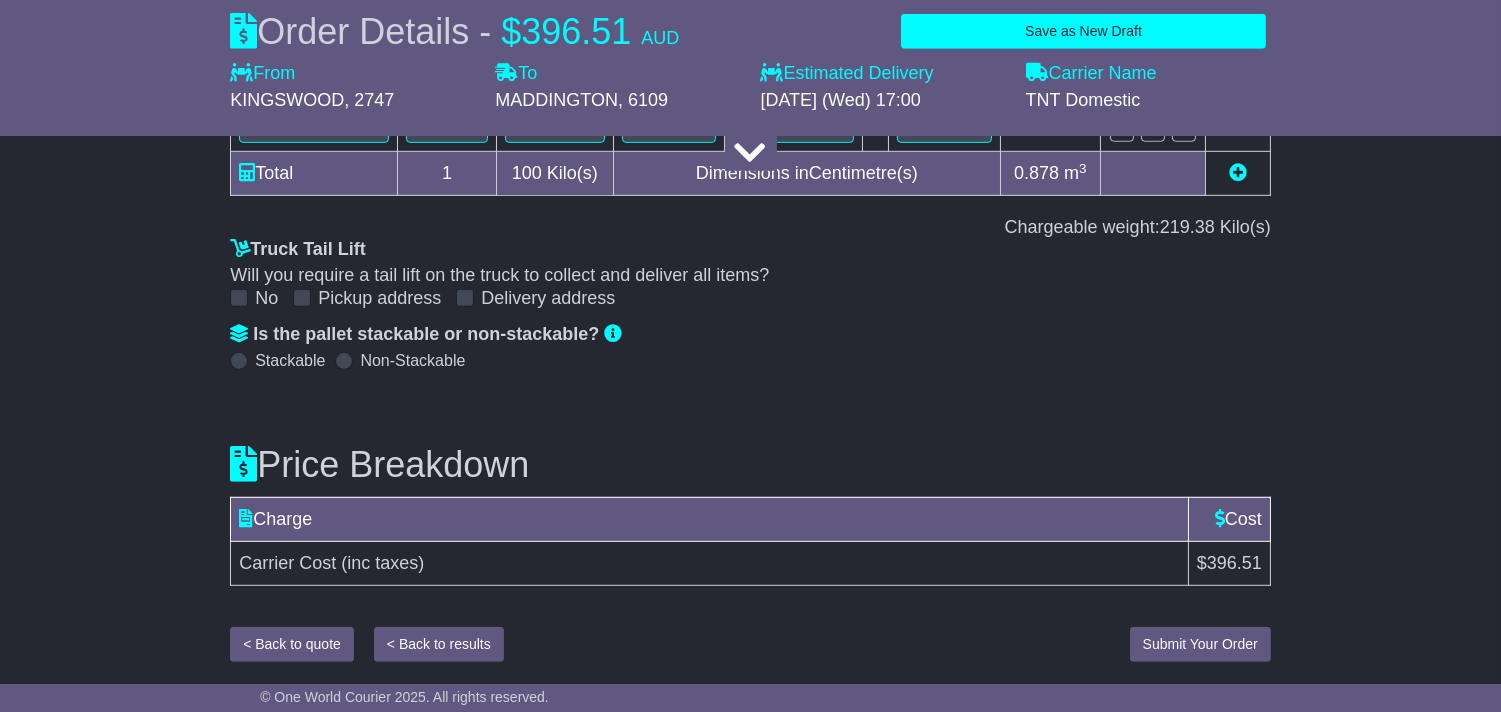type on "*****" 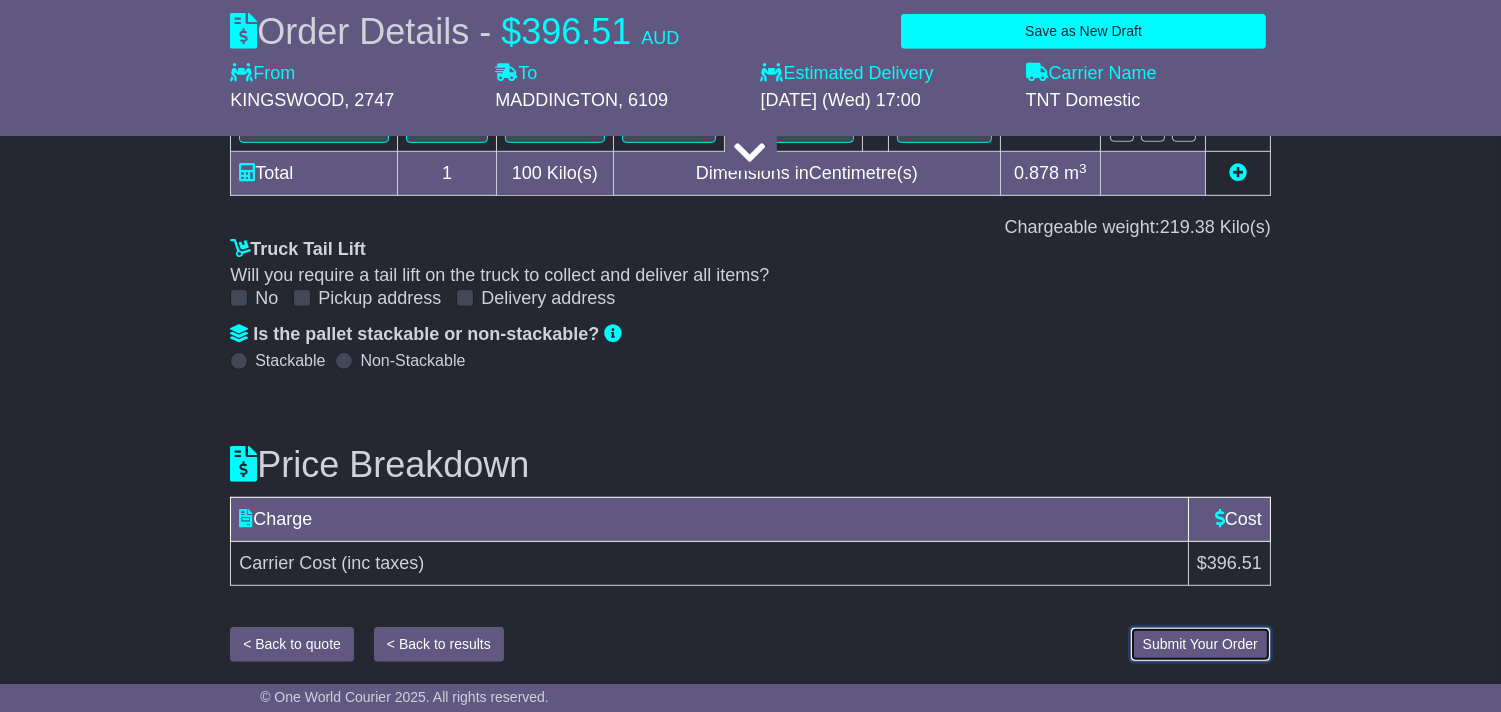 click on "Submit Your Order" at bounding box center [1200, 644] 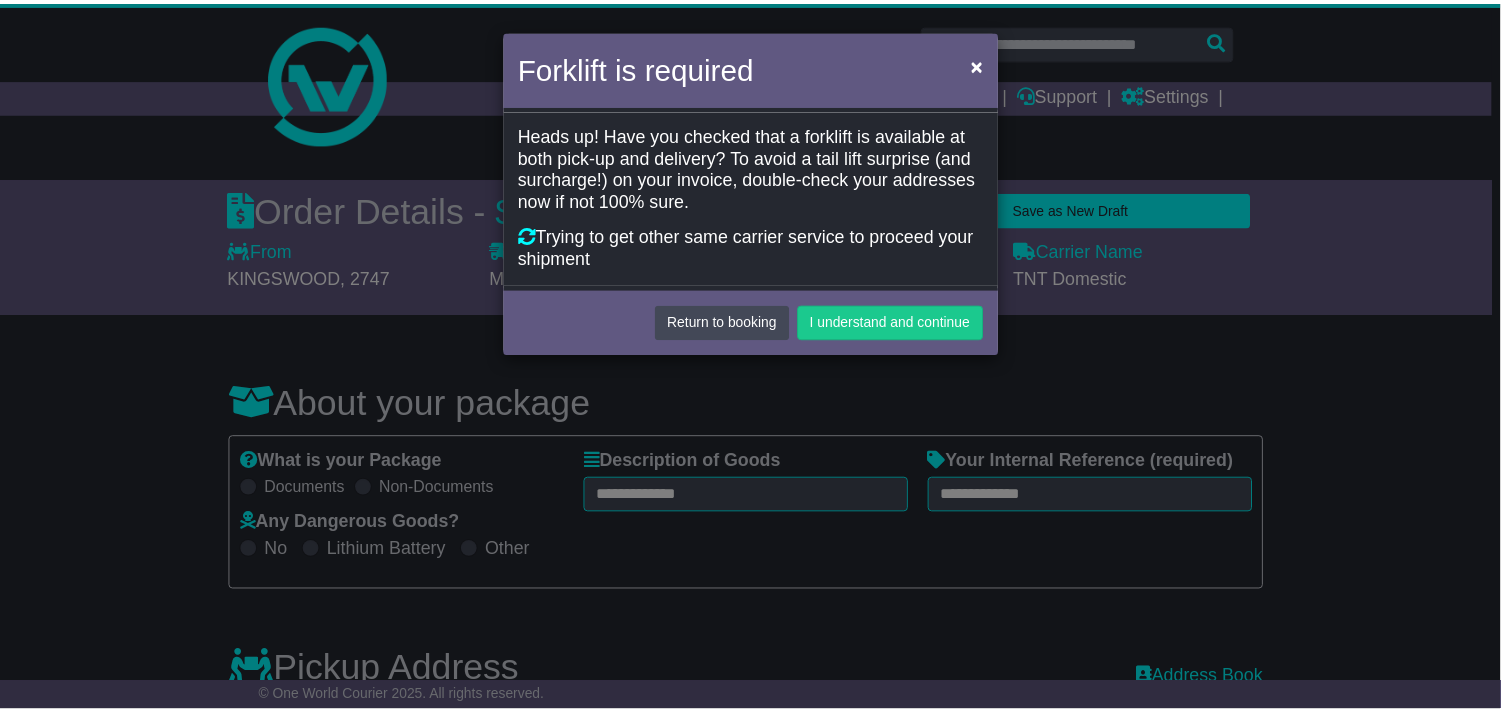 scroll, scrollTop: 0, scrollLeft: 0, axis: both 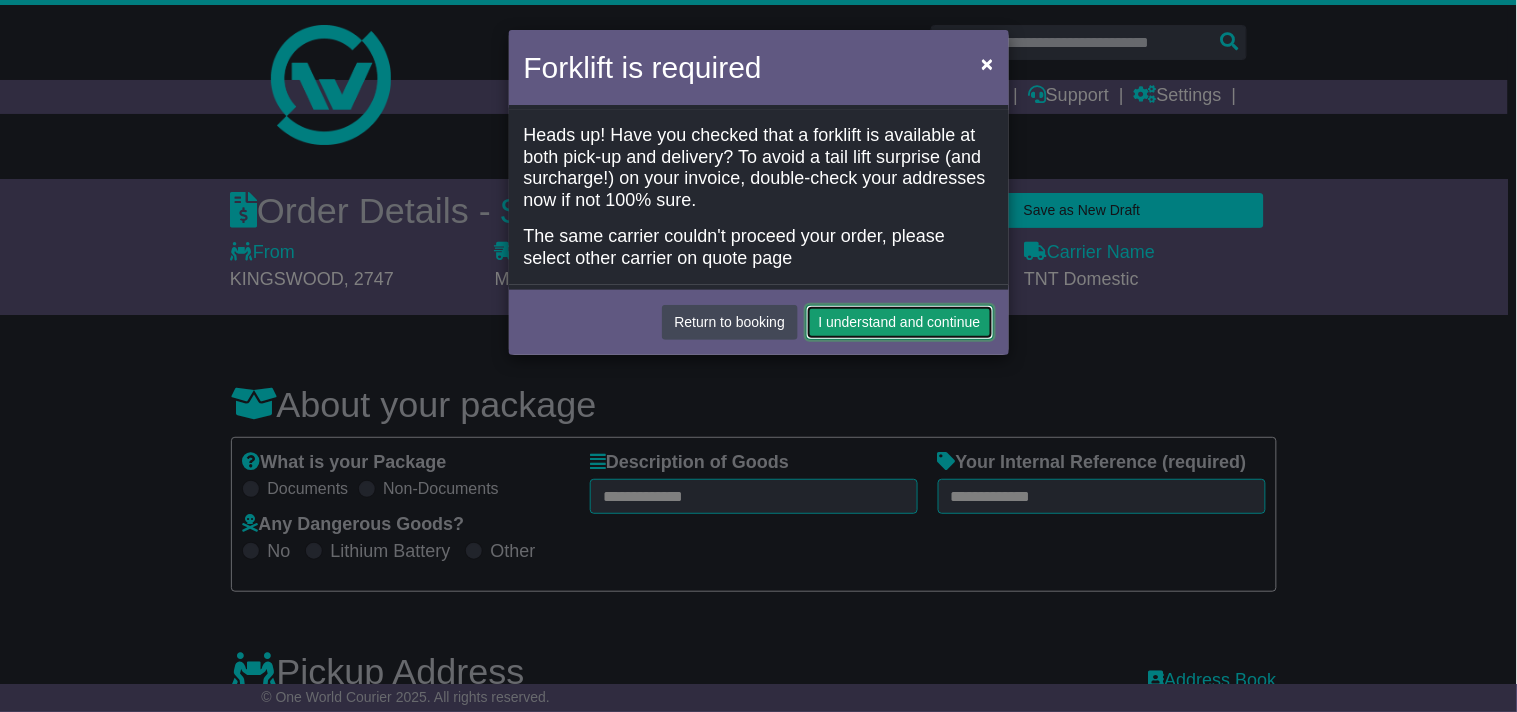click on "I understand and continue" at bounding box center [900, 322] 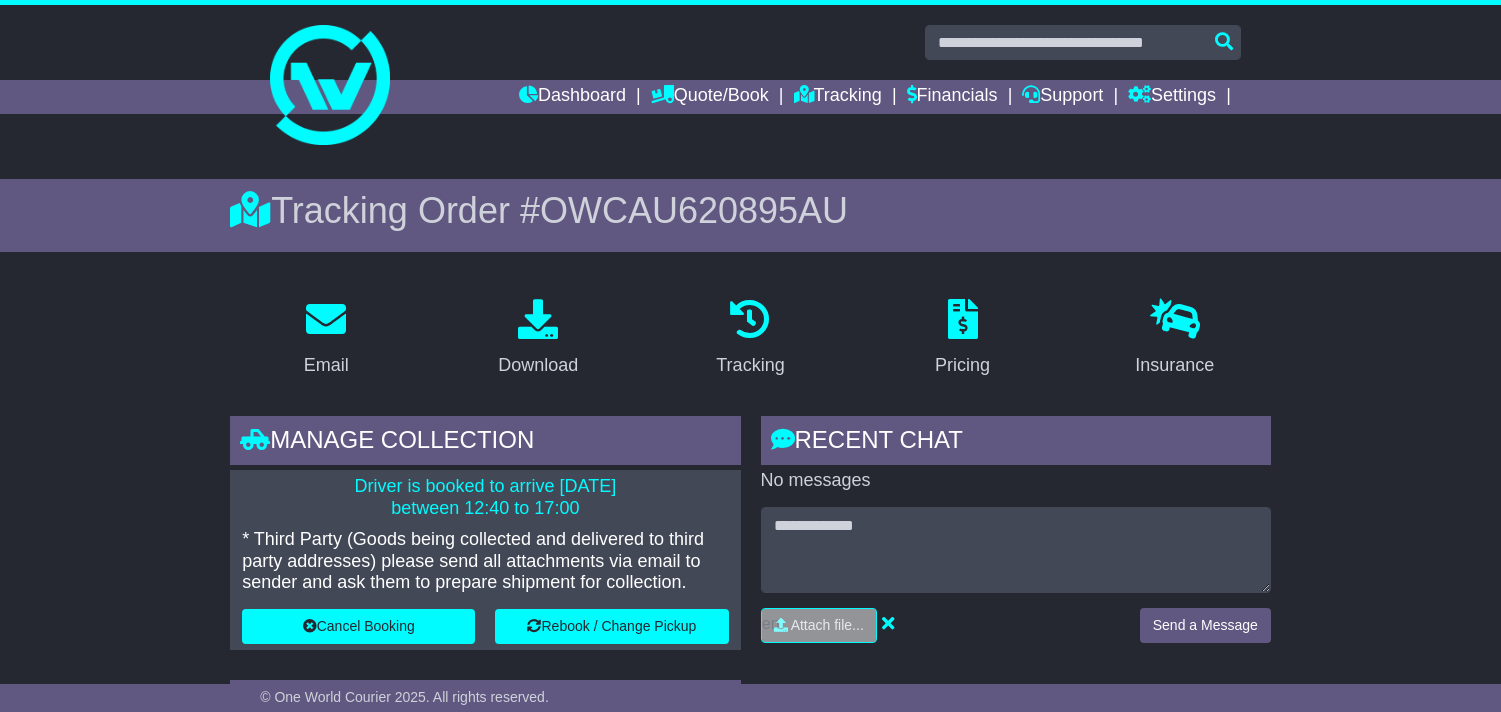 scroll, scrollTop: 0, scrollLeft: 0, axis: both 